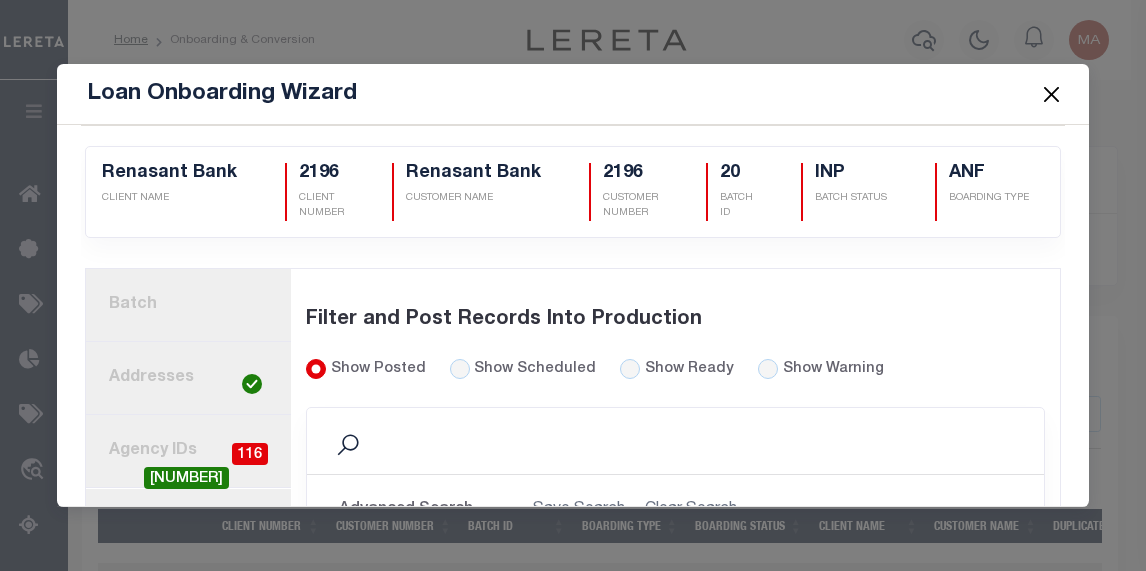 scroll, scrollTop: 0, scrollLeft: 0, axis: both 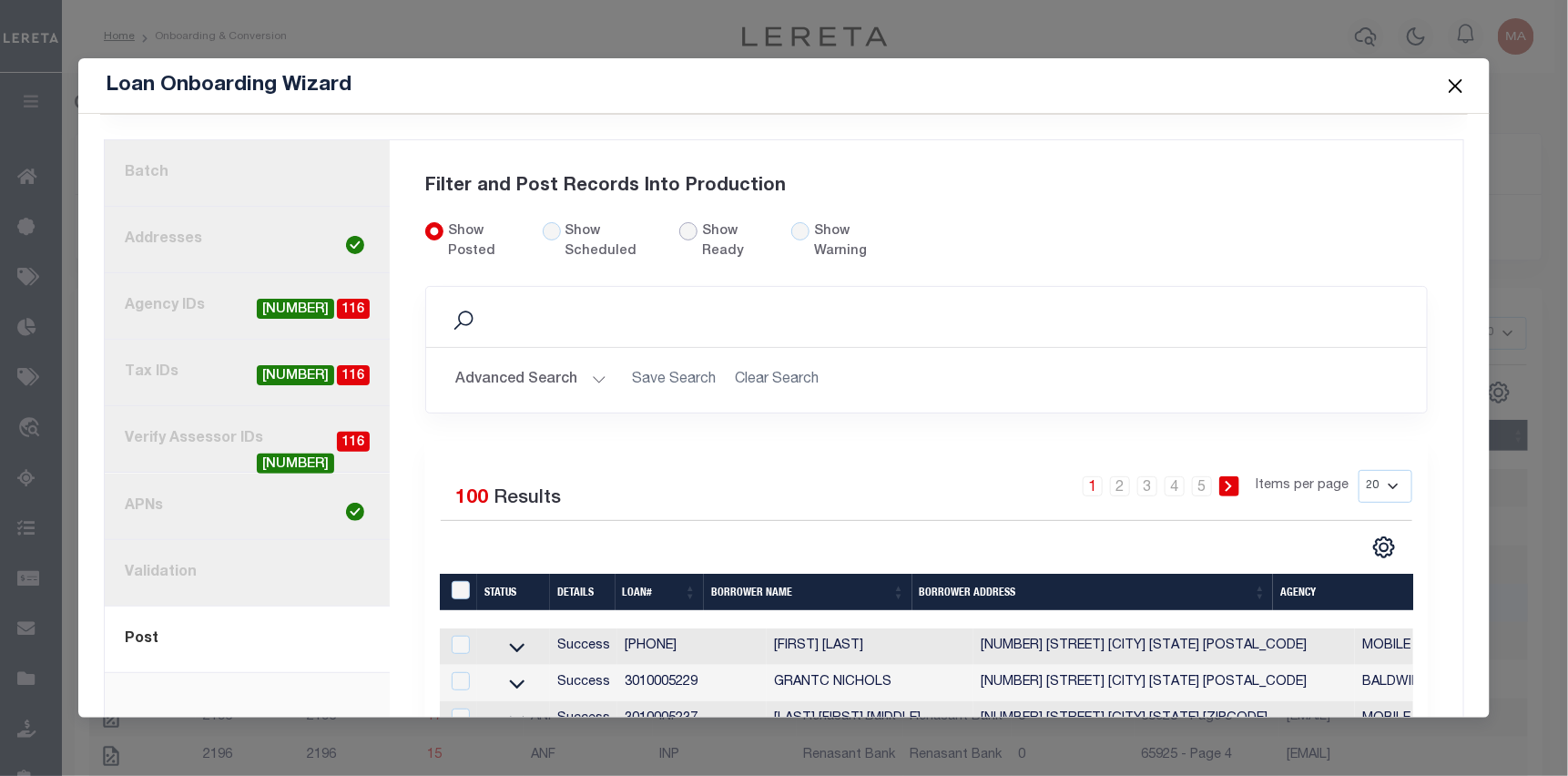 click on "Show Ready" at bounding box center (688, 231) 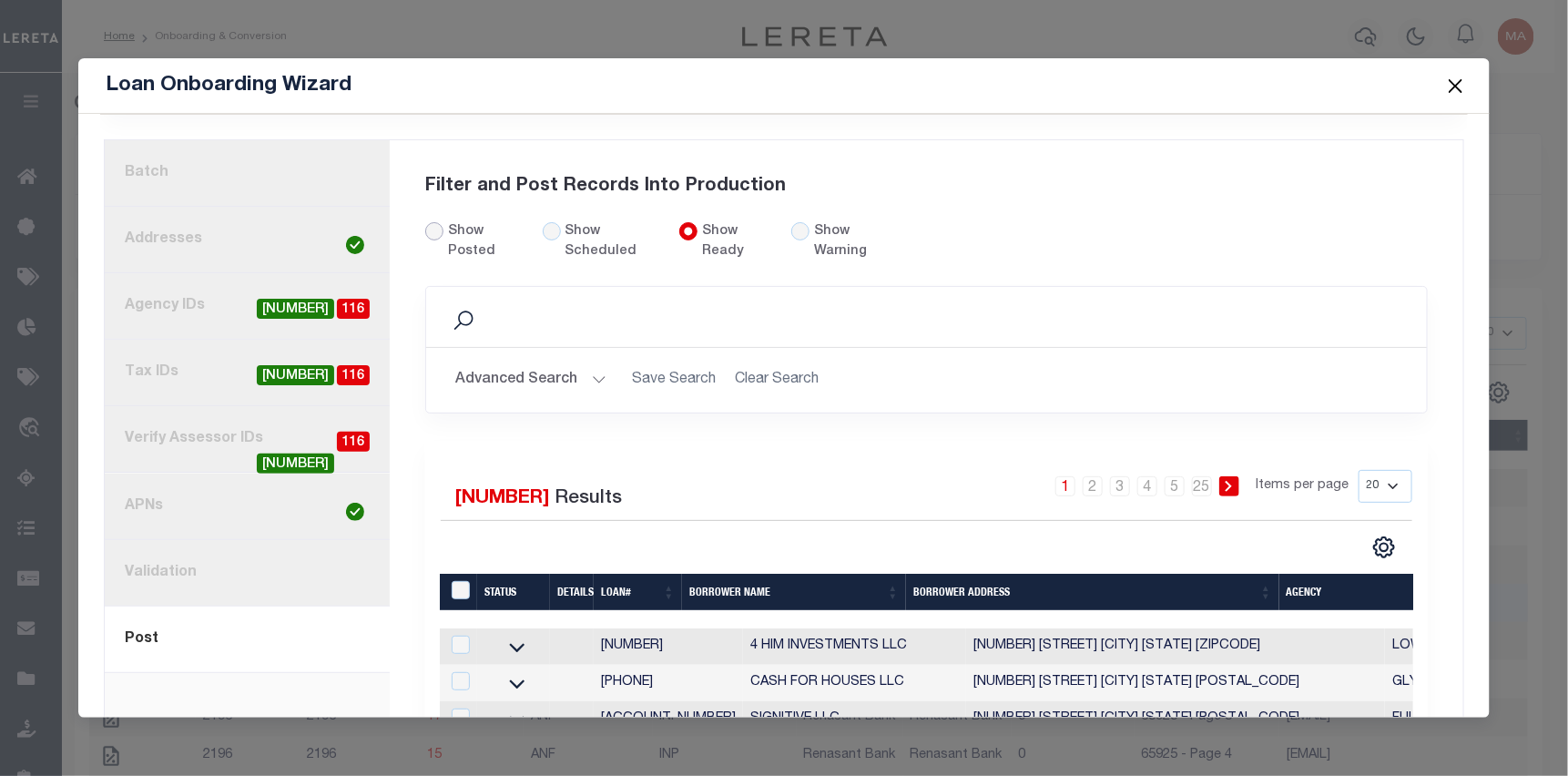 click on "Show Posted" at bounding box center (434, 231) 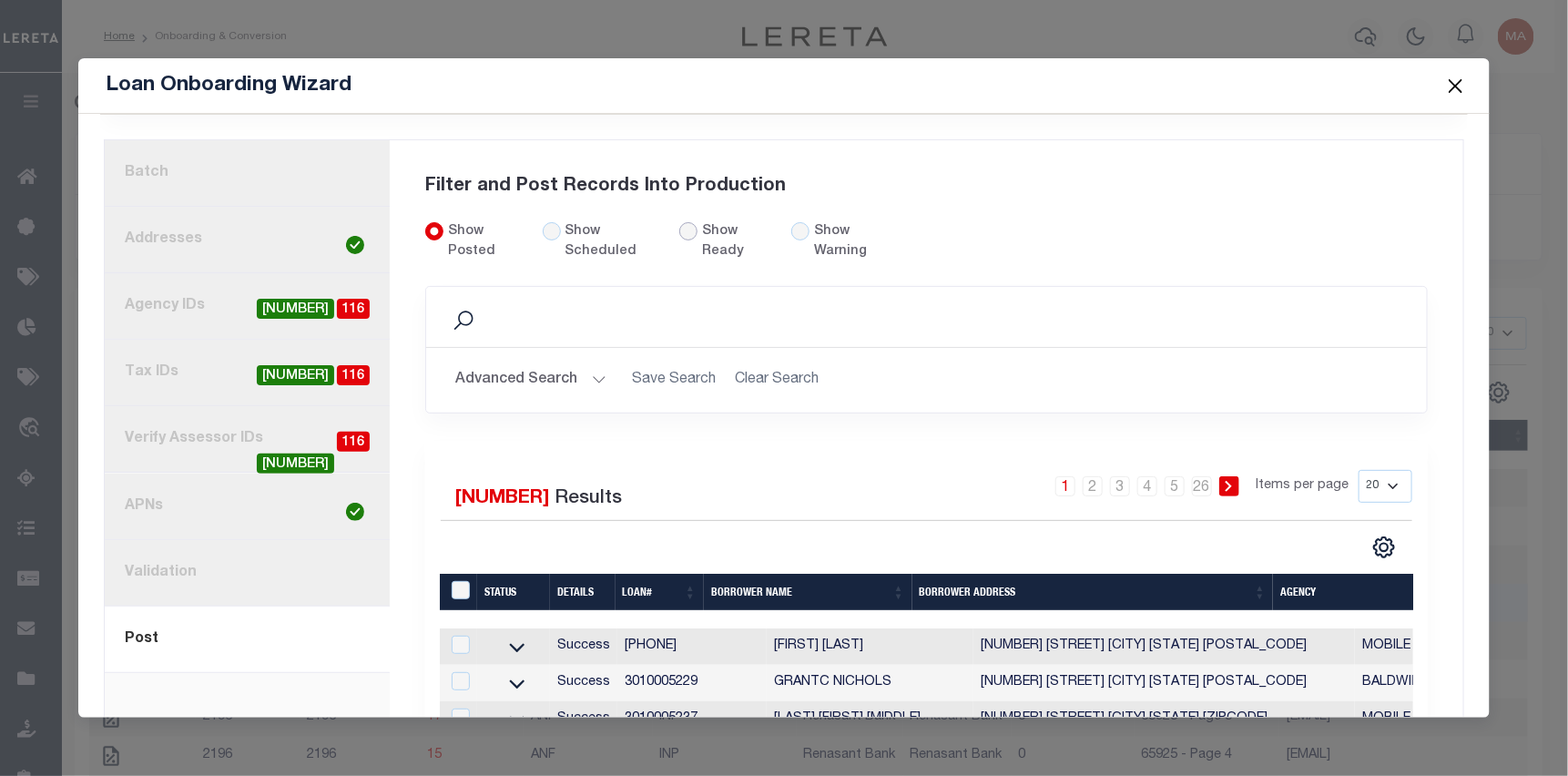 click on "Show Ready" at bounding box center [688, 231] 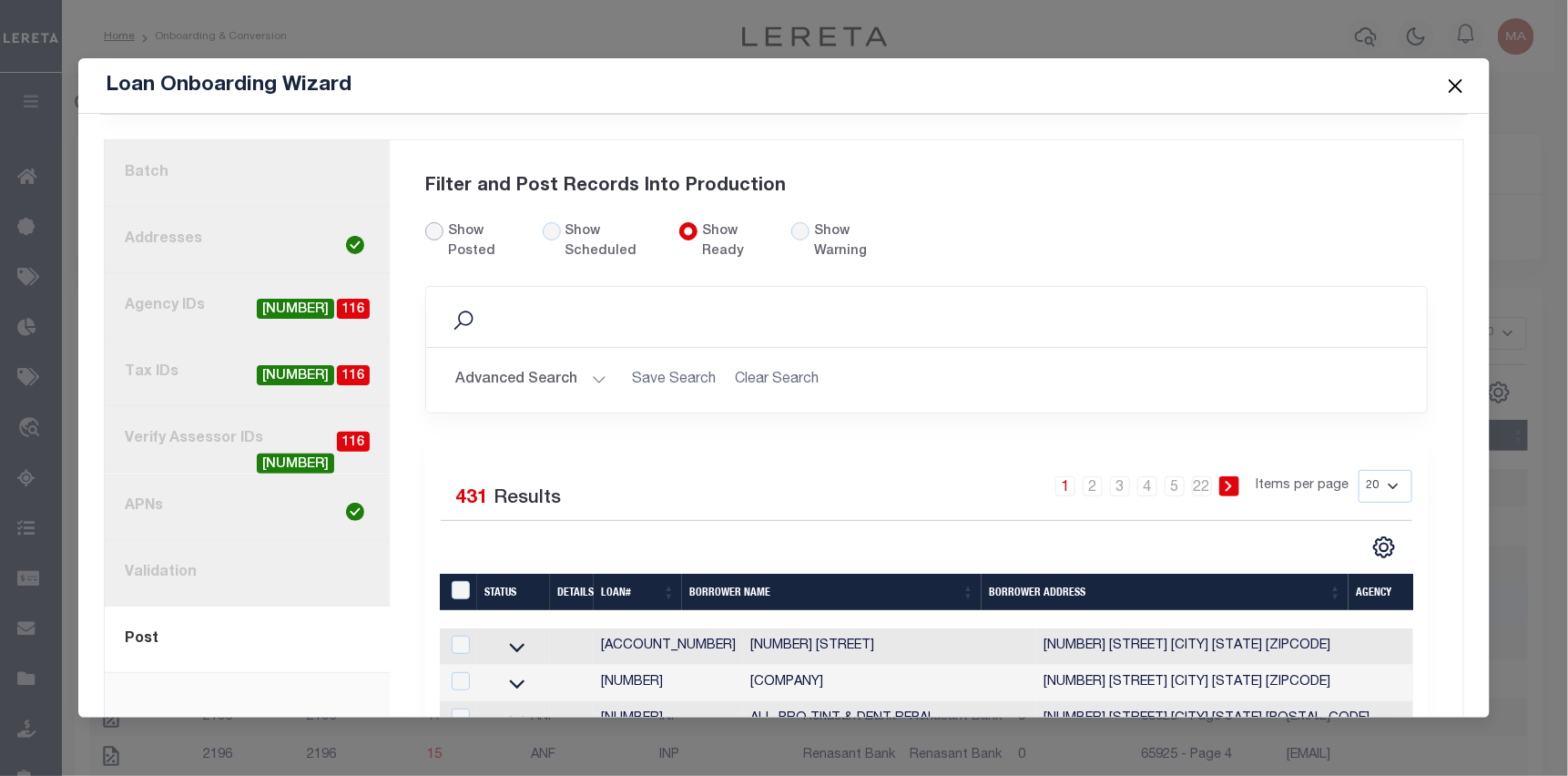 click on "Show Posted" at bounding box center [434, 231] 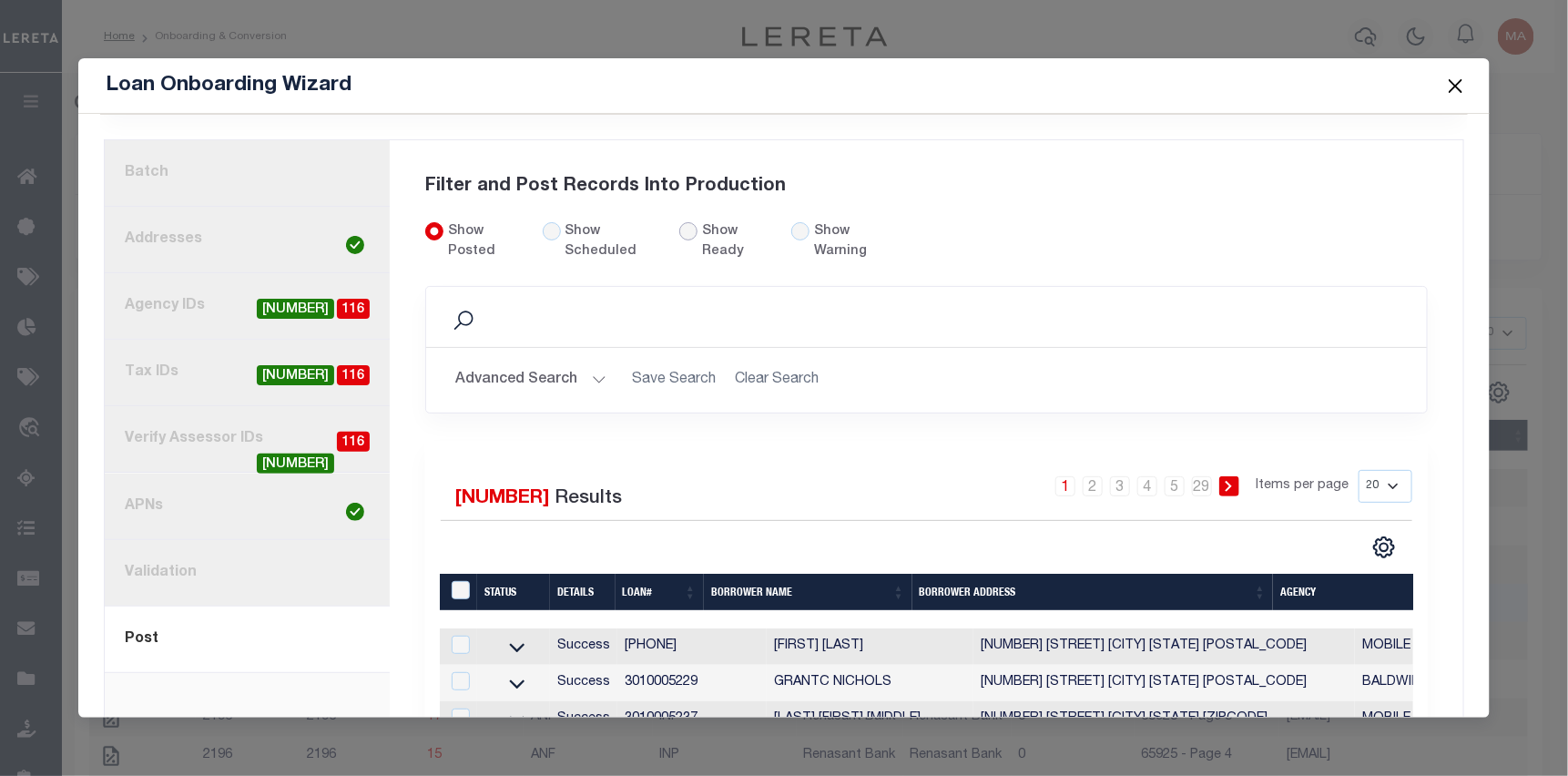 click on "Show Ready" at bounding box center [688, 231] 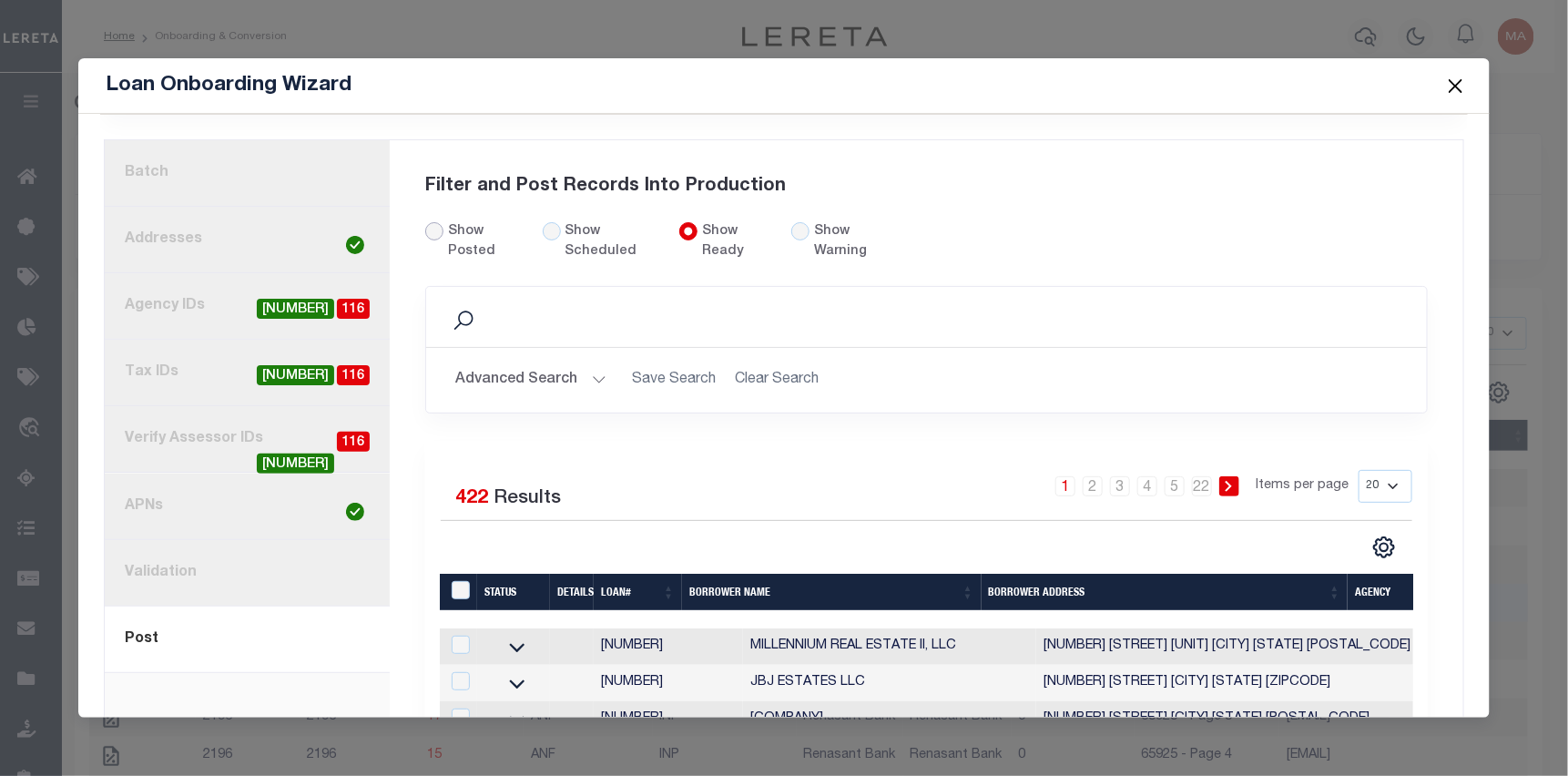 click on "Show Posted" at bounding box center (434, 231) 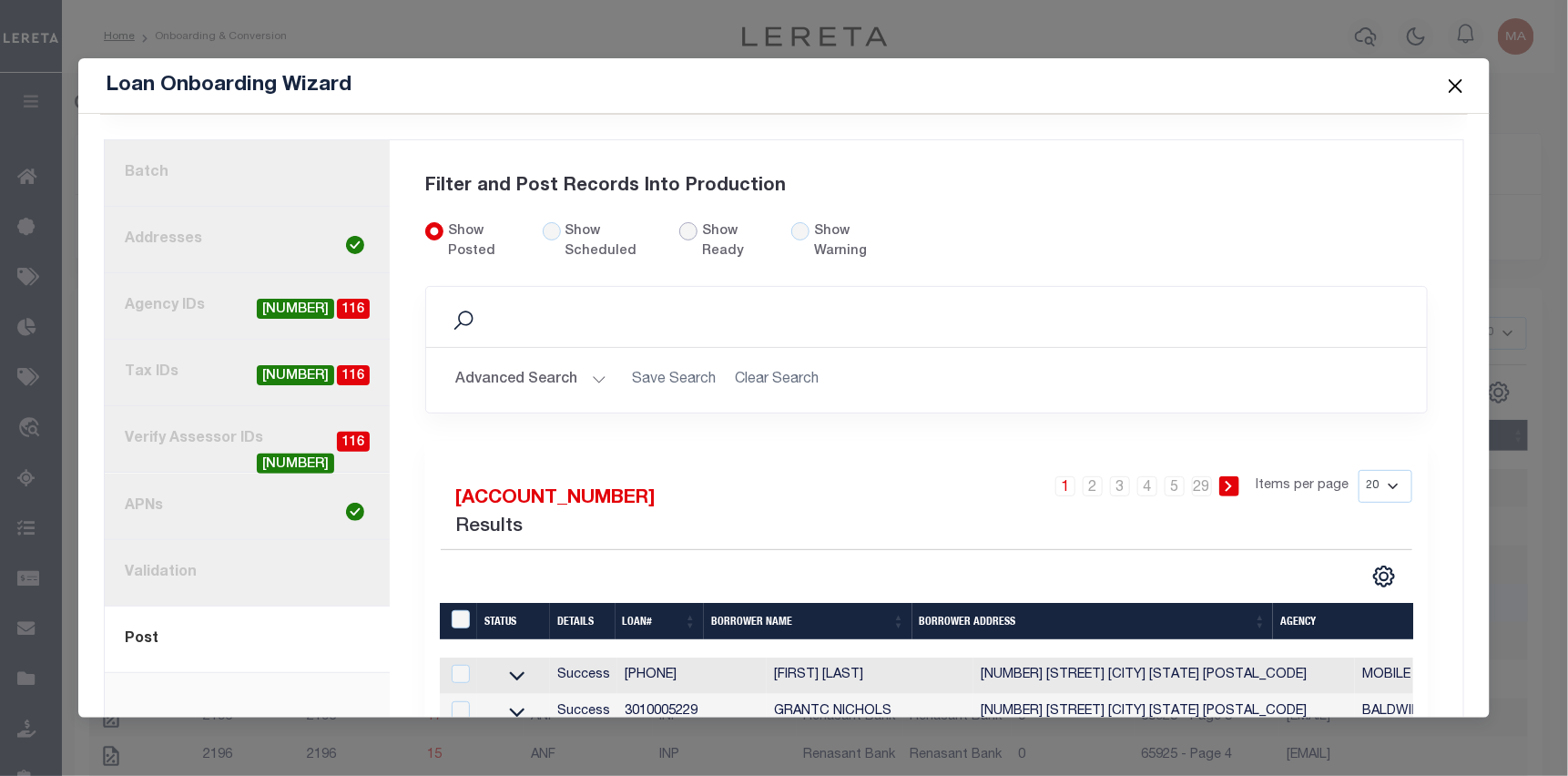 click on "Show Ready" at bounding box center [688, 231] 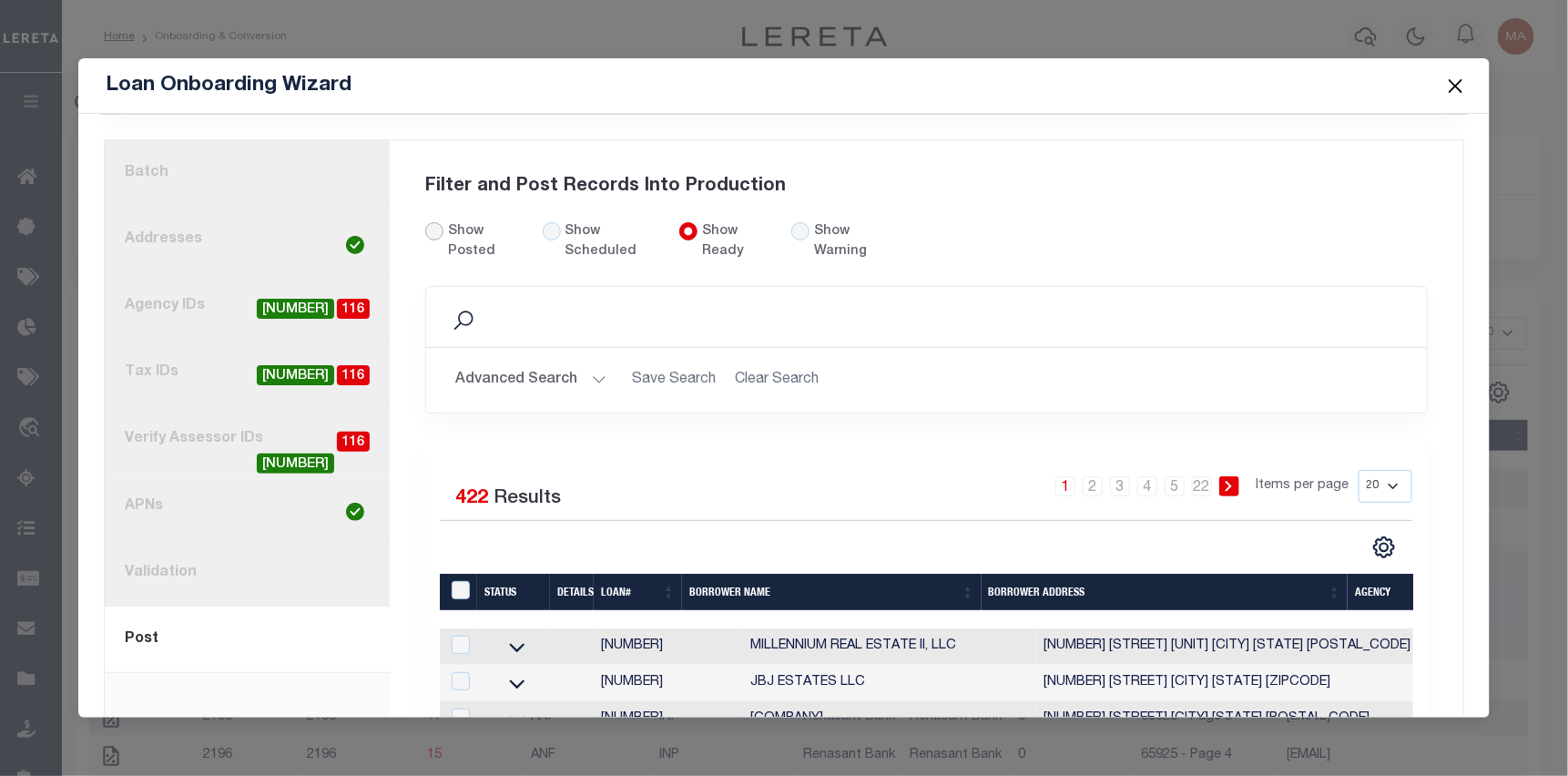 click on "Show Posted" at bounding box center [434, 231] 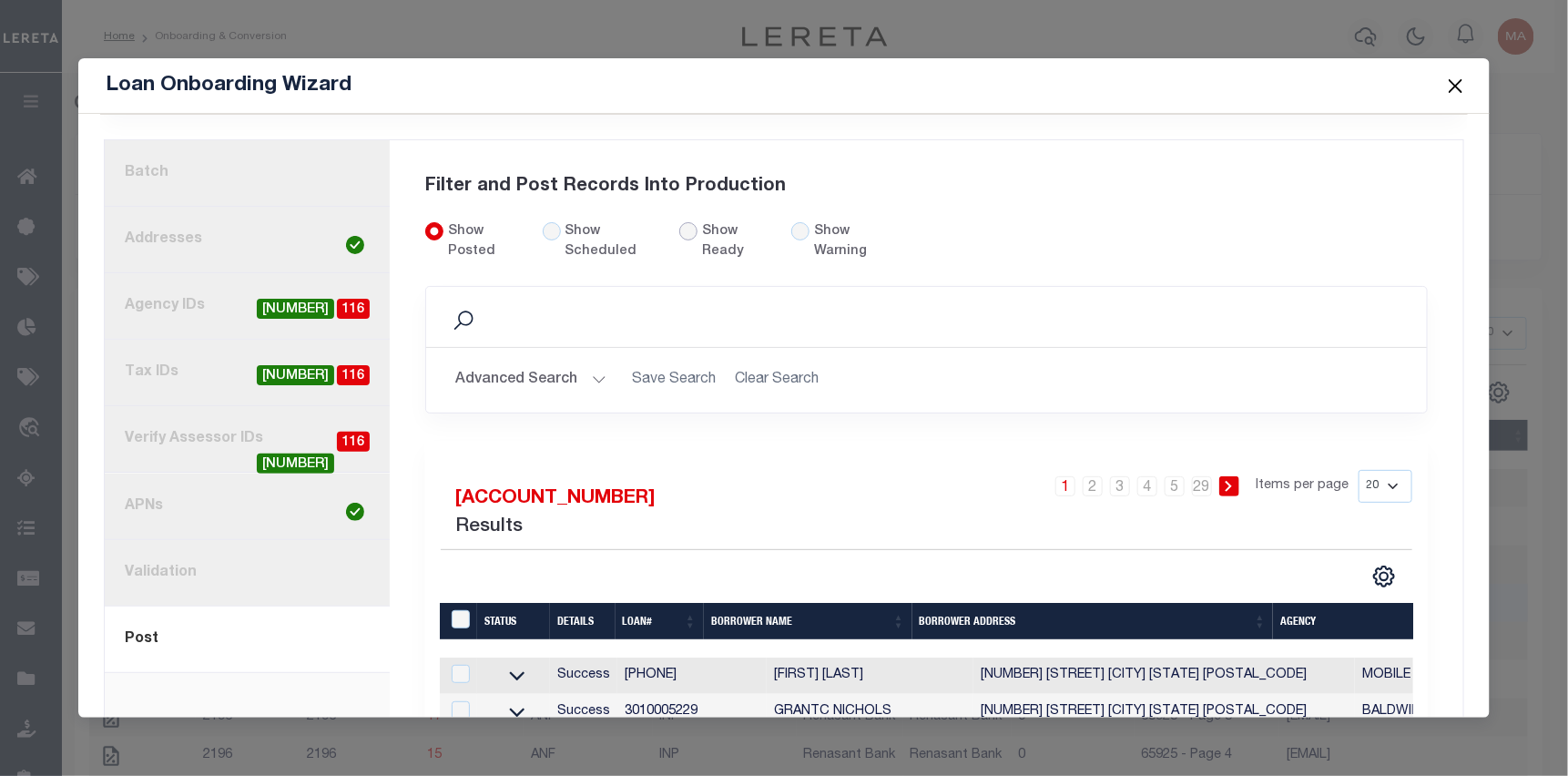 click on "Show Ready" at bounding box center [688, 231] 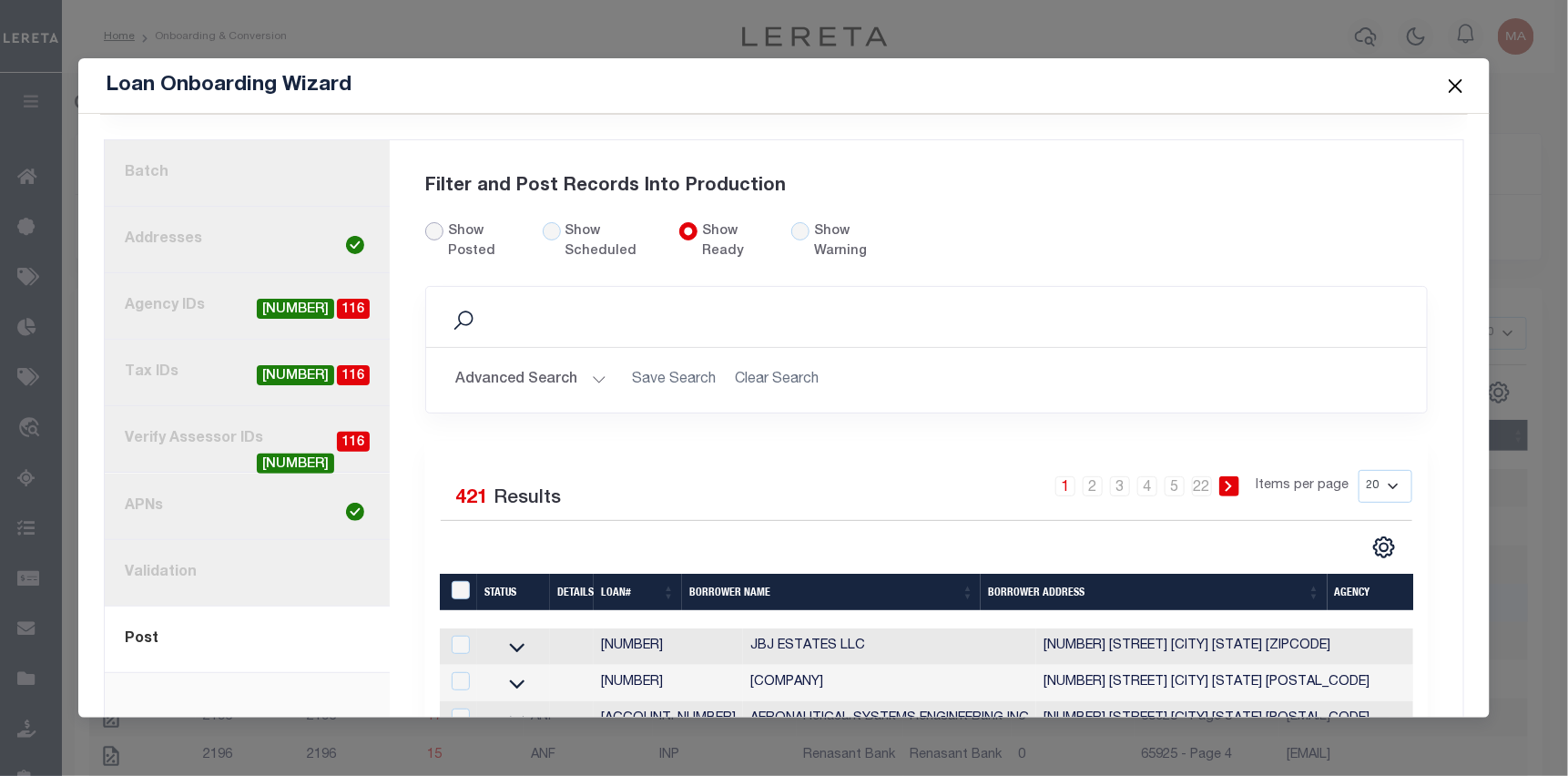 click on "Show Posted" at bounding box center (434, 231) 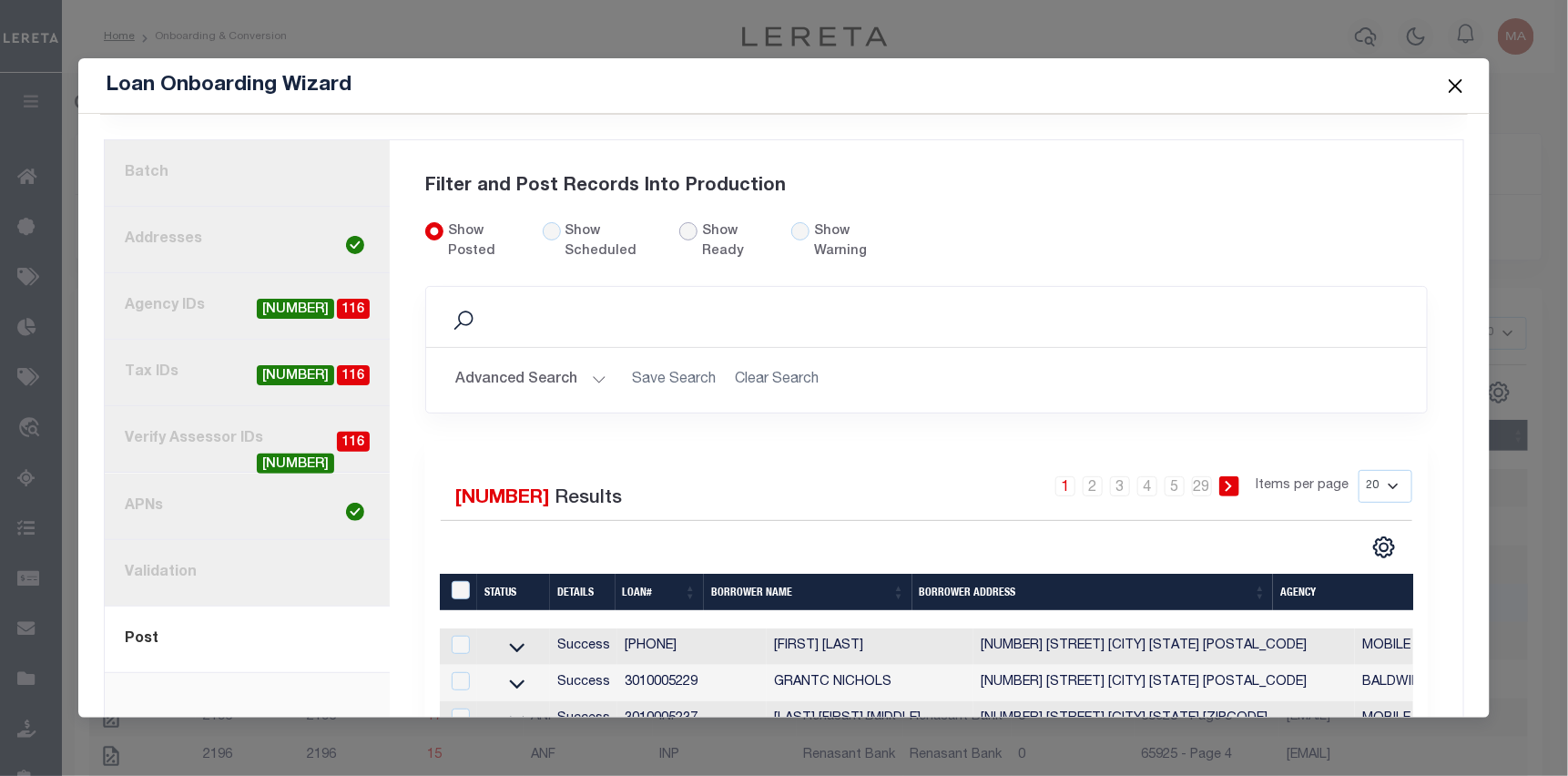 click on "Show Ready" at bounding box center (688, 231) 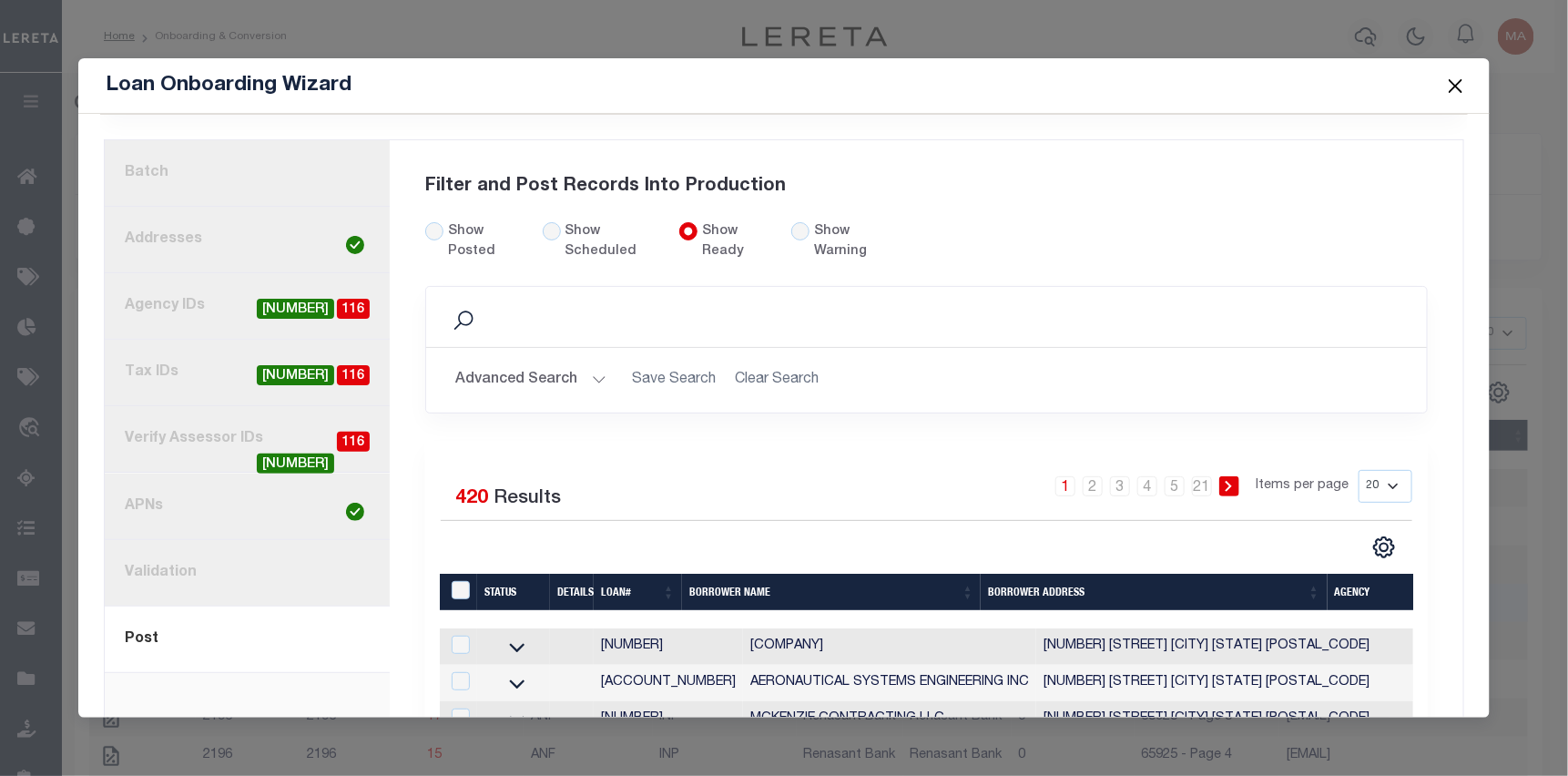 click on "Show Posted" at bounding box center [473, 242] 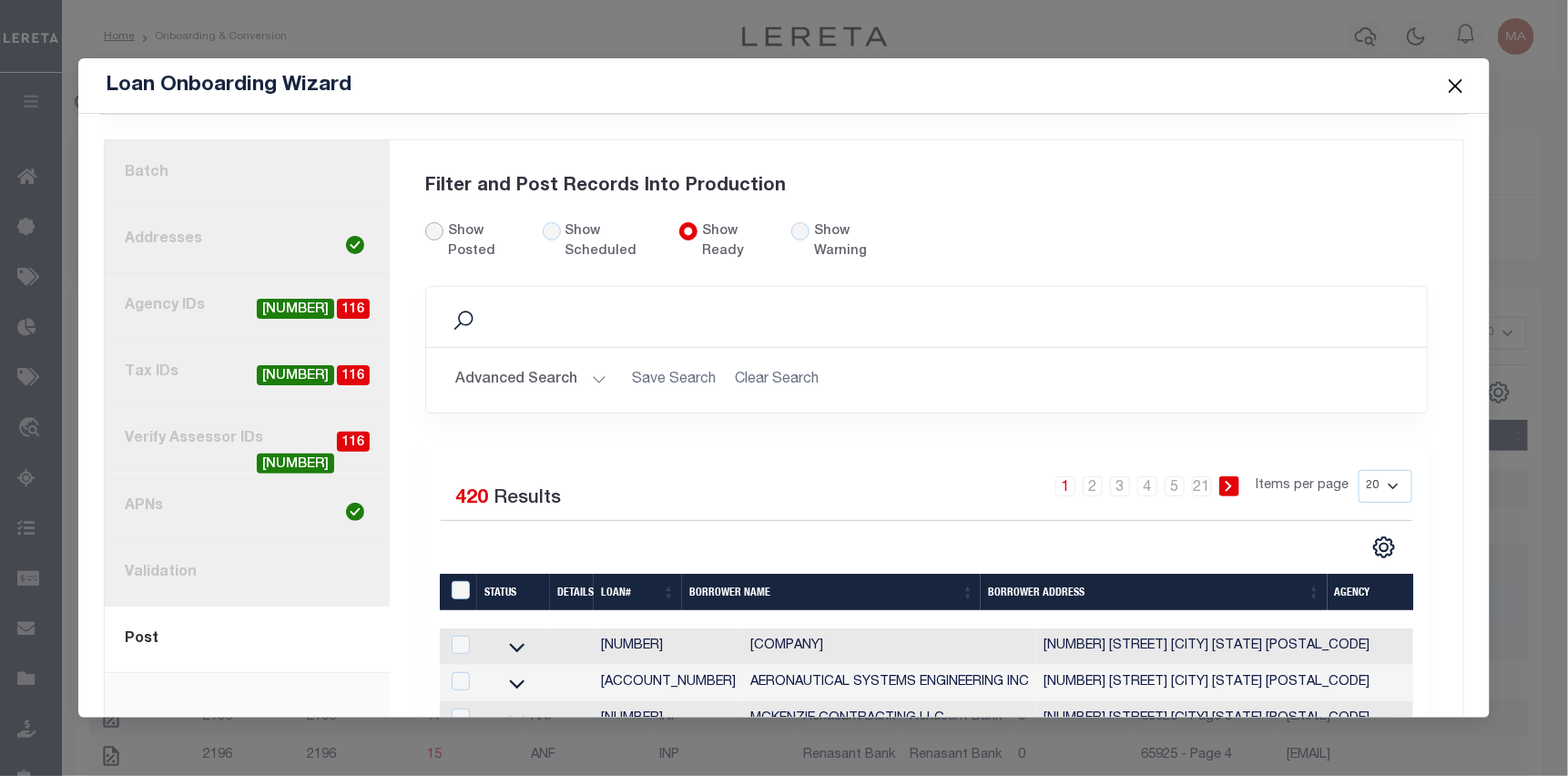 click on "Show Posted" at bounding box center [434, 231] 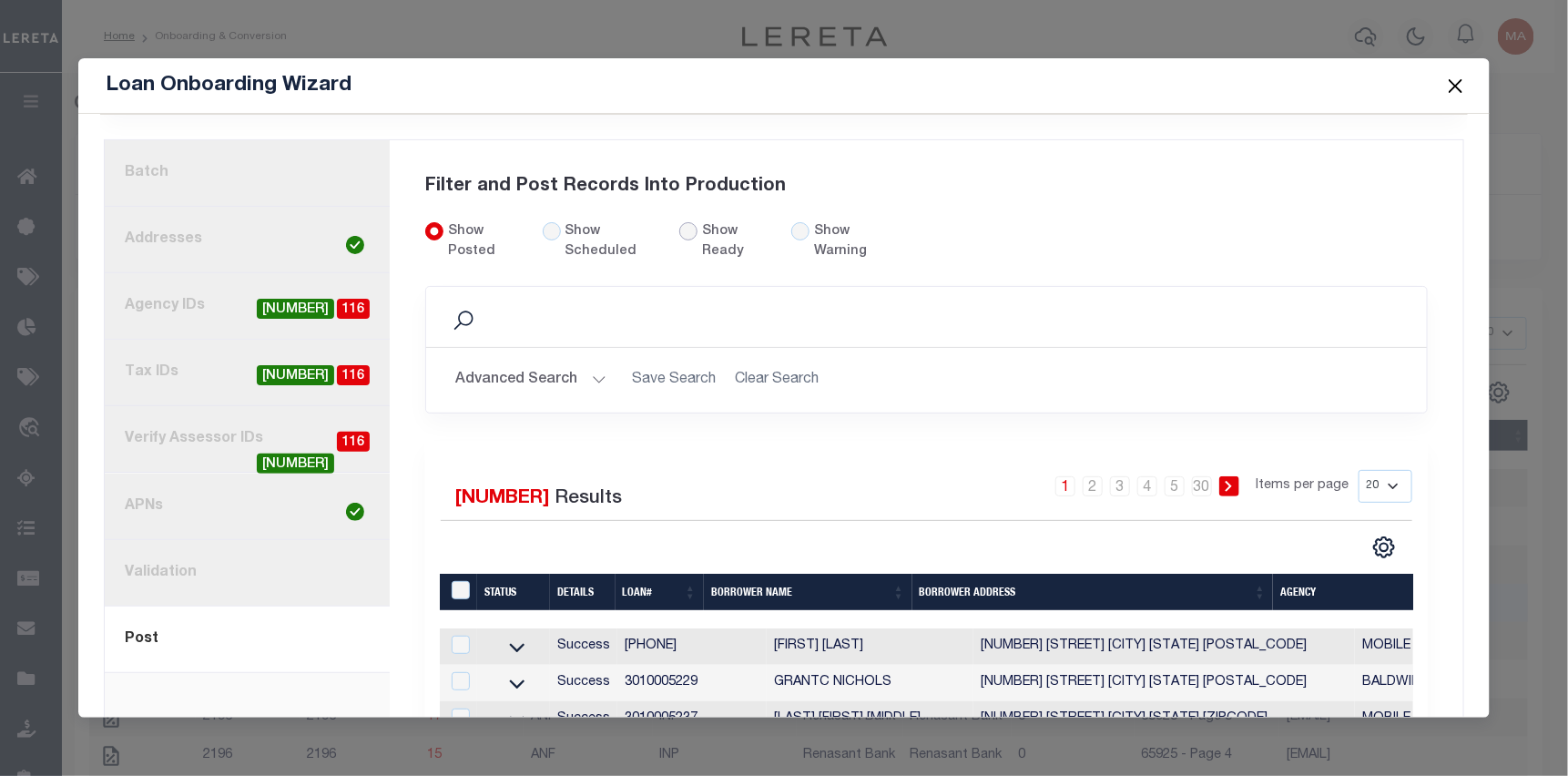 click on "Show Ready" at bounding box center [688, 231] 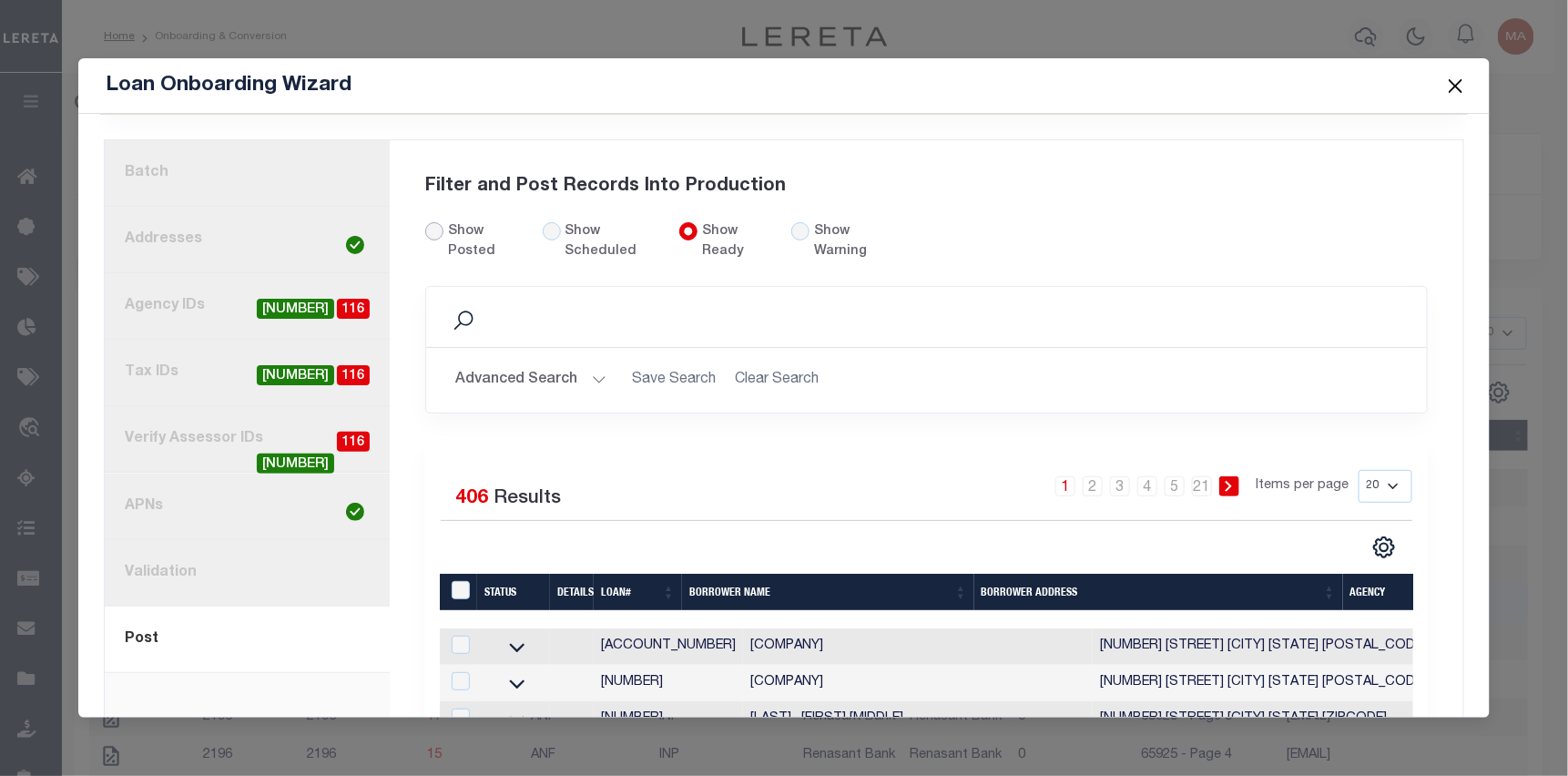 click on "Show Posted" at bounding box center (434, 231) 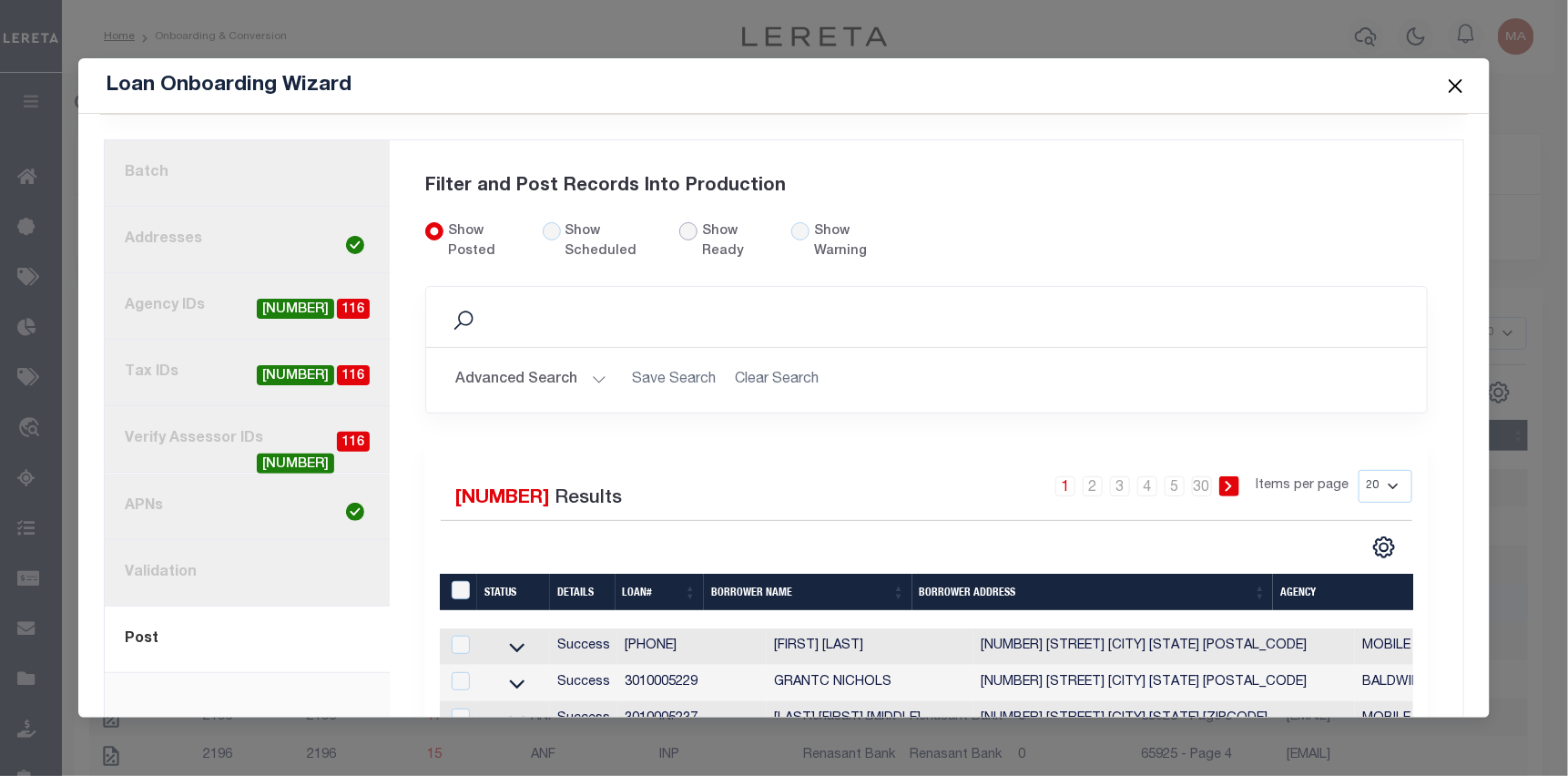 click on "Show Ready" at bounding box center [688, 231] 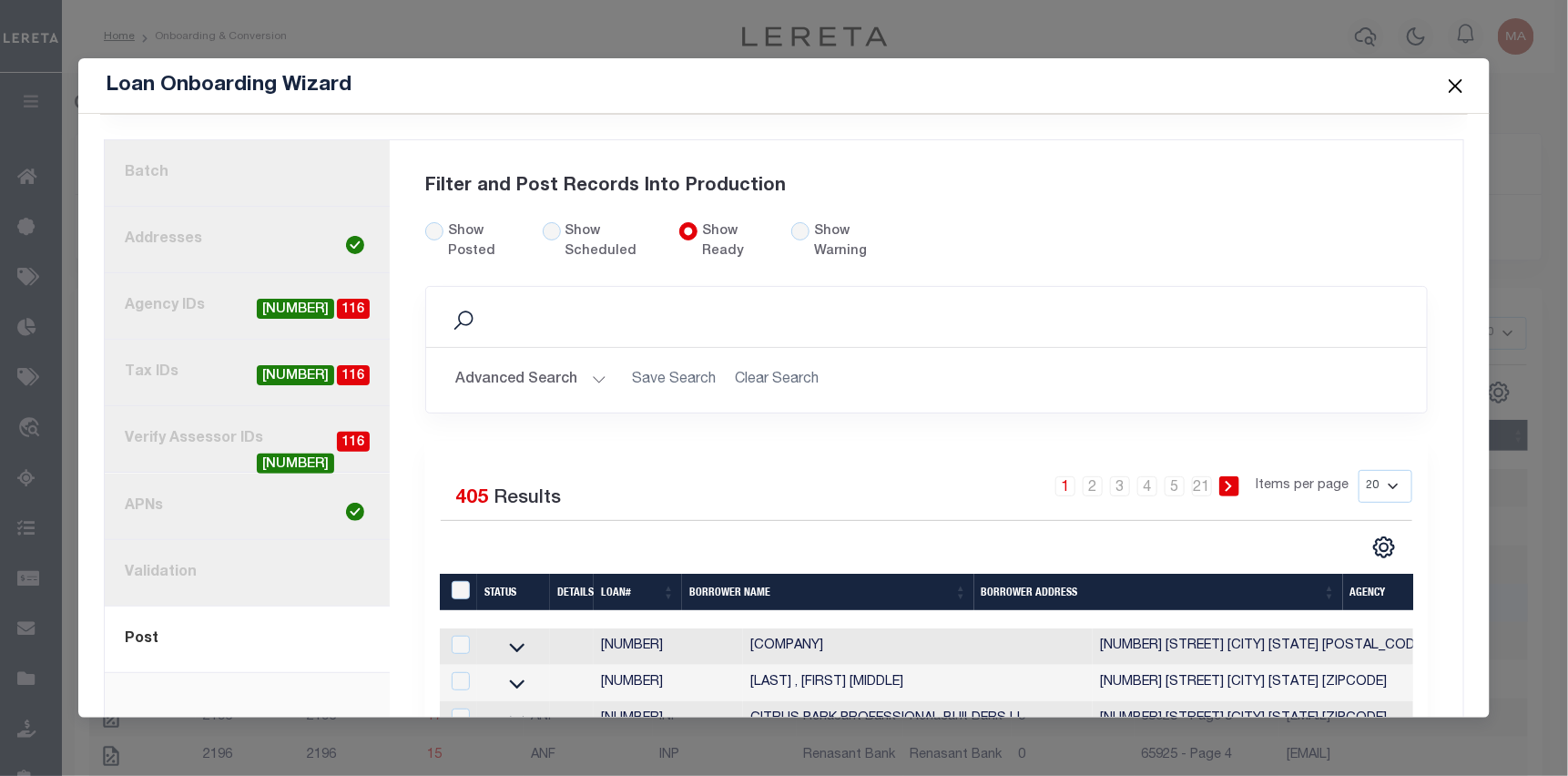 click on "Show Posted
Show Scheduled
Show Ready" at bounding box center (668, 254) 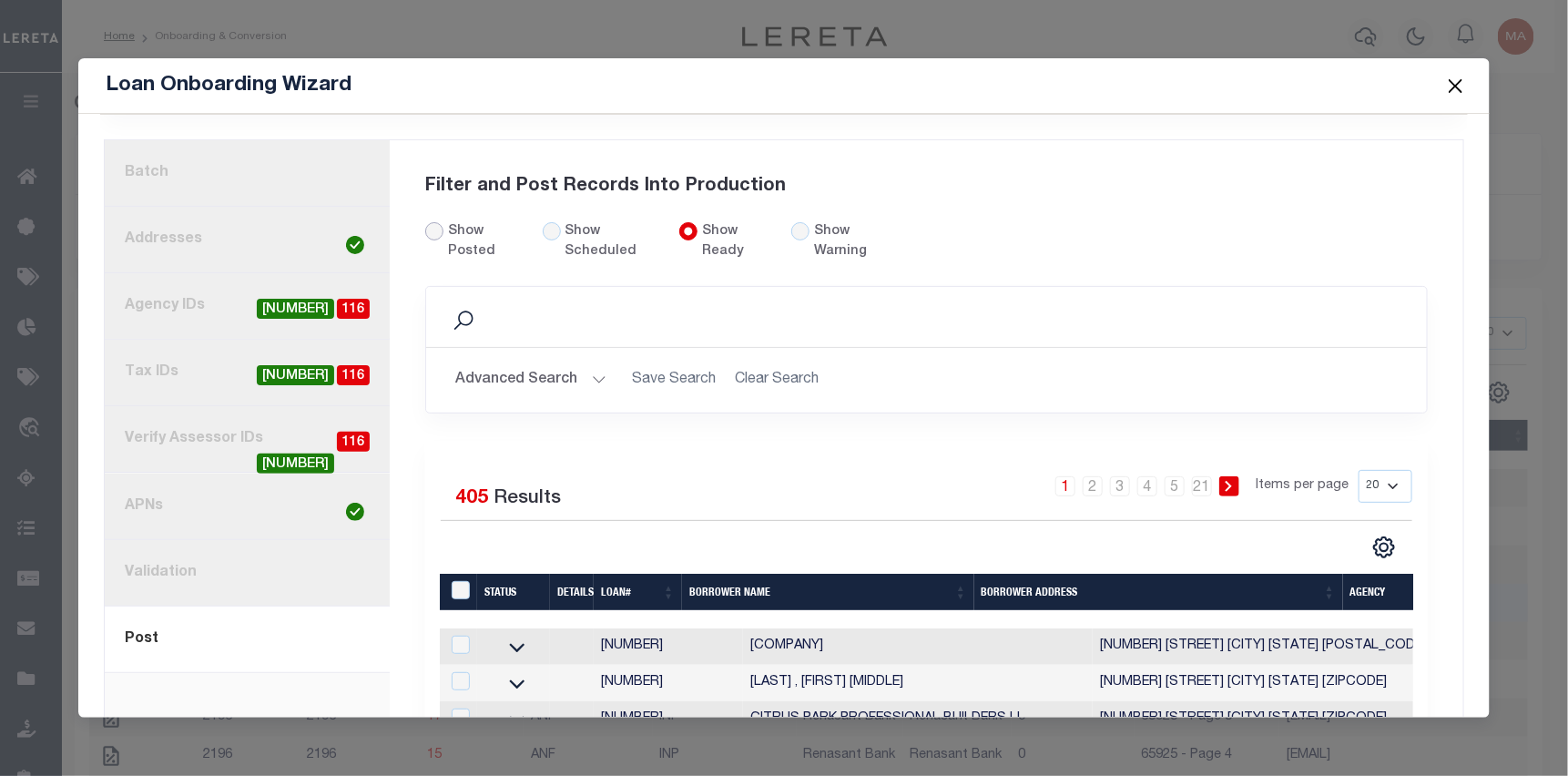 click on "Show Posted" at bounding box center [434, 231] 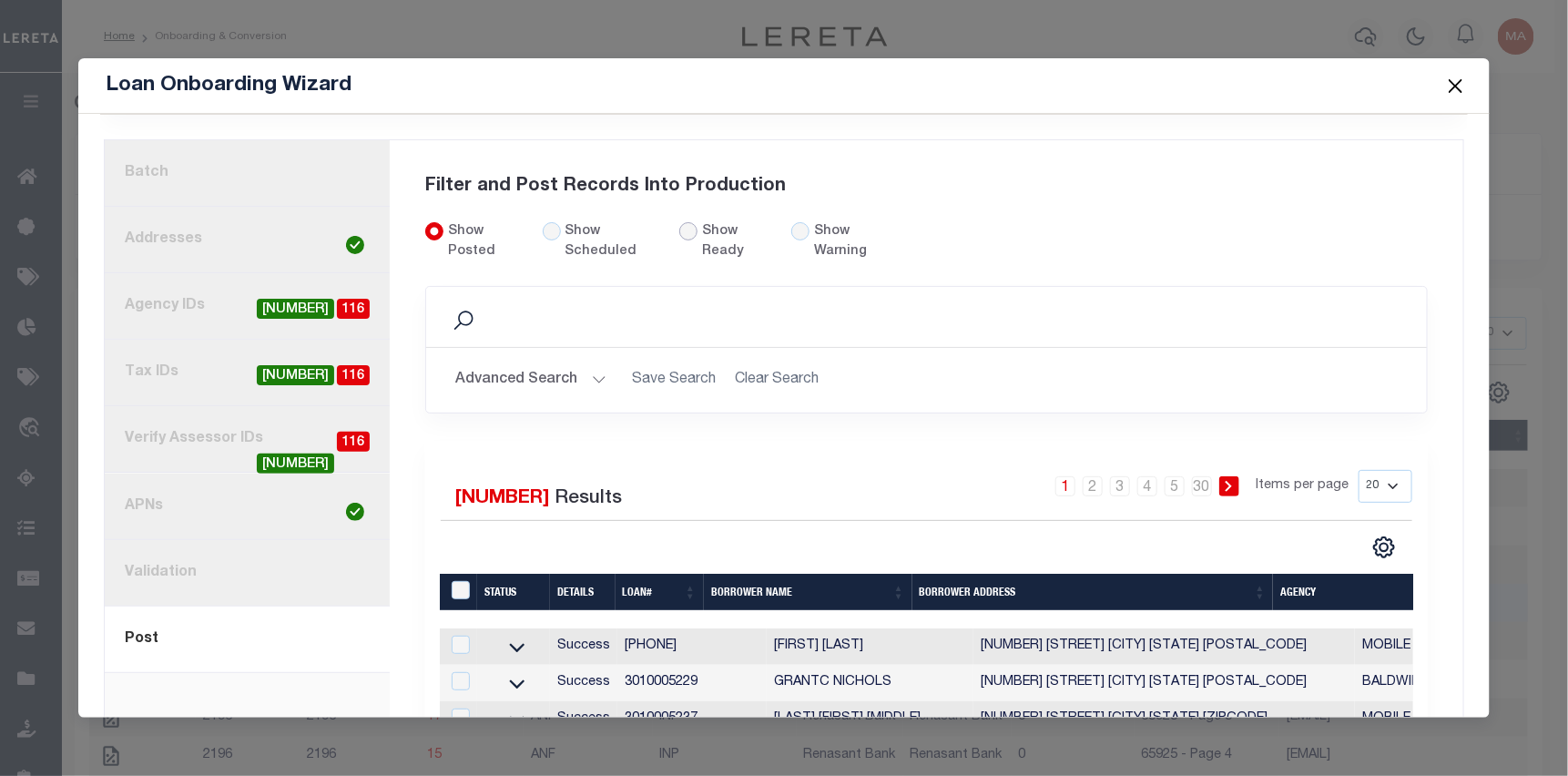 click on "Show Ready" at bounding box center (688, 231) 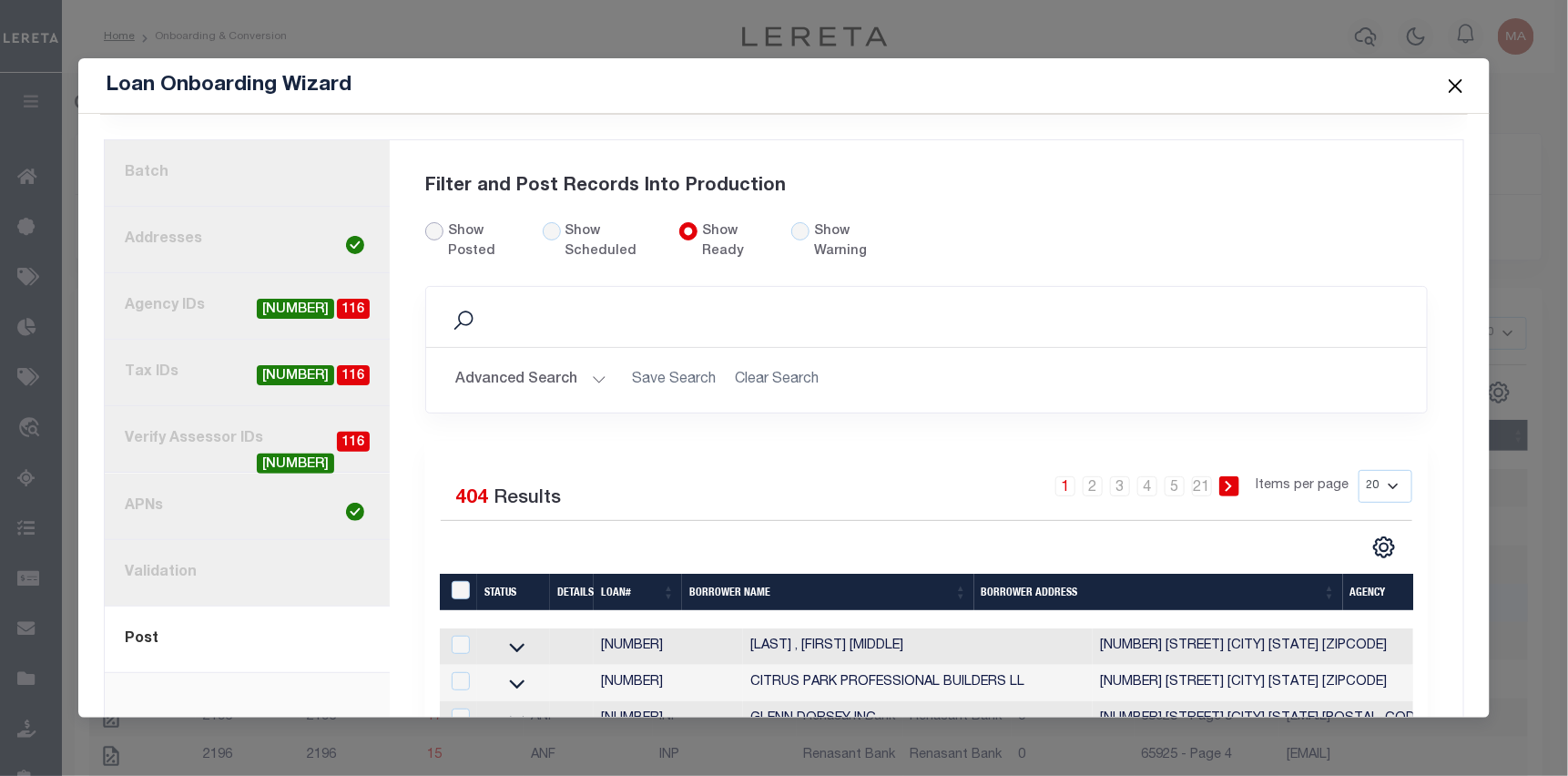 click on "Show Posted" at bounding box center [434, 231] 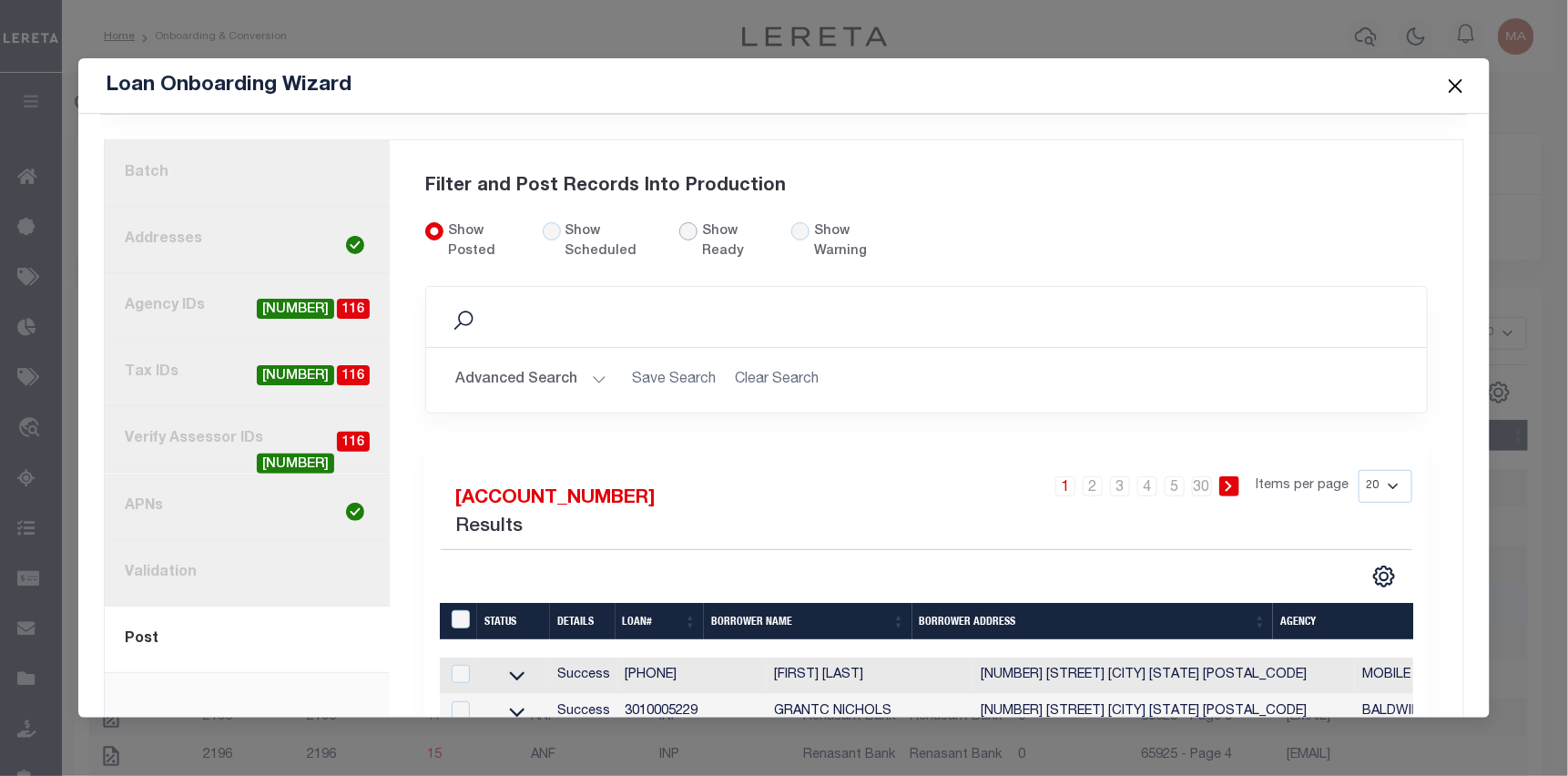 click on "Show Ready" at bounding box center [688, 231] 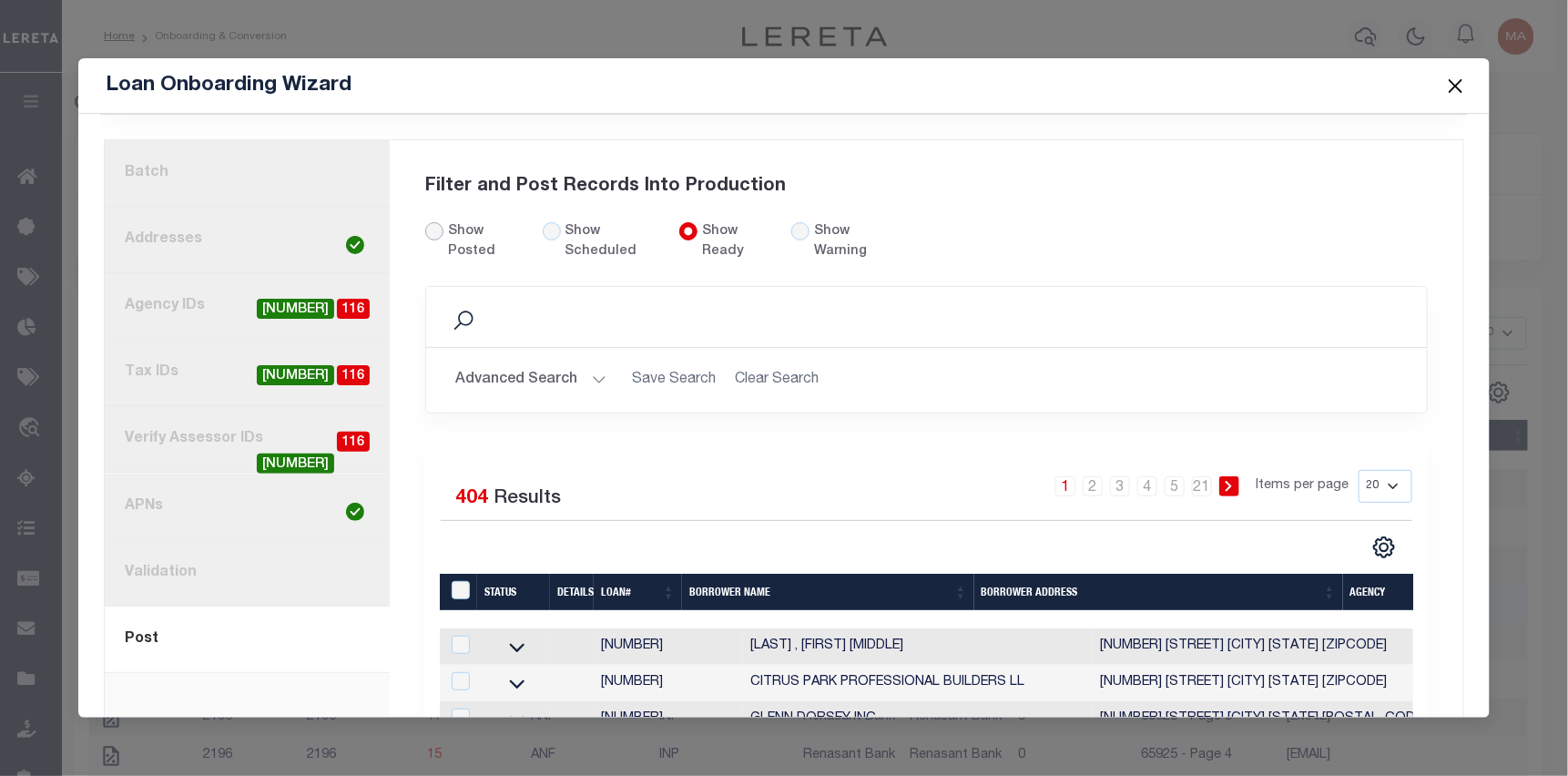click on "Show Posted" at bounding box center [434, 231] 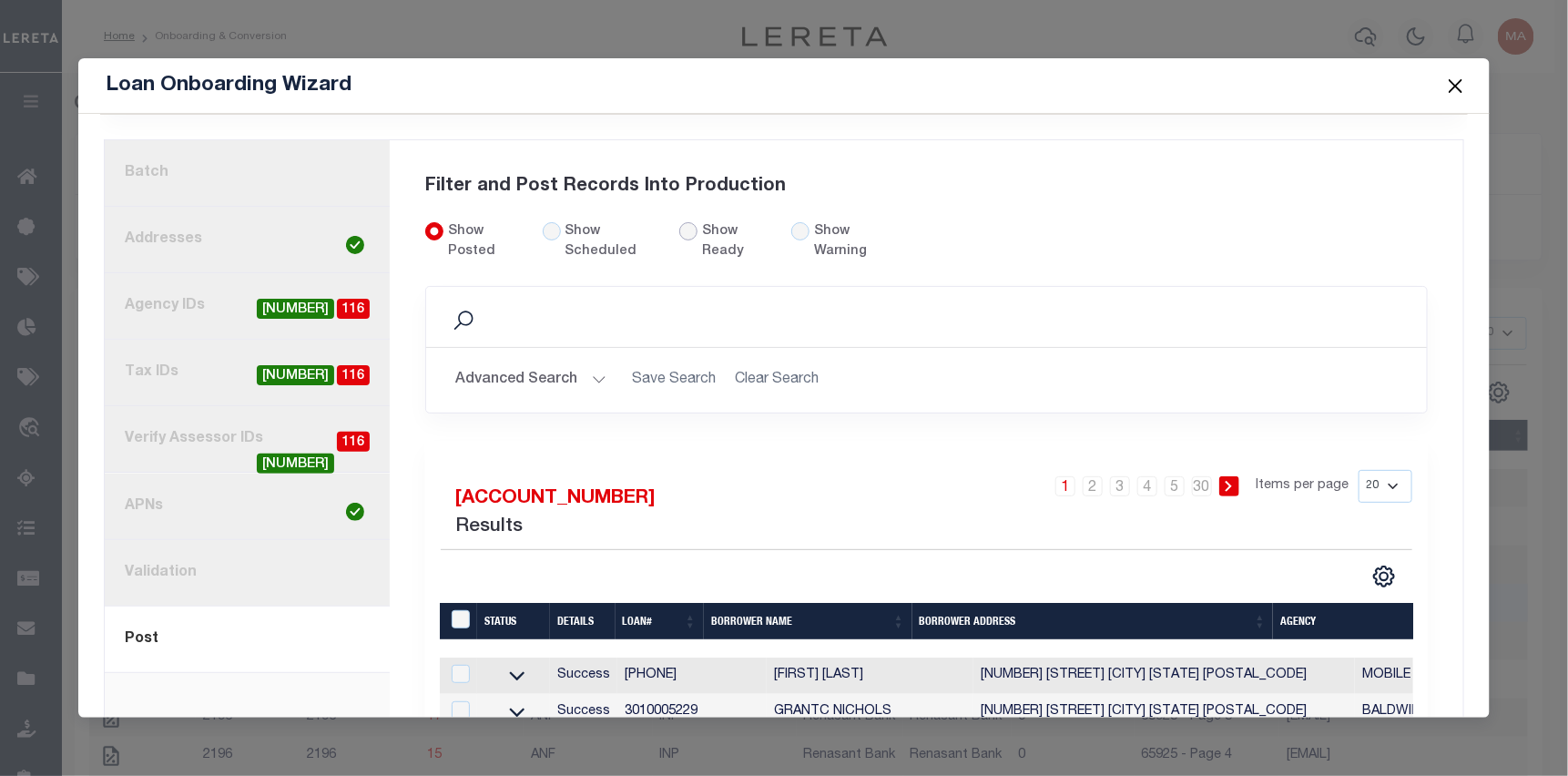 click on "Show Ready" at bounding box center (688, 231) 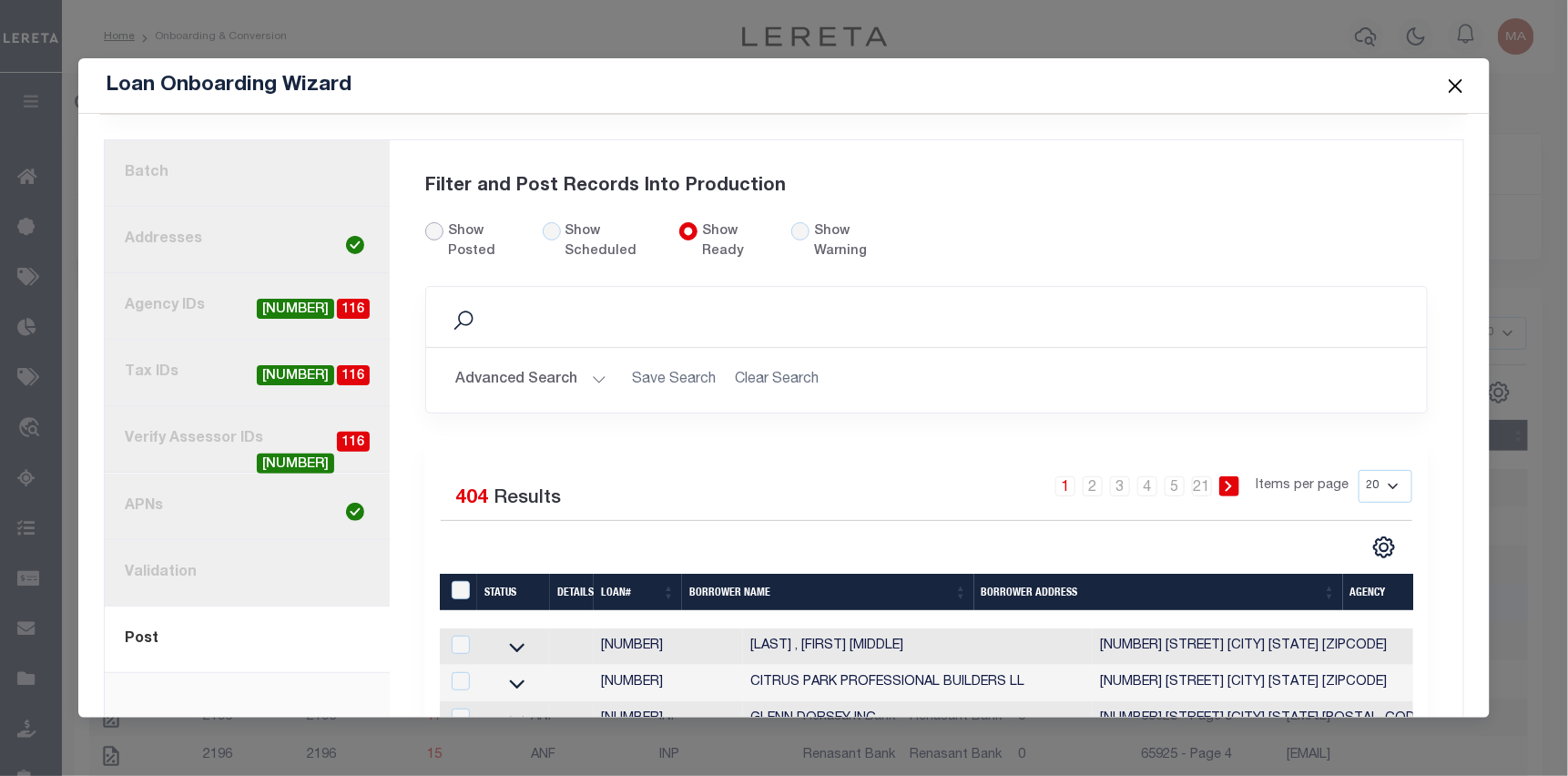 click on "Show Posted" at bounding box center [434, 231] 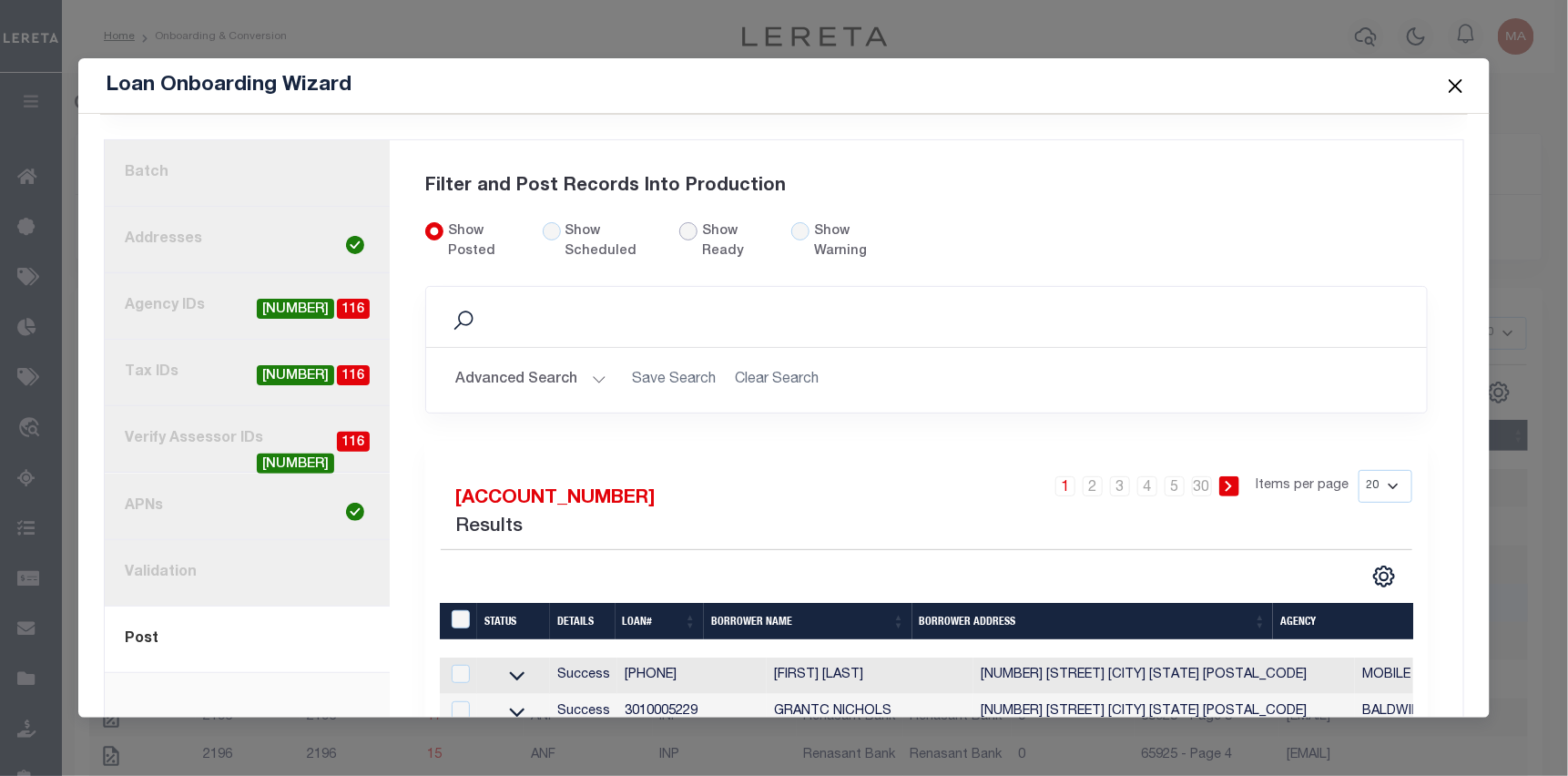 click on "Show Ready" at bounding box center [688, 231] 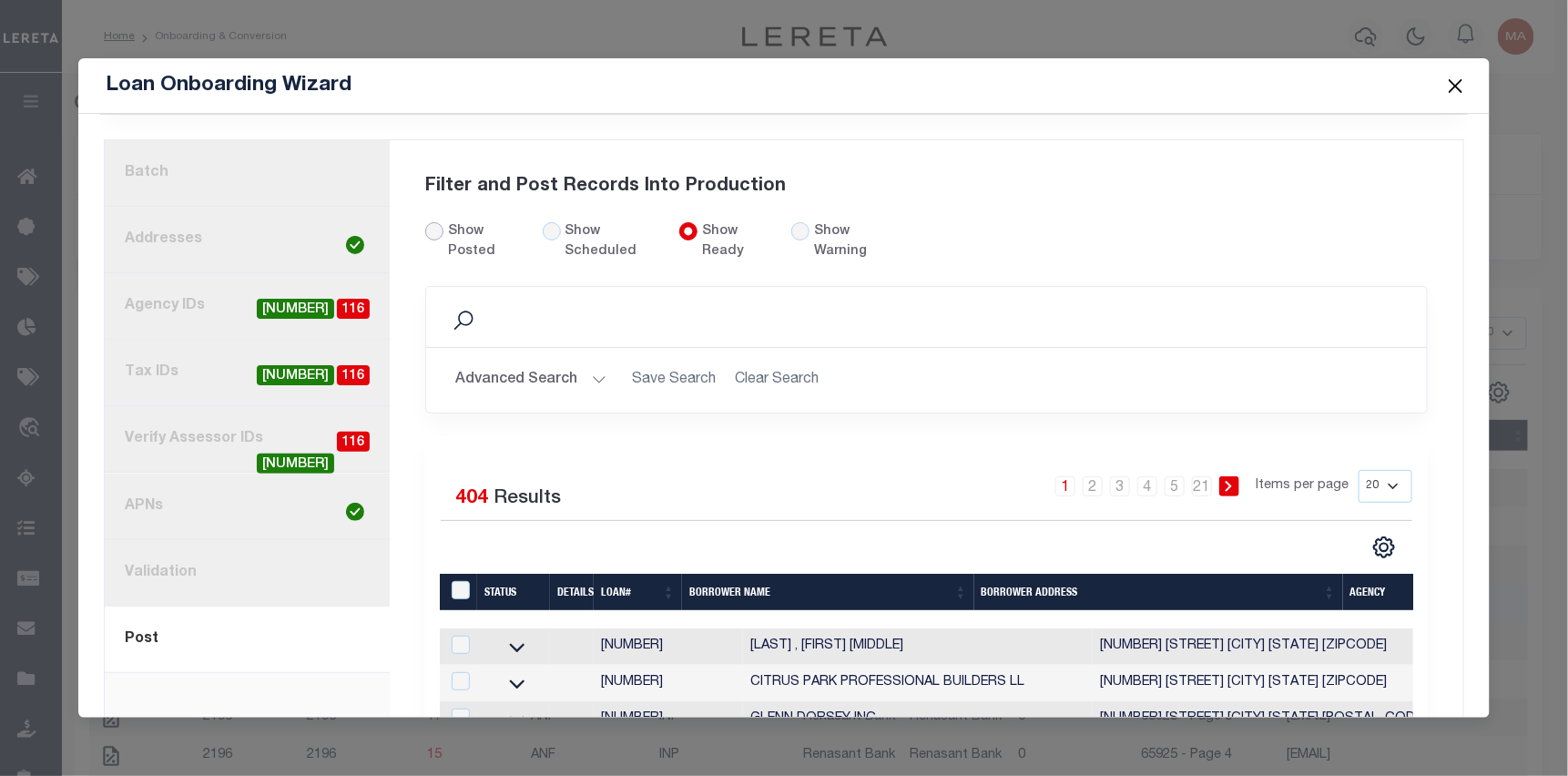click on "Show Posted" at bounding box center (434, 231) 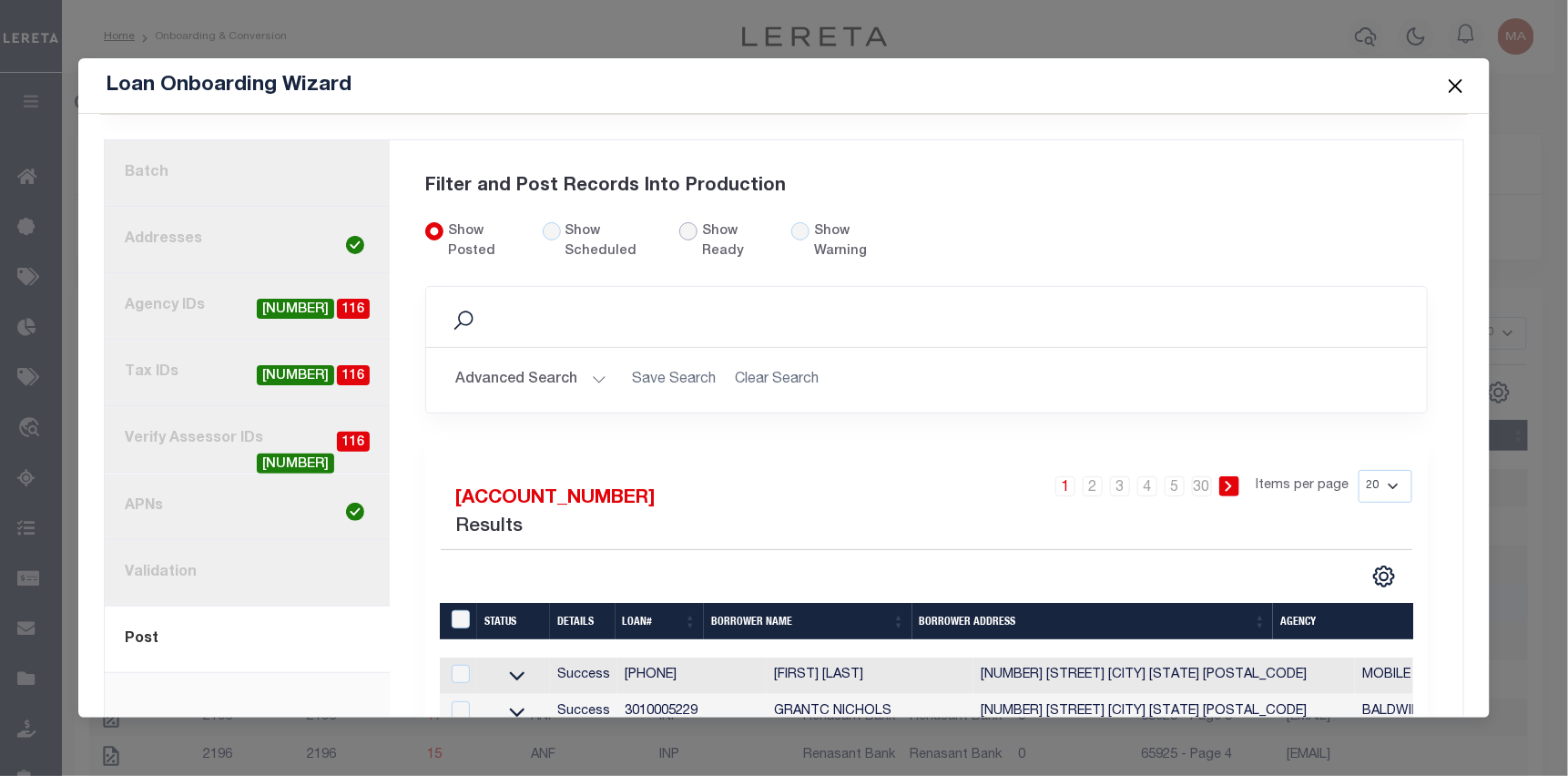click on "Show Ready" at bounding box center [688, 231] 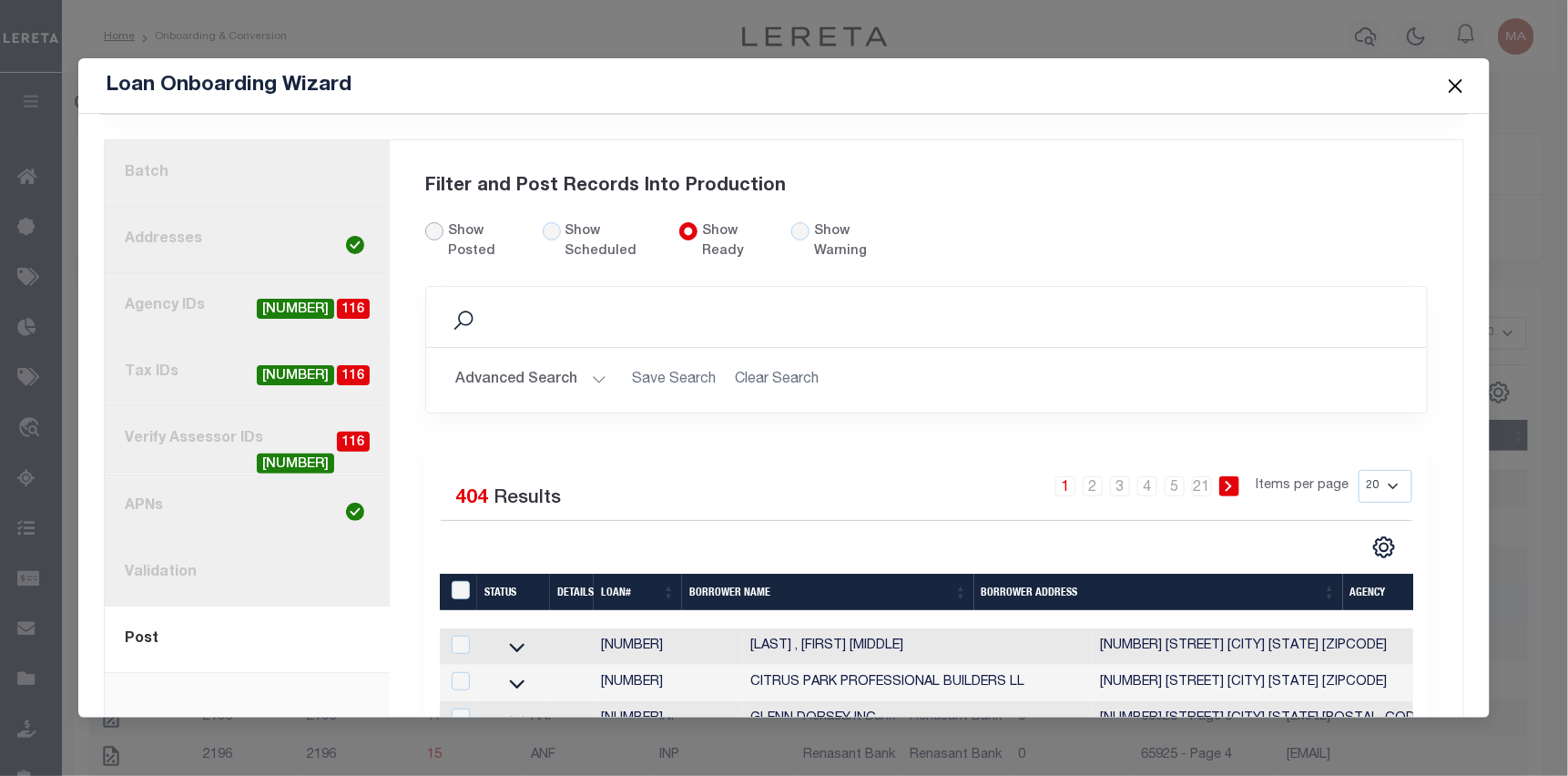 click on "Show Posted" at bounding box center (434, 231) 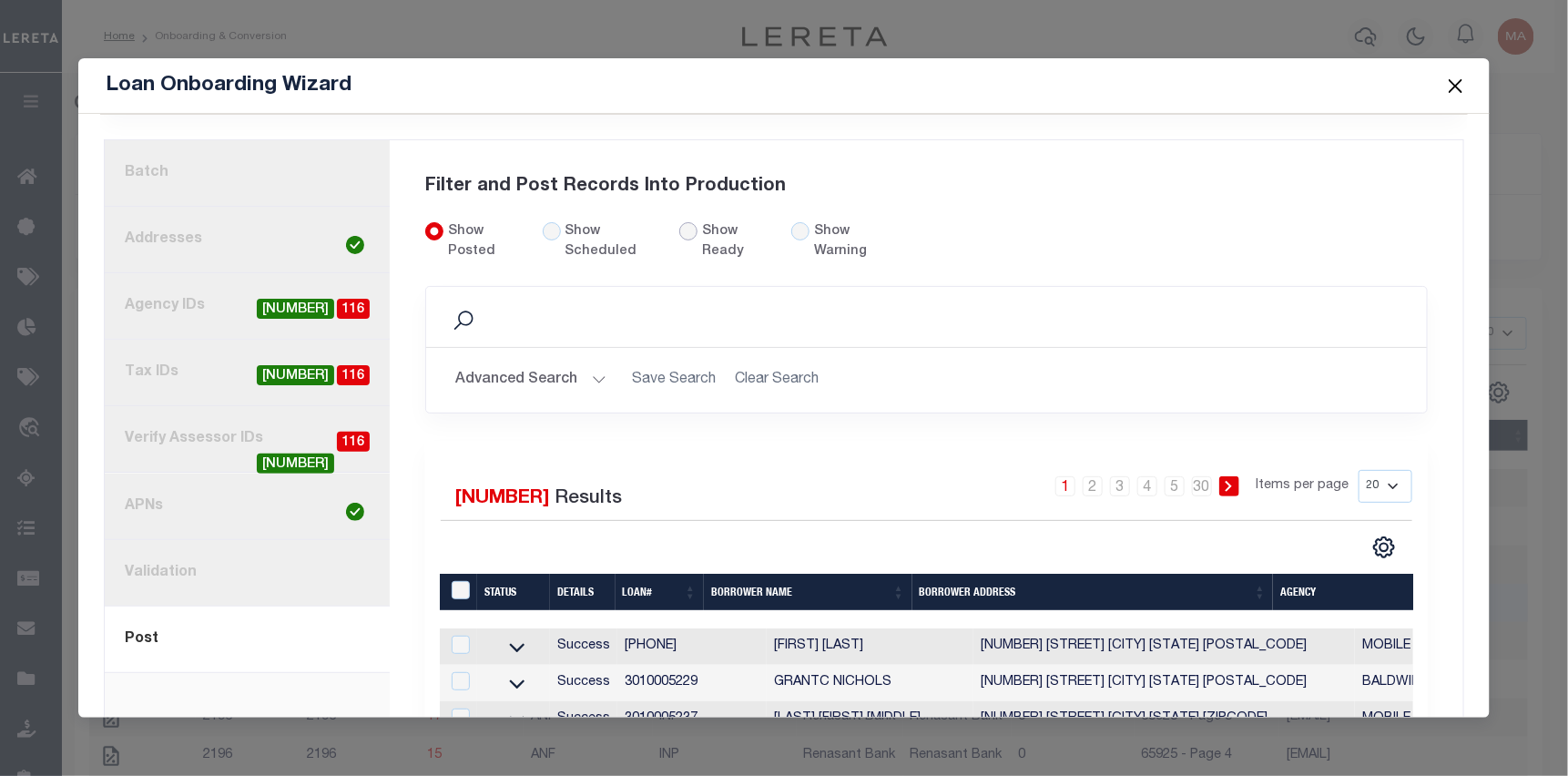 click on "Show Ready" at bounding box center [688, 231] 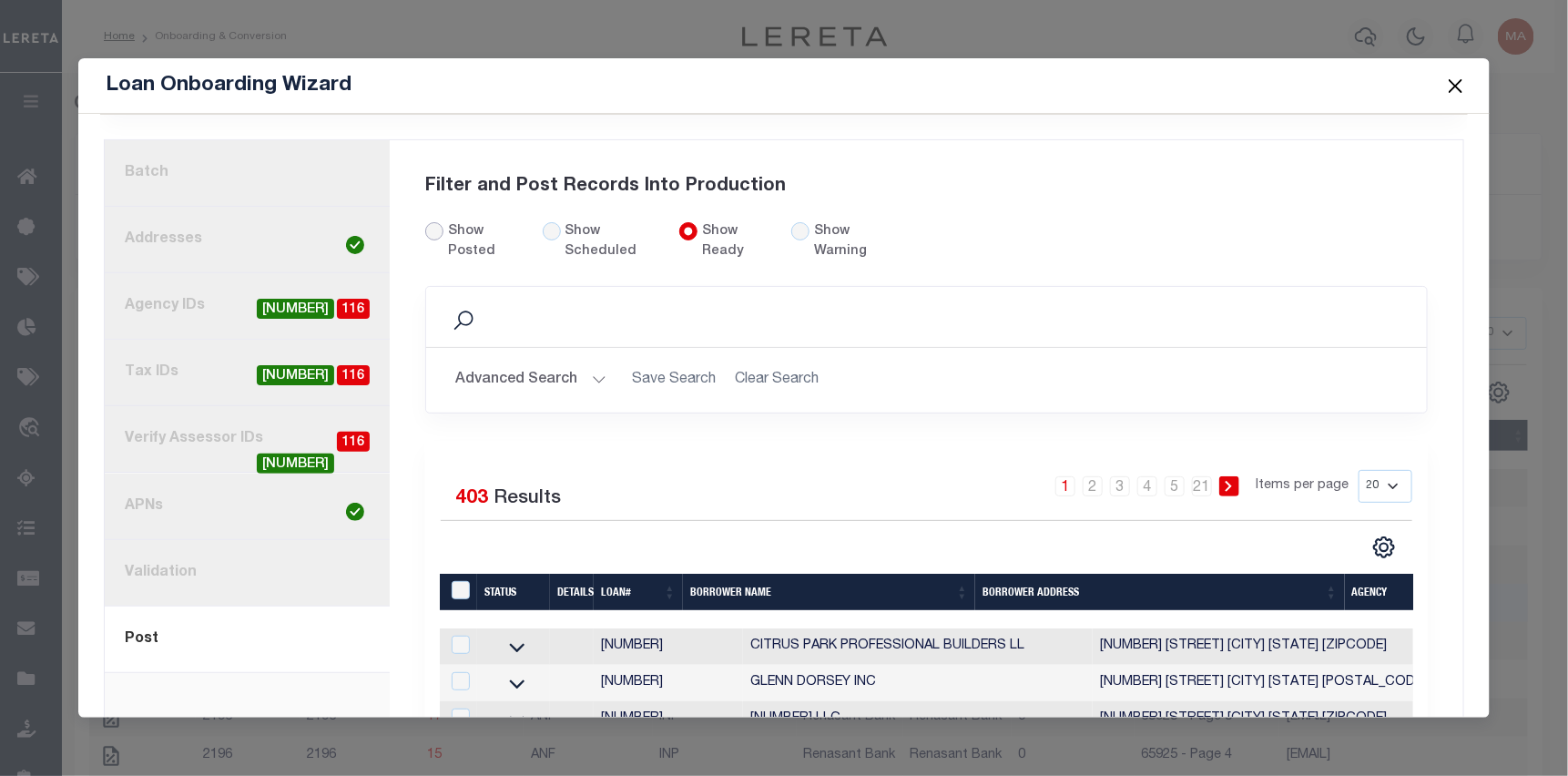 click on "Show Posted" at bounding box center (434, 231) 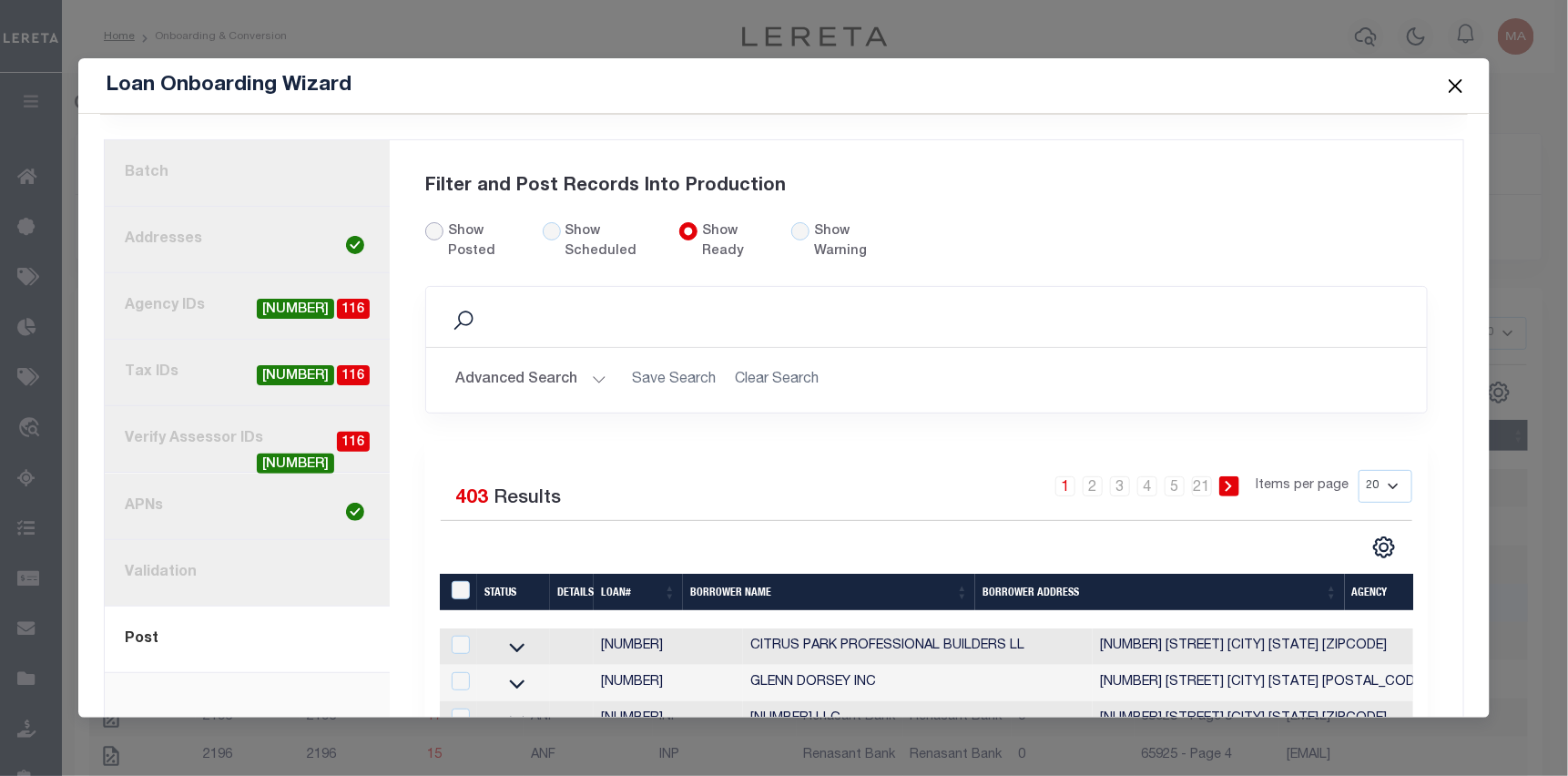 radio on "true" 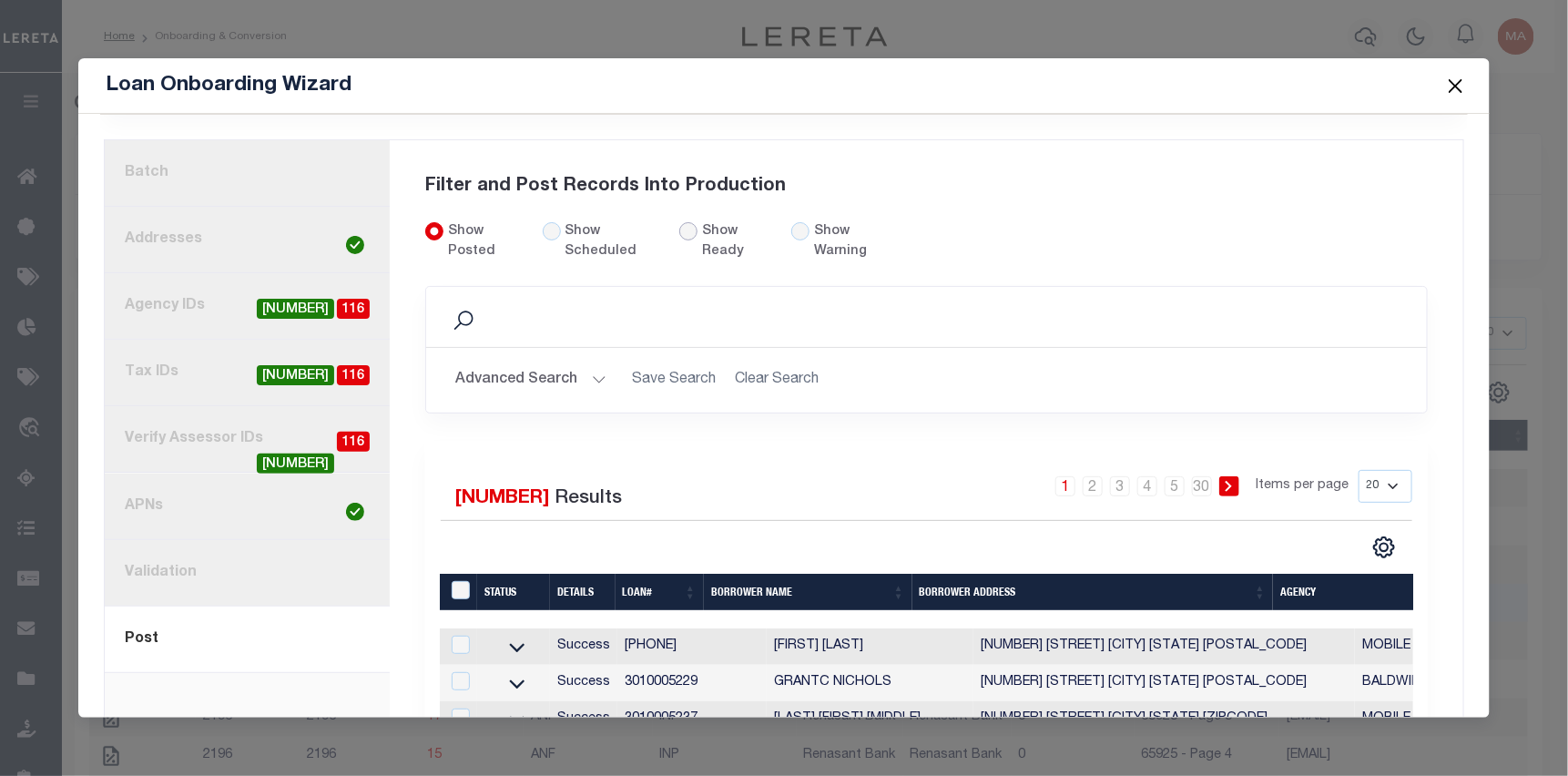 click on "Show Ready" at bounding box center [688, 231] 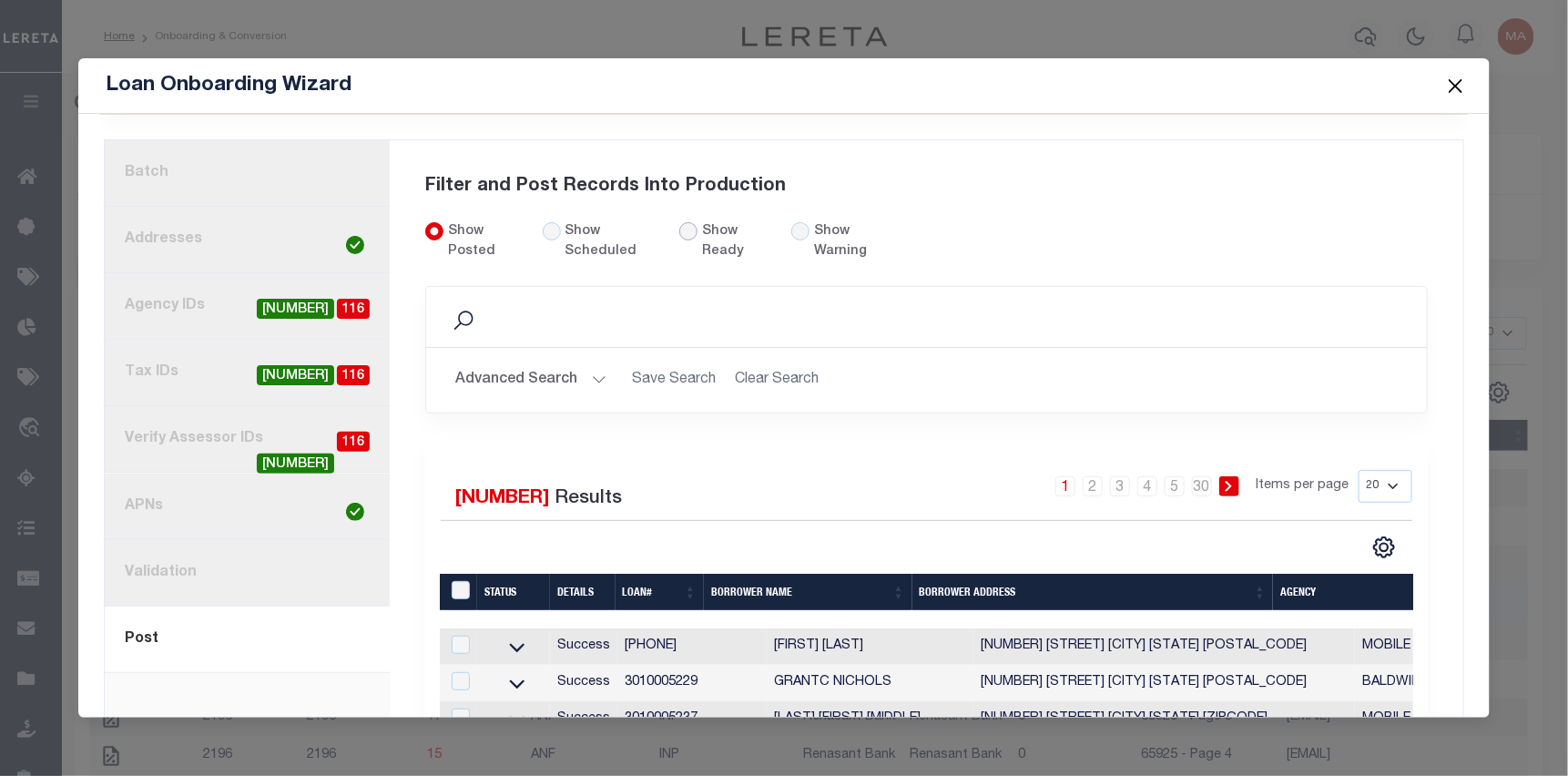 radio on "true" 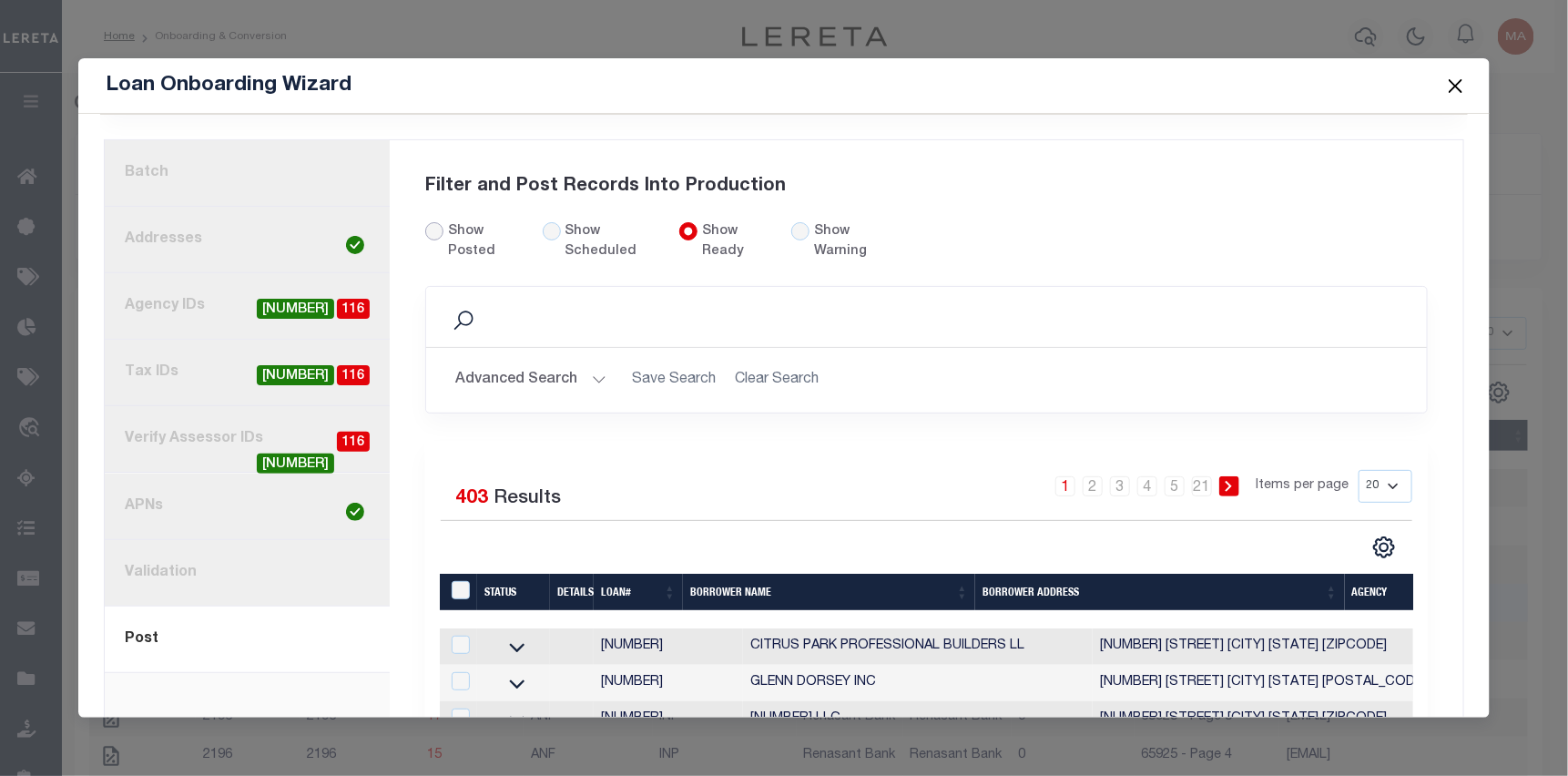 click on "Show Posted" at bounding box center (434, 231) 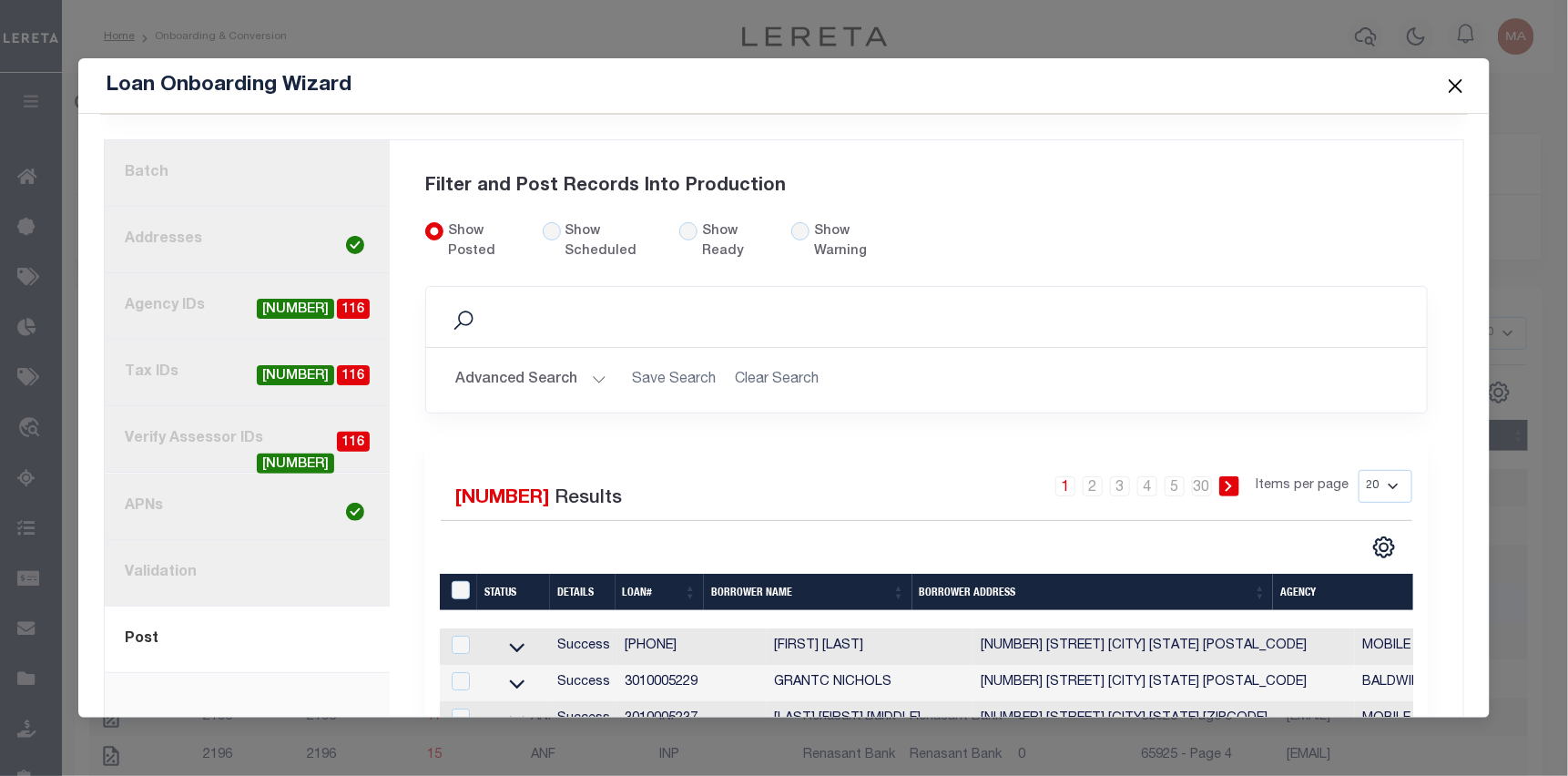 scroll, scrollTop: 0, scrollLeft: 0, axis: both 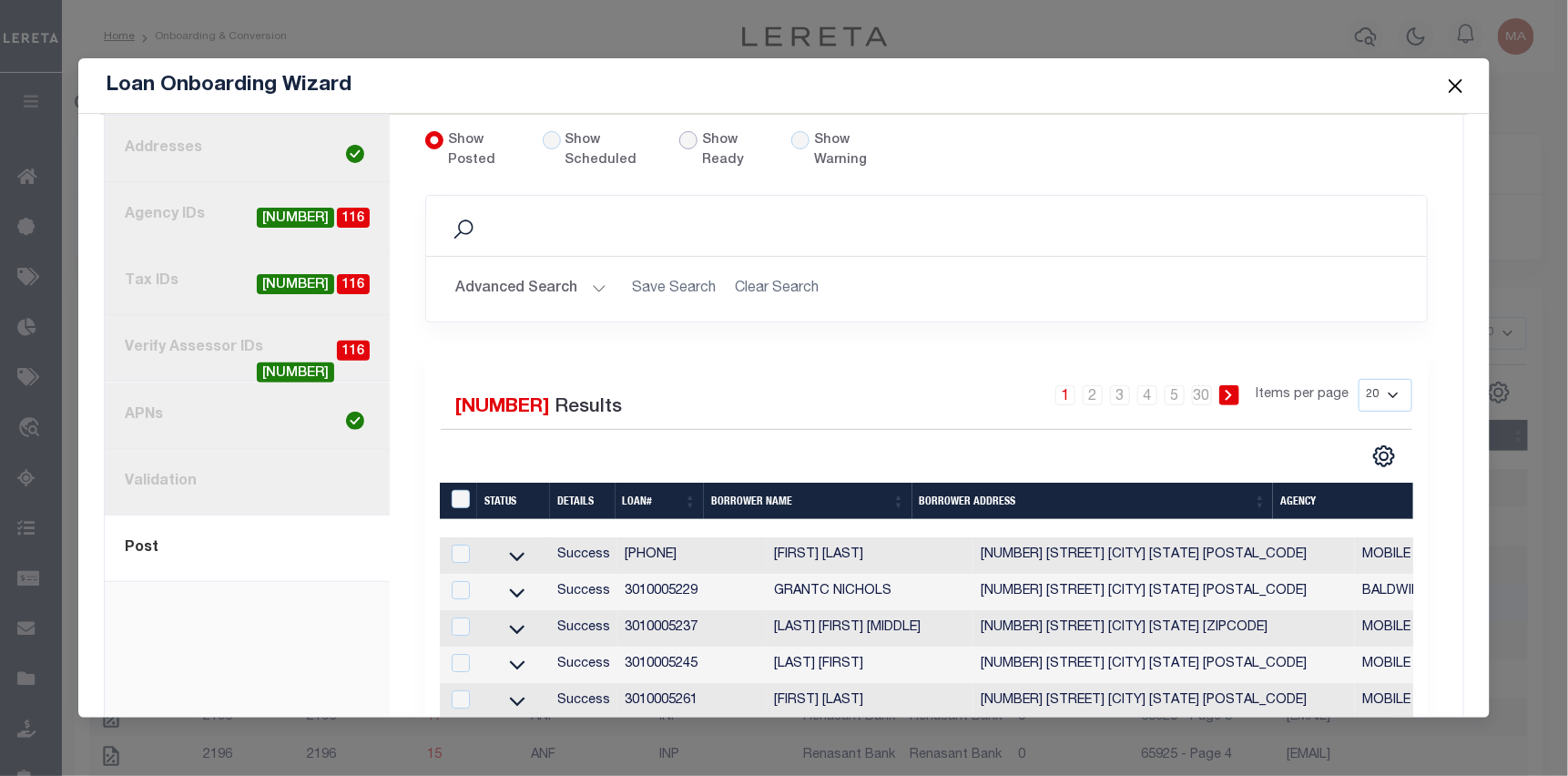 click on "Show Ready" at bounding box center [688, 140] 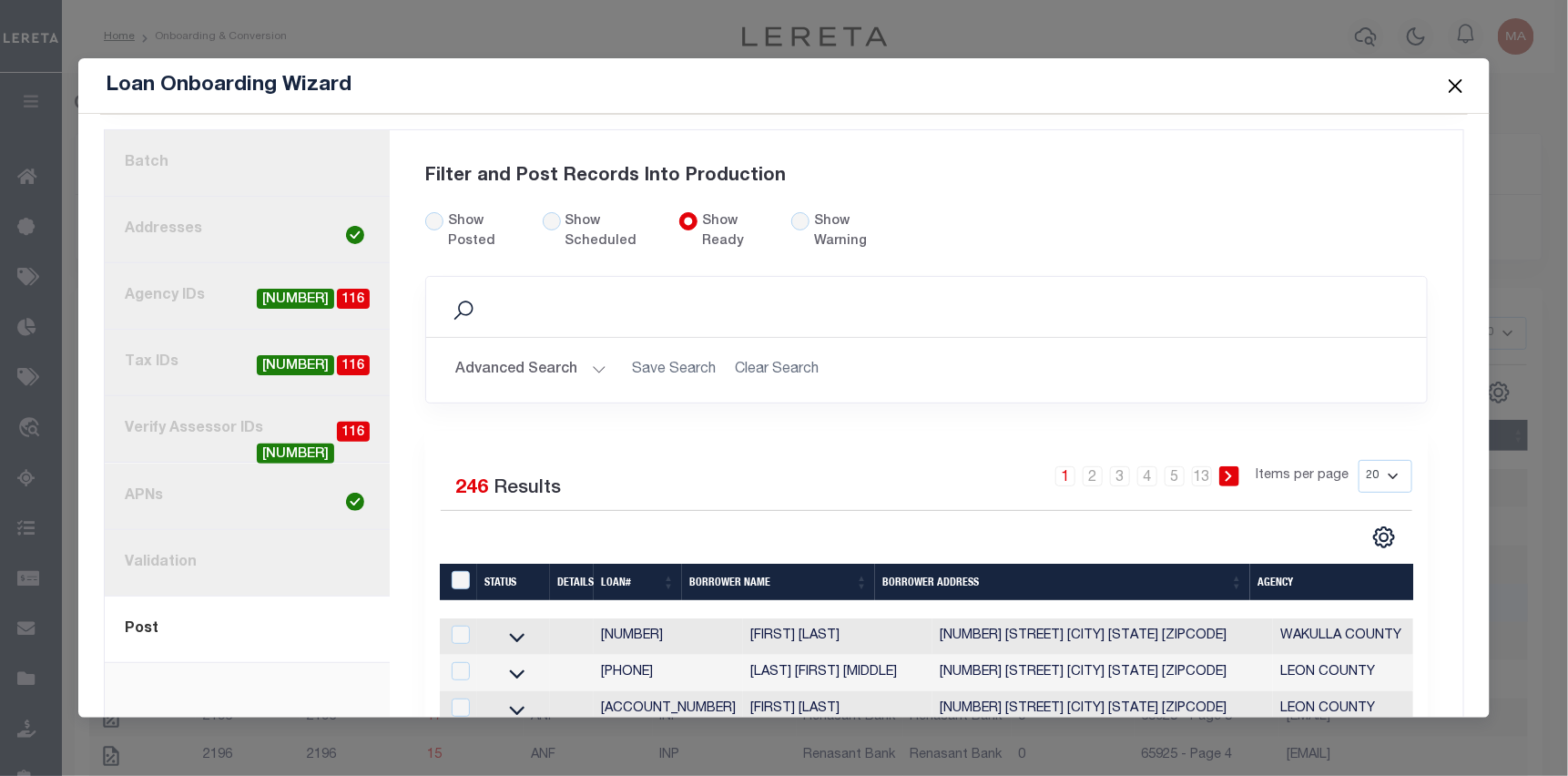 scroll, scrollTop: 182, scrollLeft: 0, axis: vertical 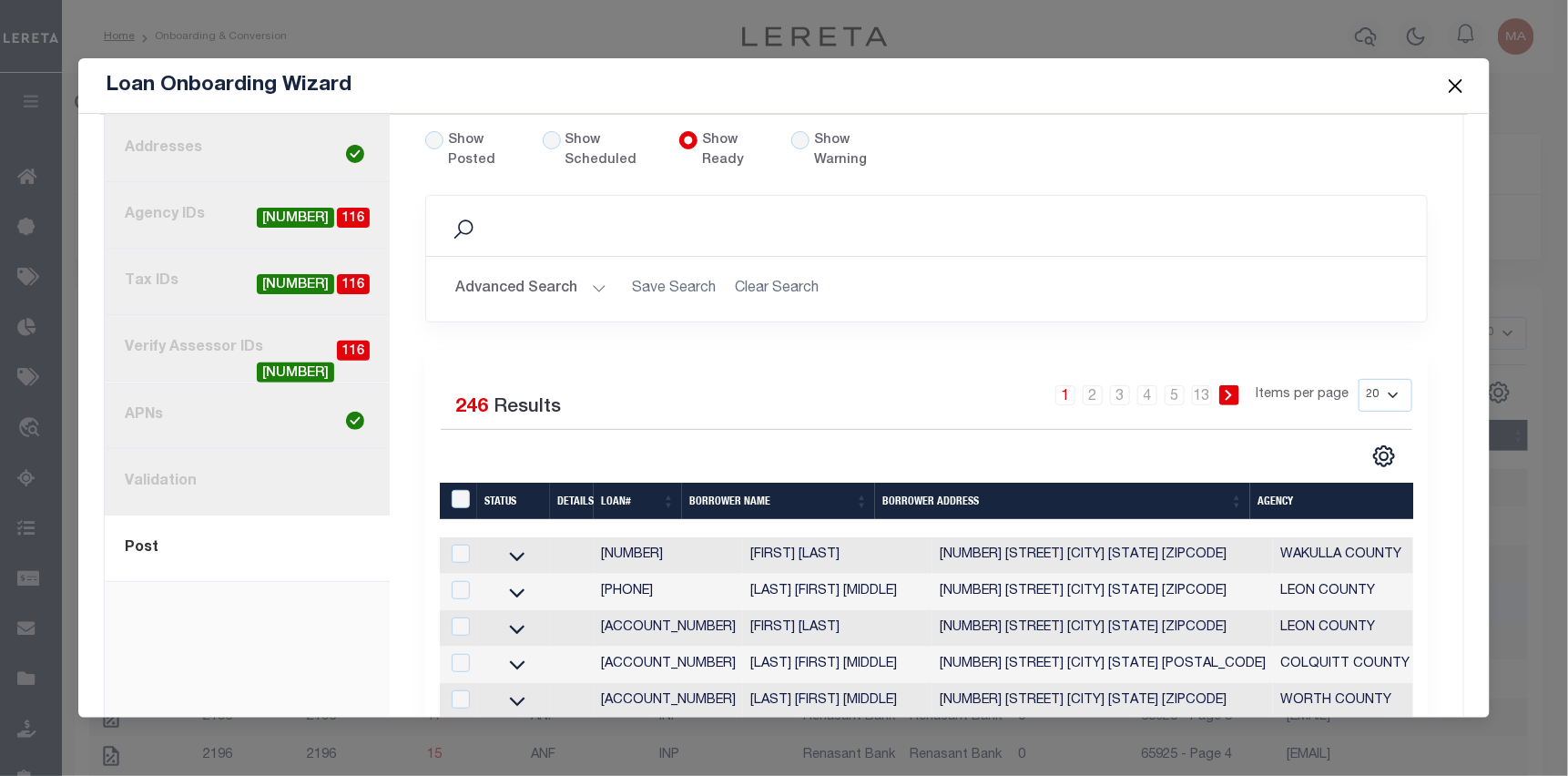 click on "Search" at bounding box center (926, 226) 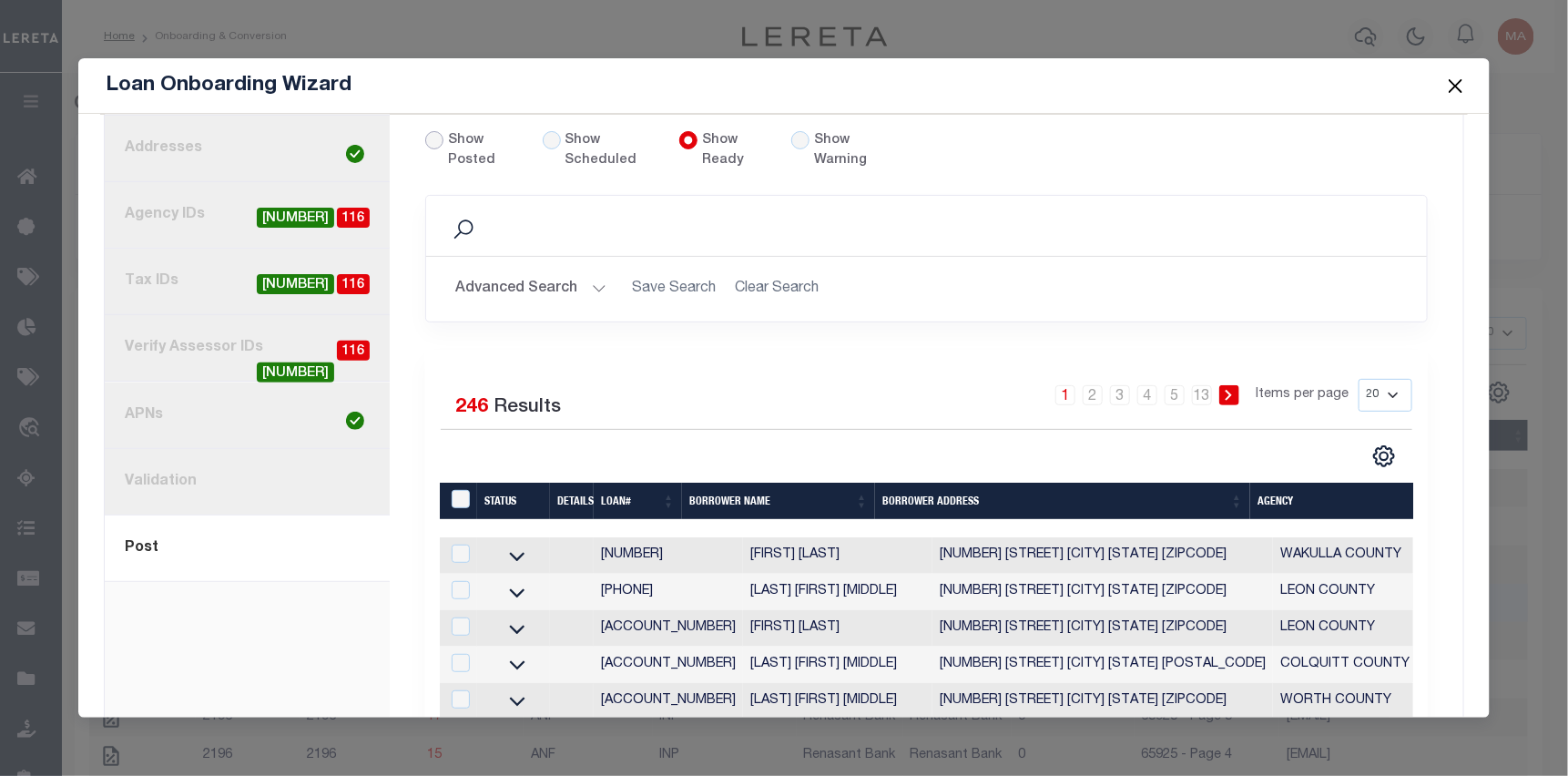 click on "Show Posted" at bounding box center (434, 140) 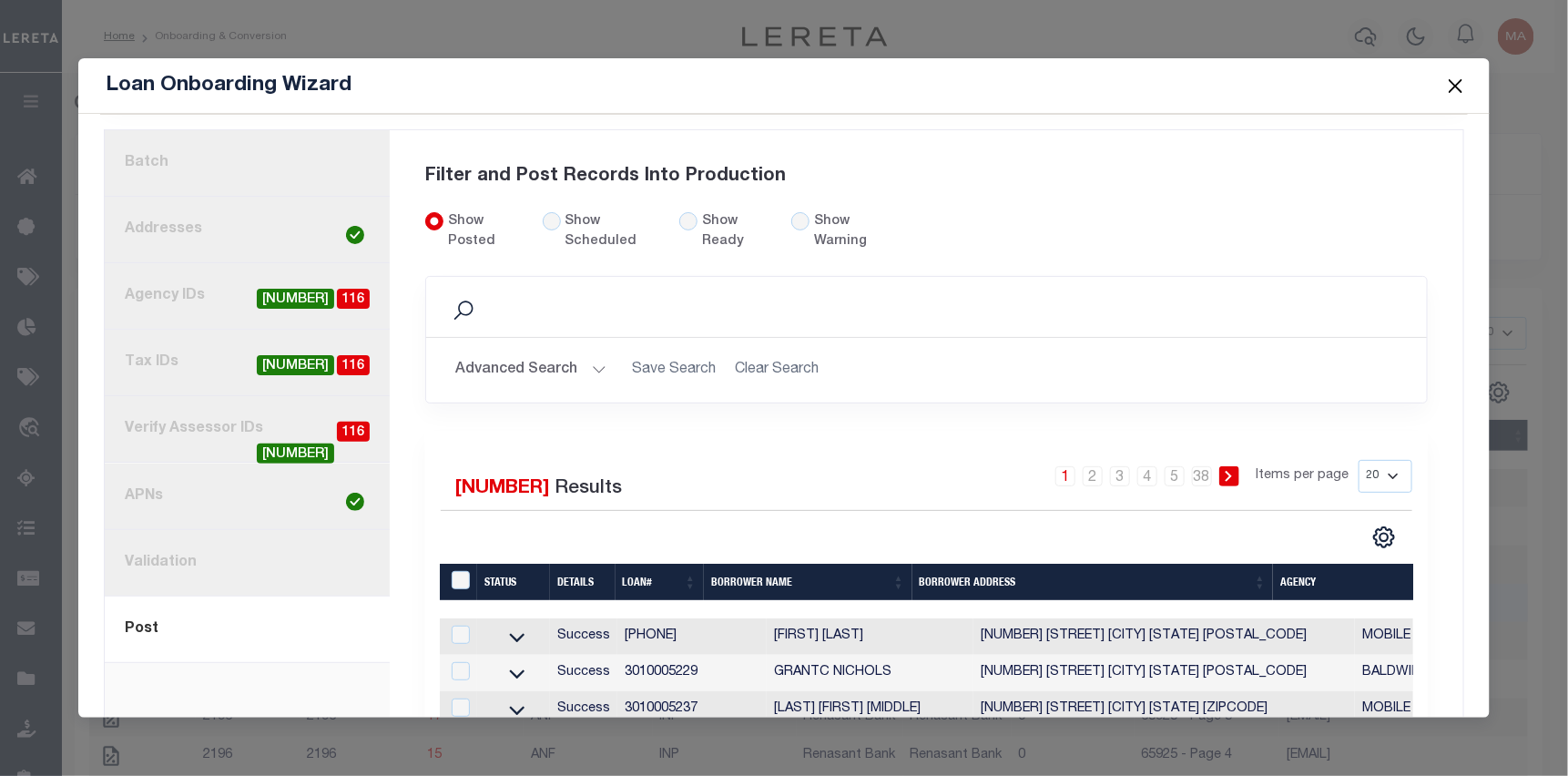 scroll, scrollTop: 182, scrollLeft: 0, axis: vertical 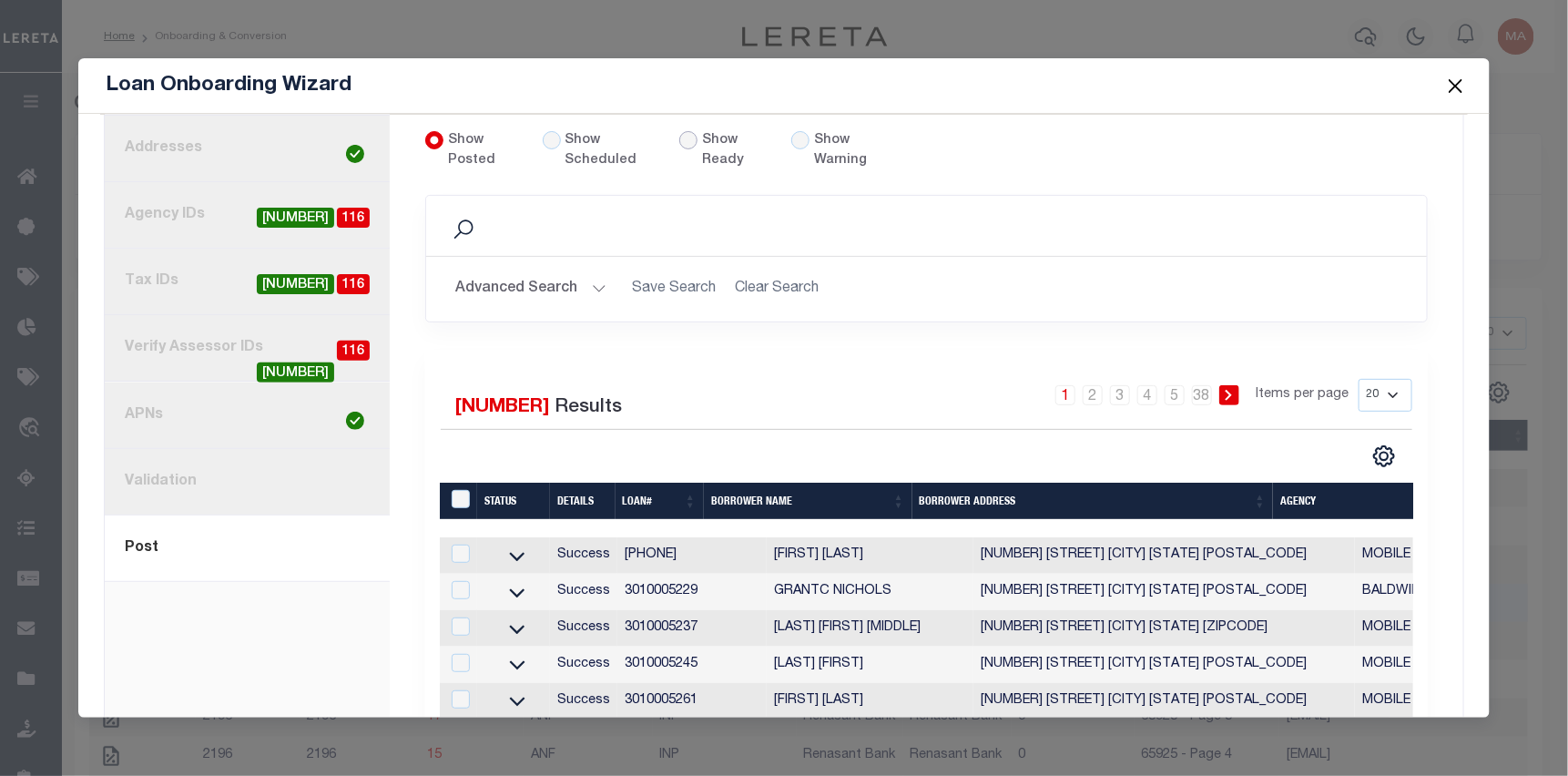 click on "Show Ready" at bounding box center [688, 140] 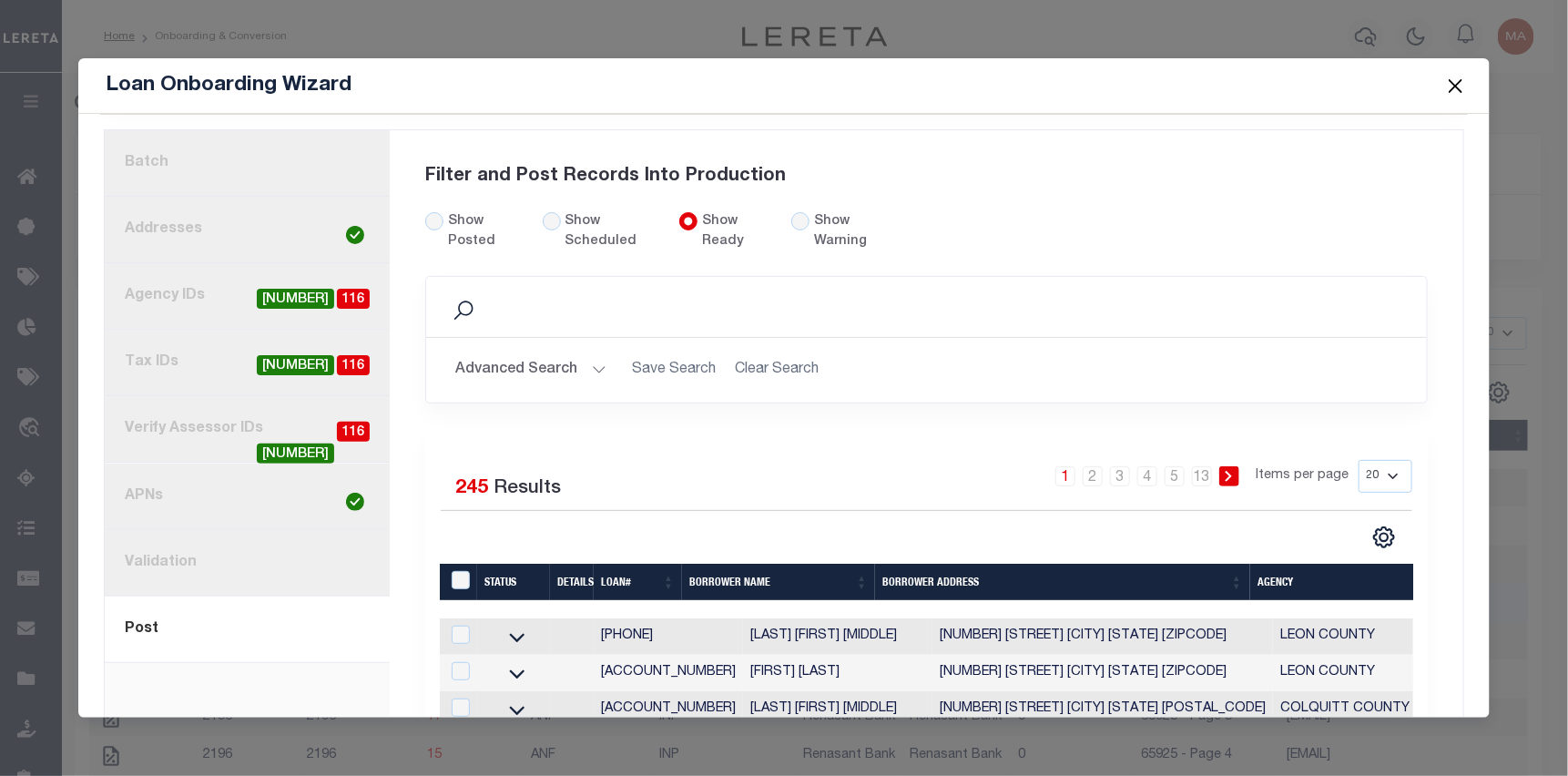 scroll, scrollTop: 182, scrollLeft: 0, axis: vertical 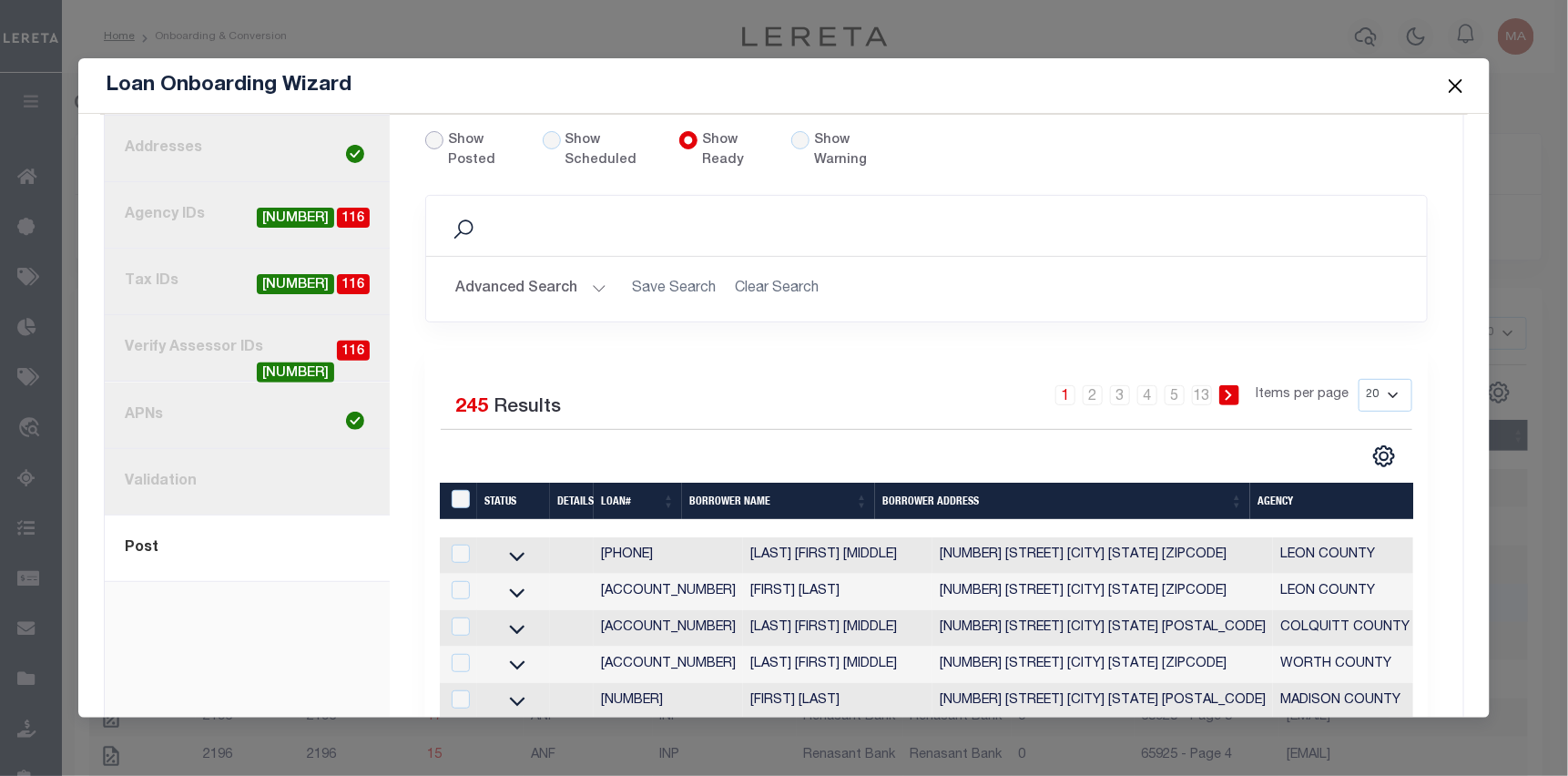 click on "Show Posted" at bounding box center [434, 140] 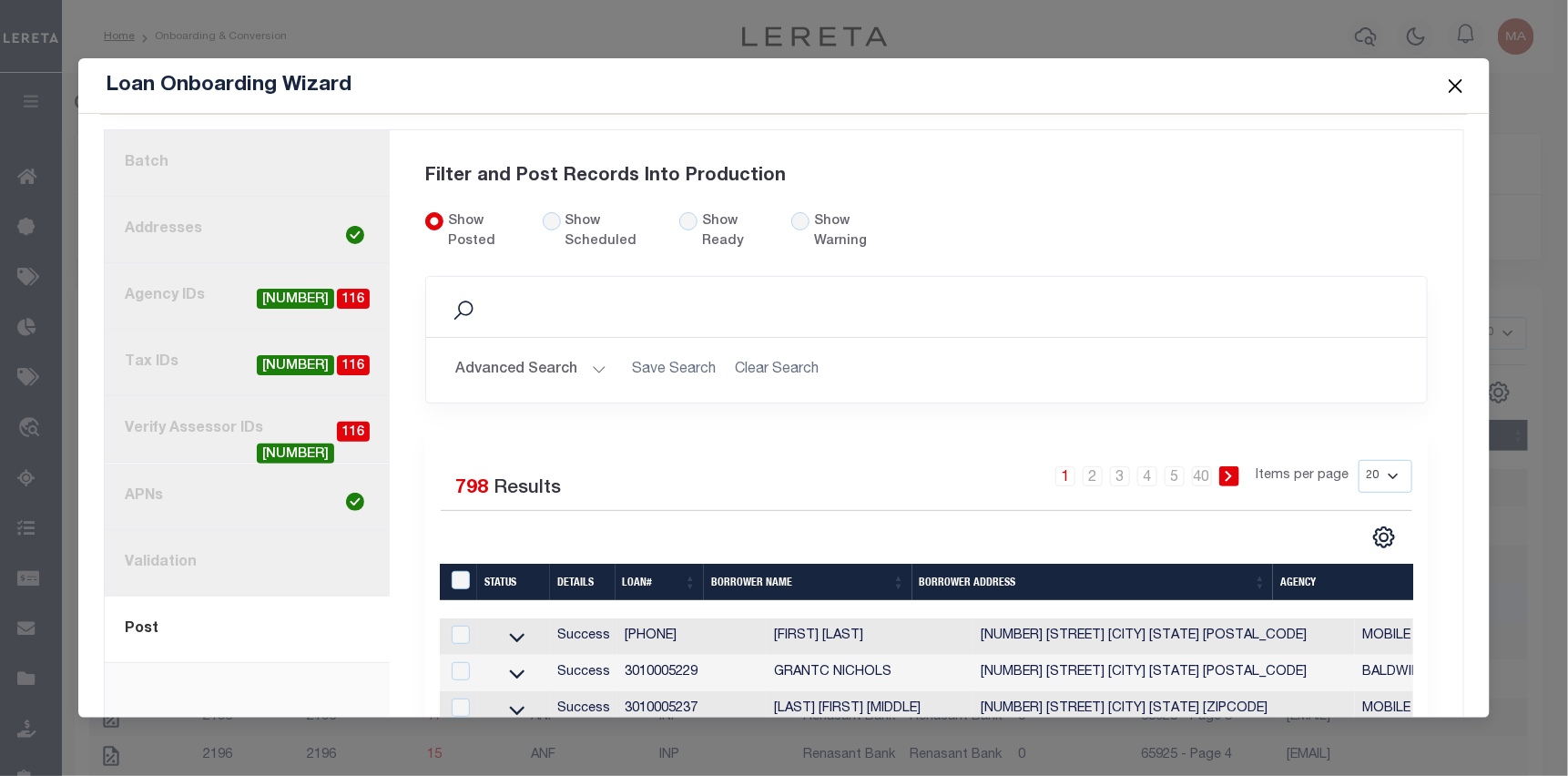 scroll, scrollTop: 182, scrollLeft: 0, axis: vertical 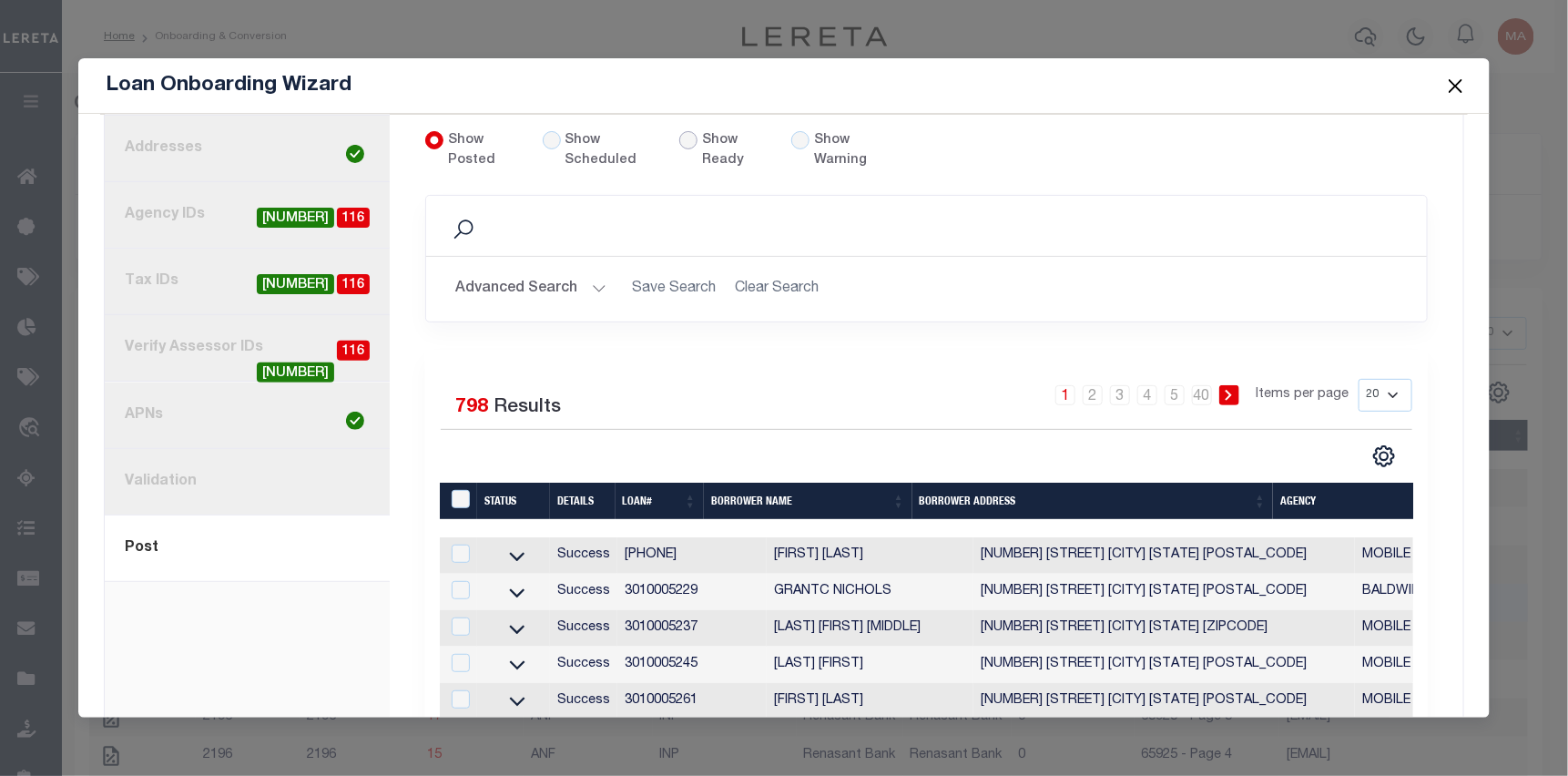 click on "Show Ready" at bounding box center (688, 140) 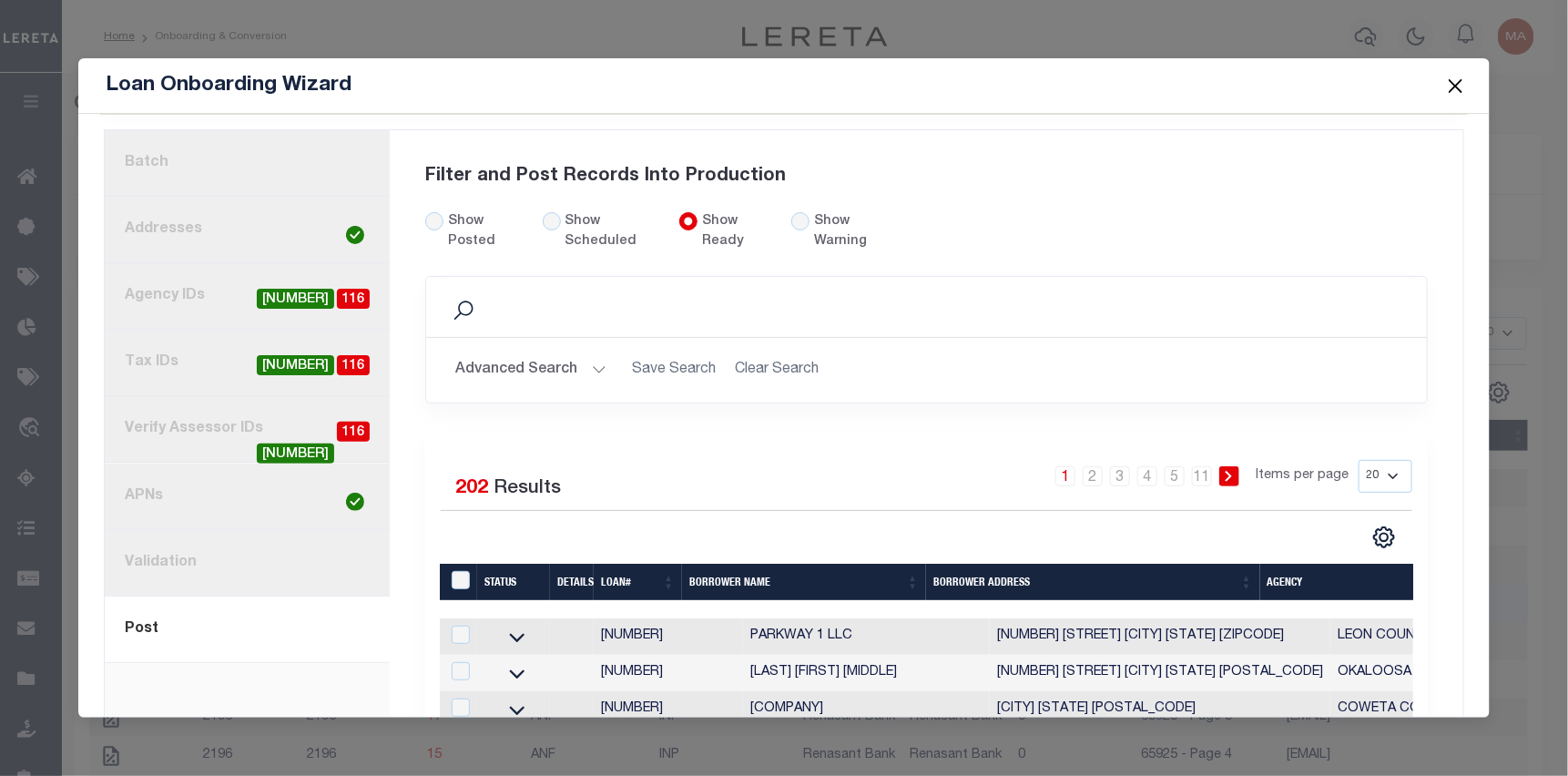 scroll, scrollTop: 182, scrollLeft: 0, axis: vertical 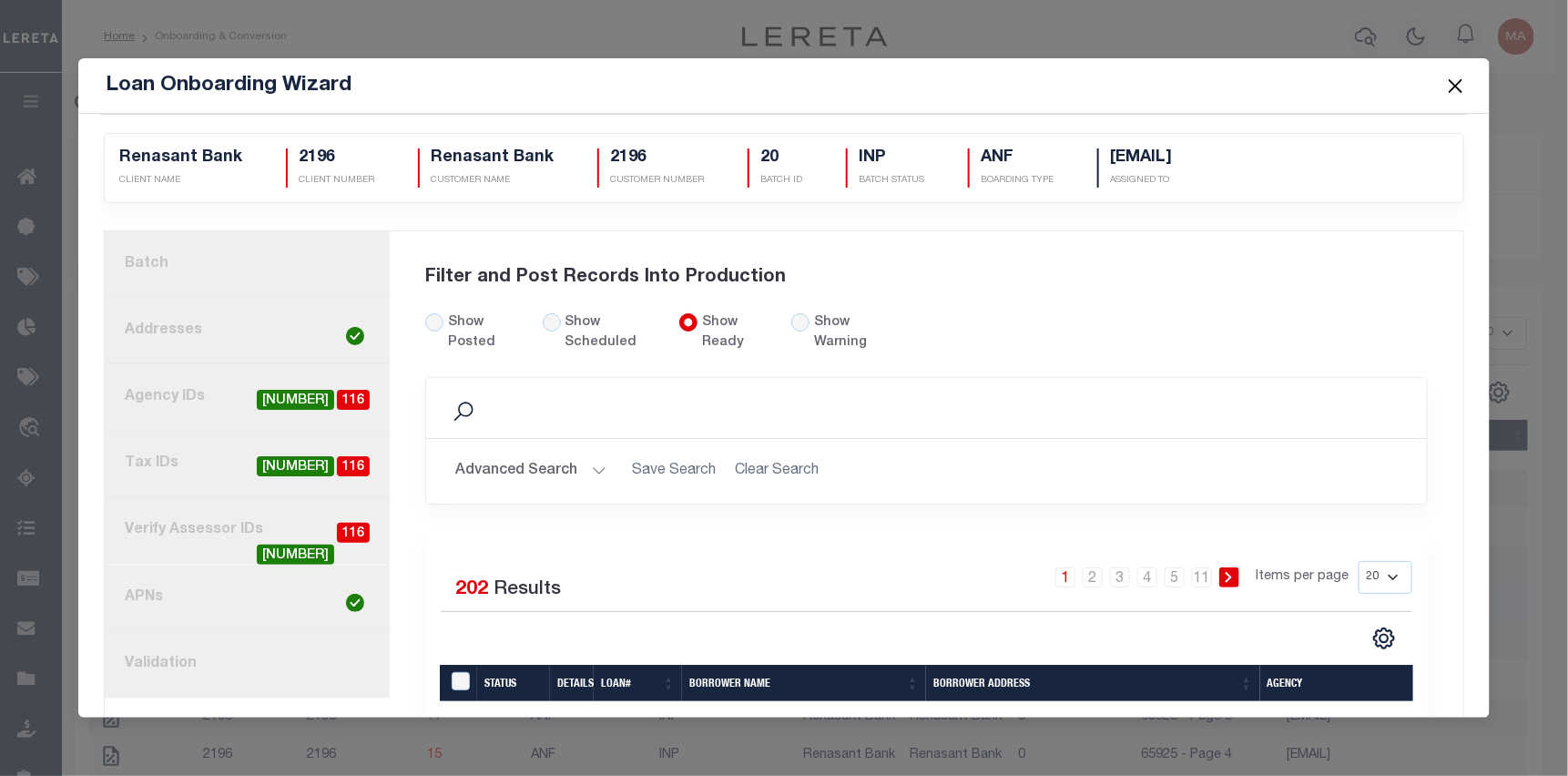 click at bounding box center [1456, 86] 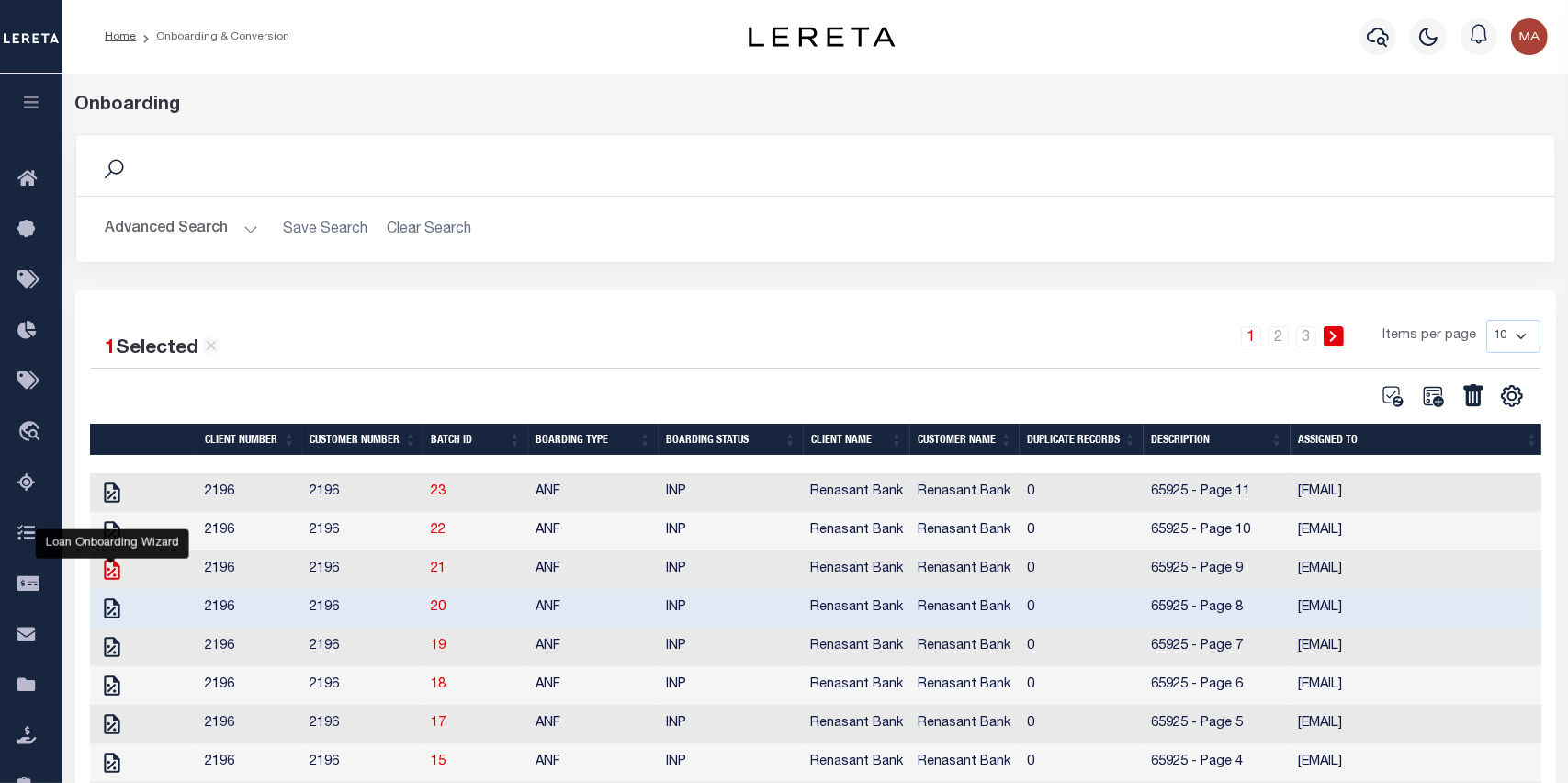 click 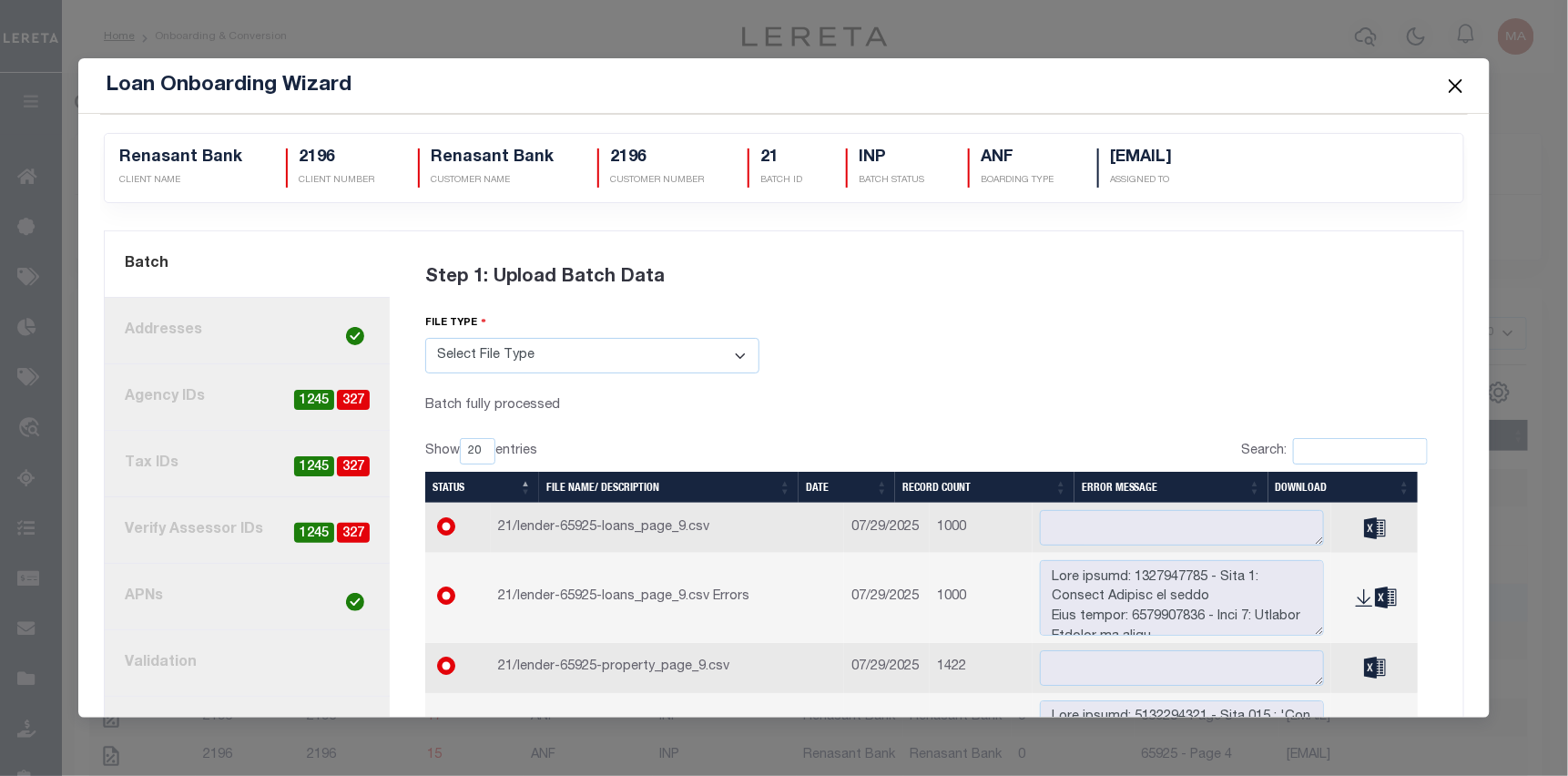 scroll, scrollTop: 0, scrollLeft: 0, axis: both 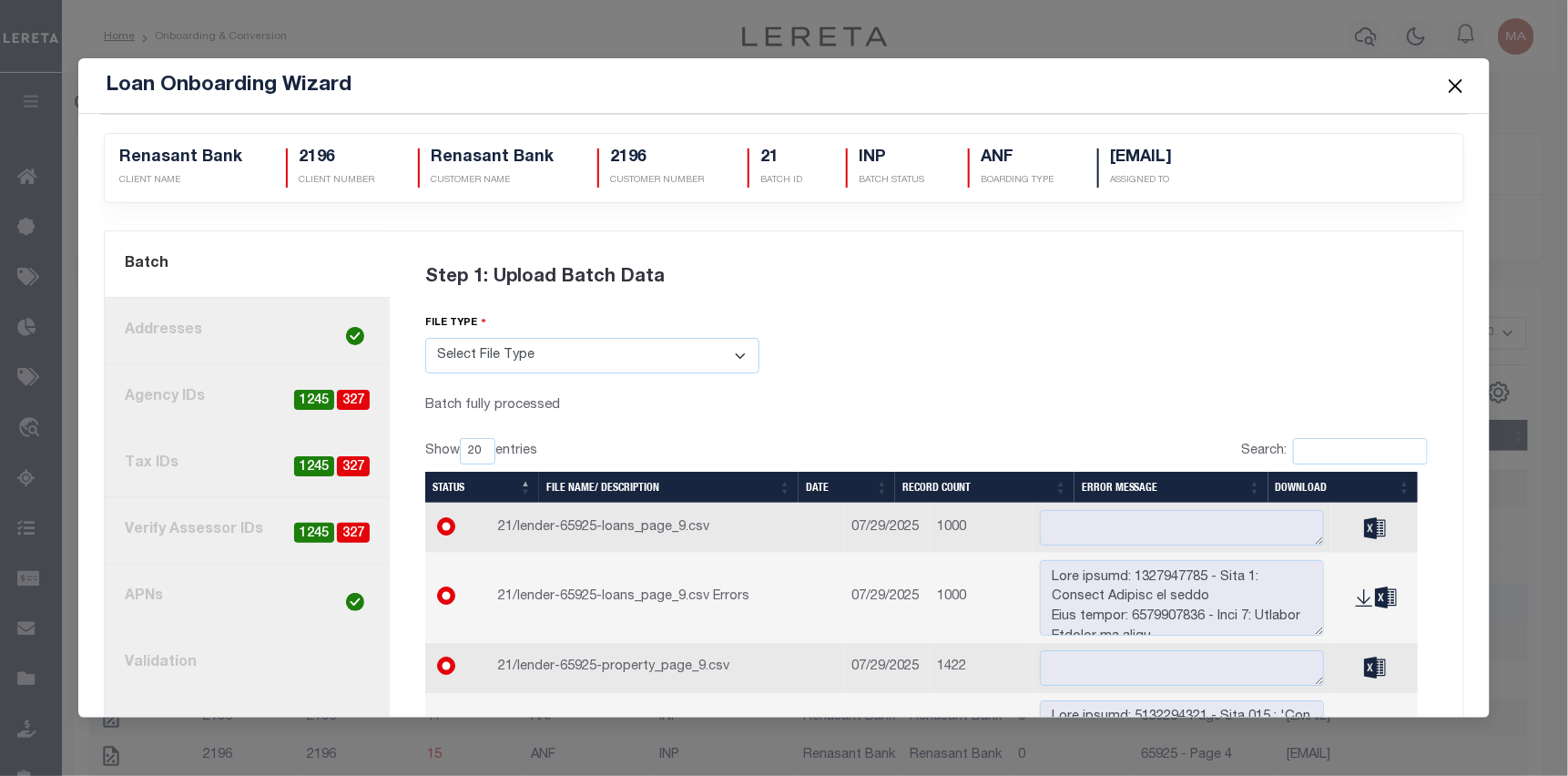 click at bounding box center [1456, 86] 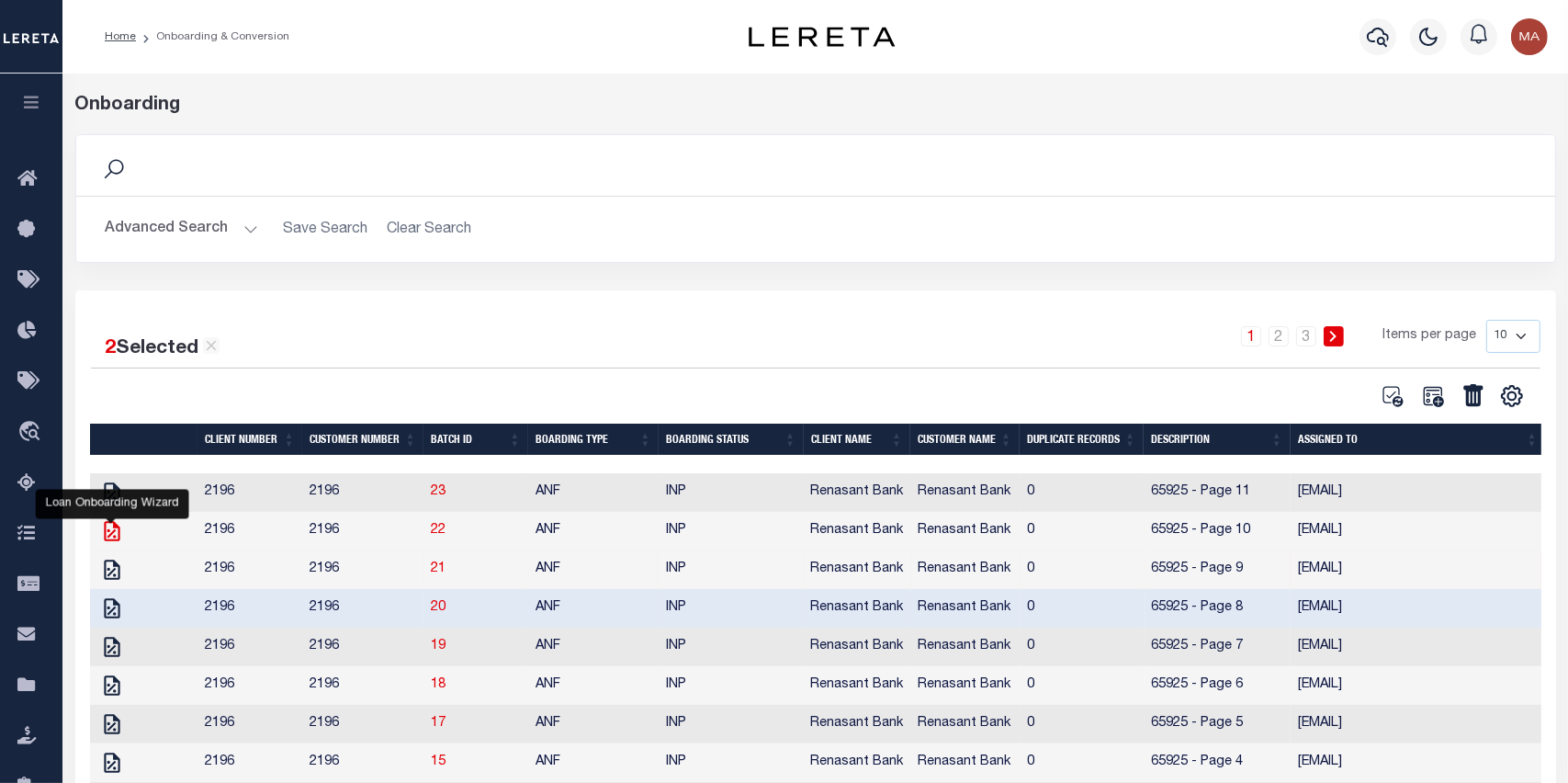click 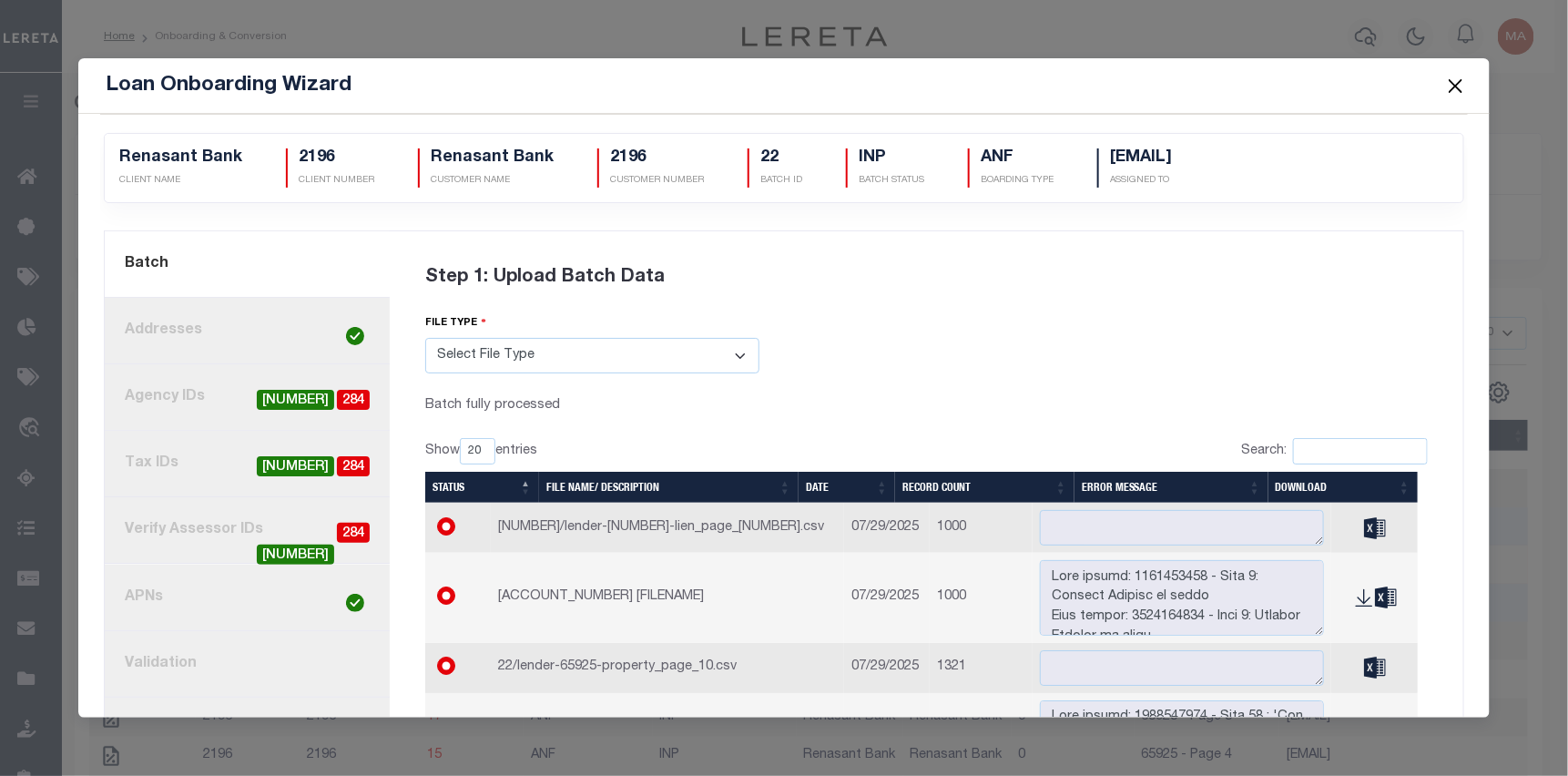 click at bounding box center (1456, 86) 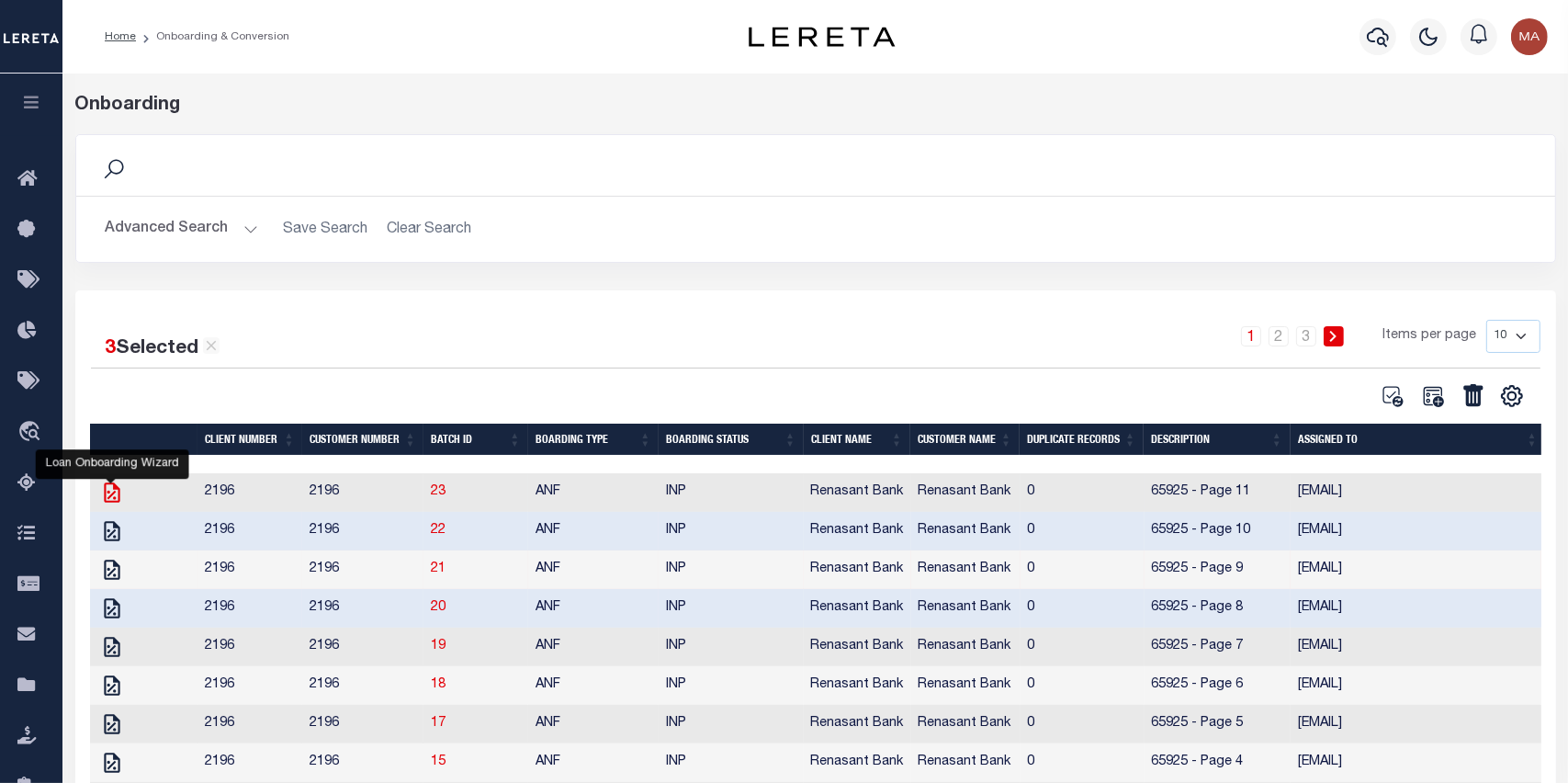 click 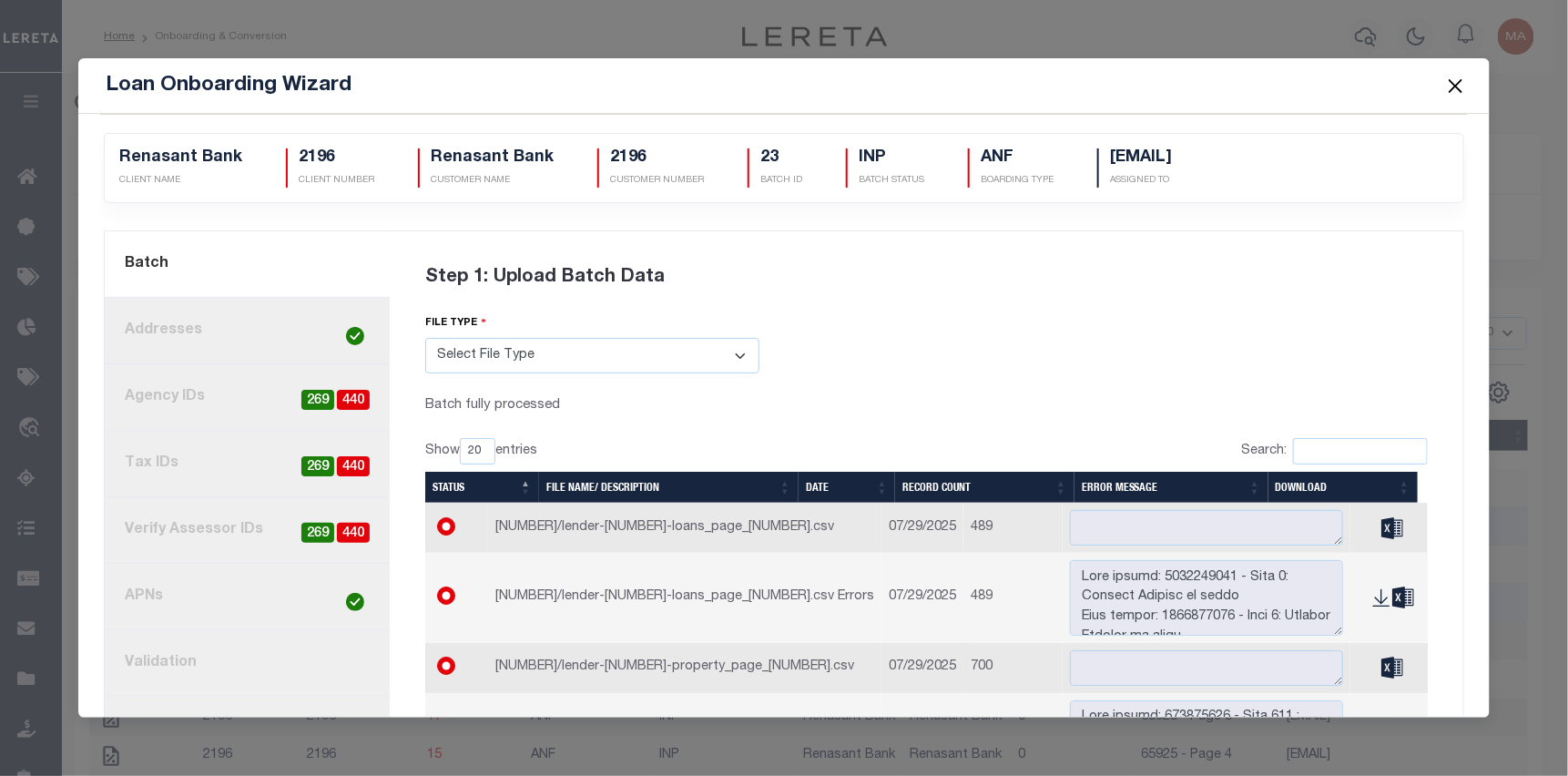 click at bounding box center [1456, 86] 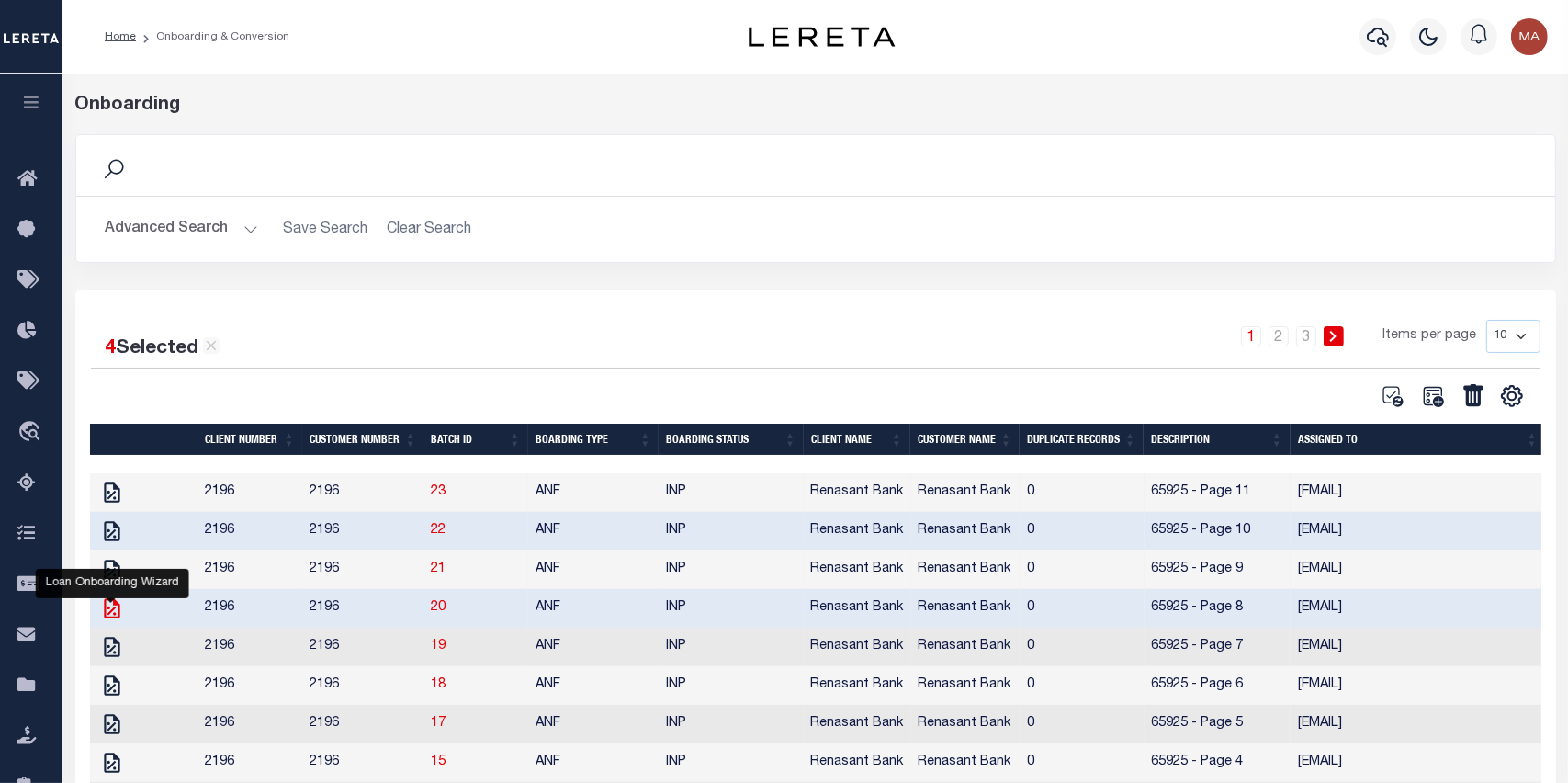 click 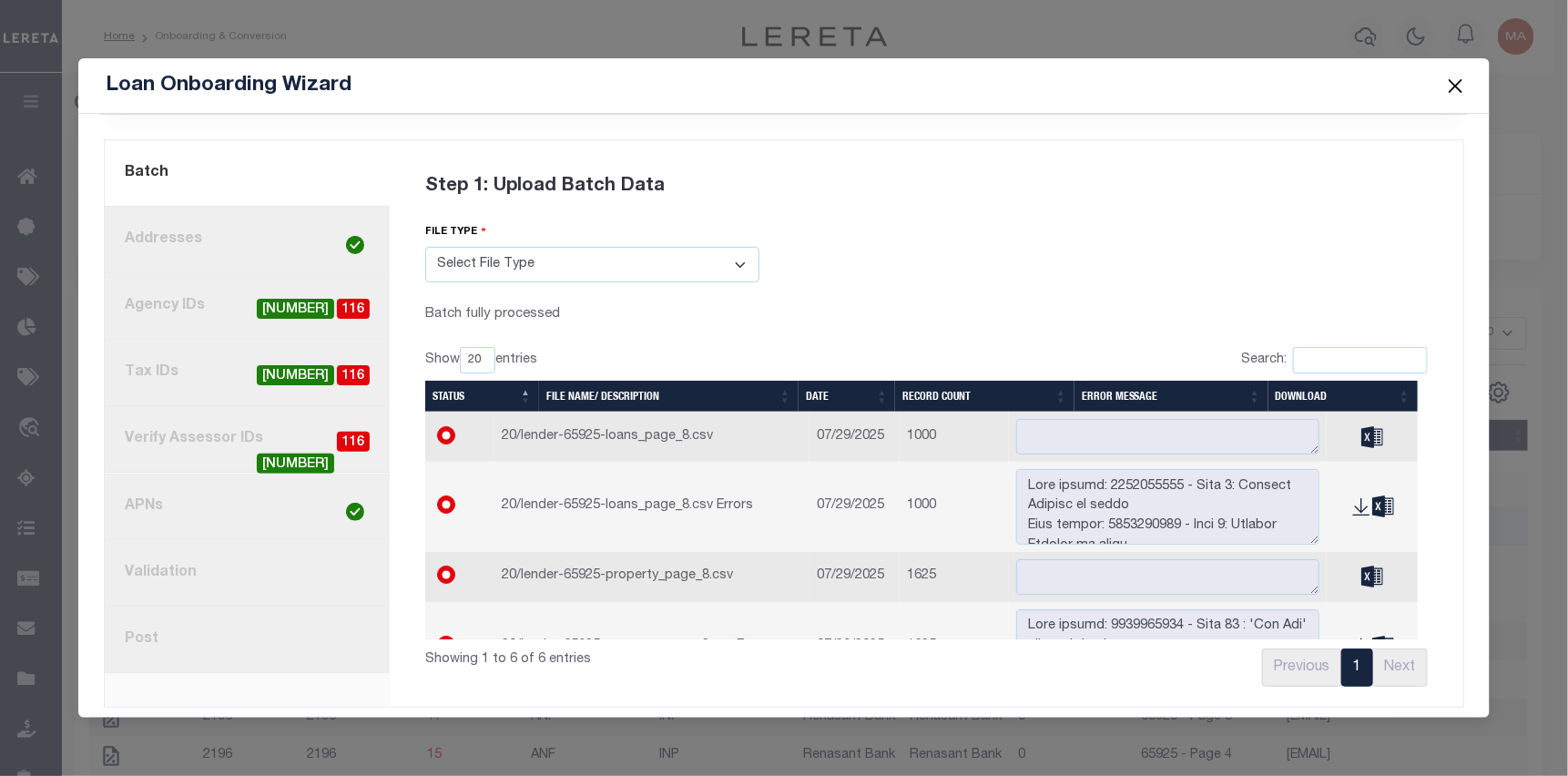 click on "8.  Post" at bounding box center (247, 639) 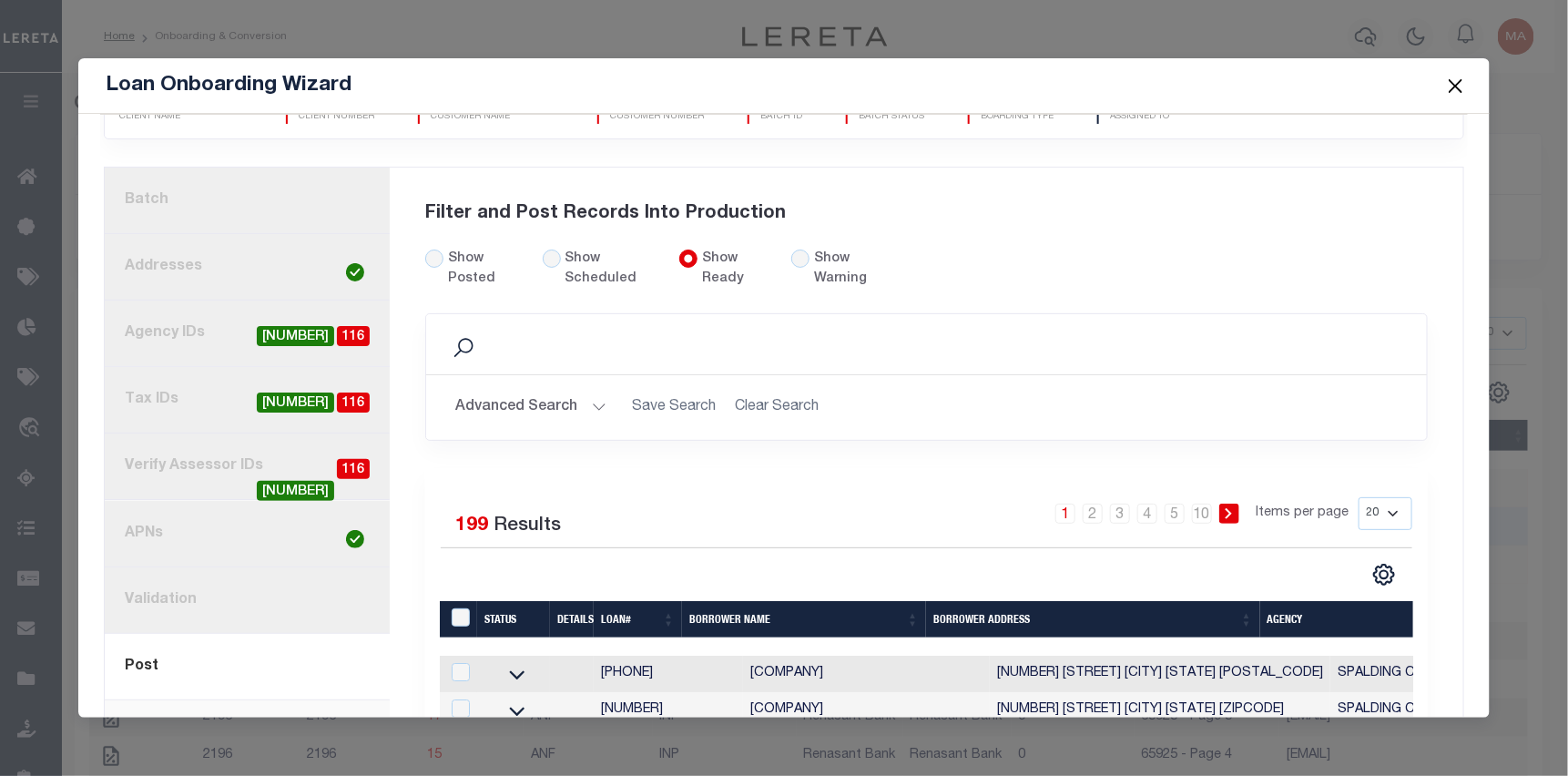 scroll, scrollTop: 91, scrollLeft: 0, axis: vertical 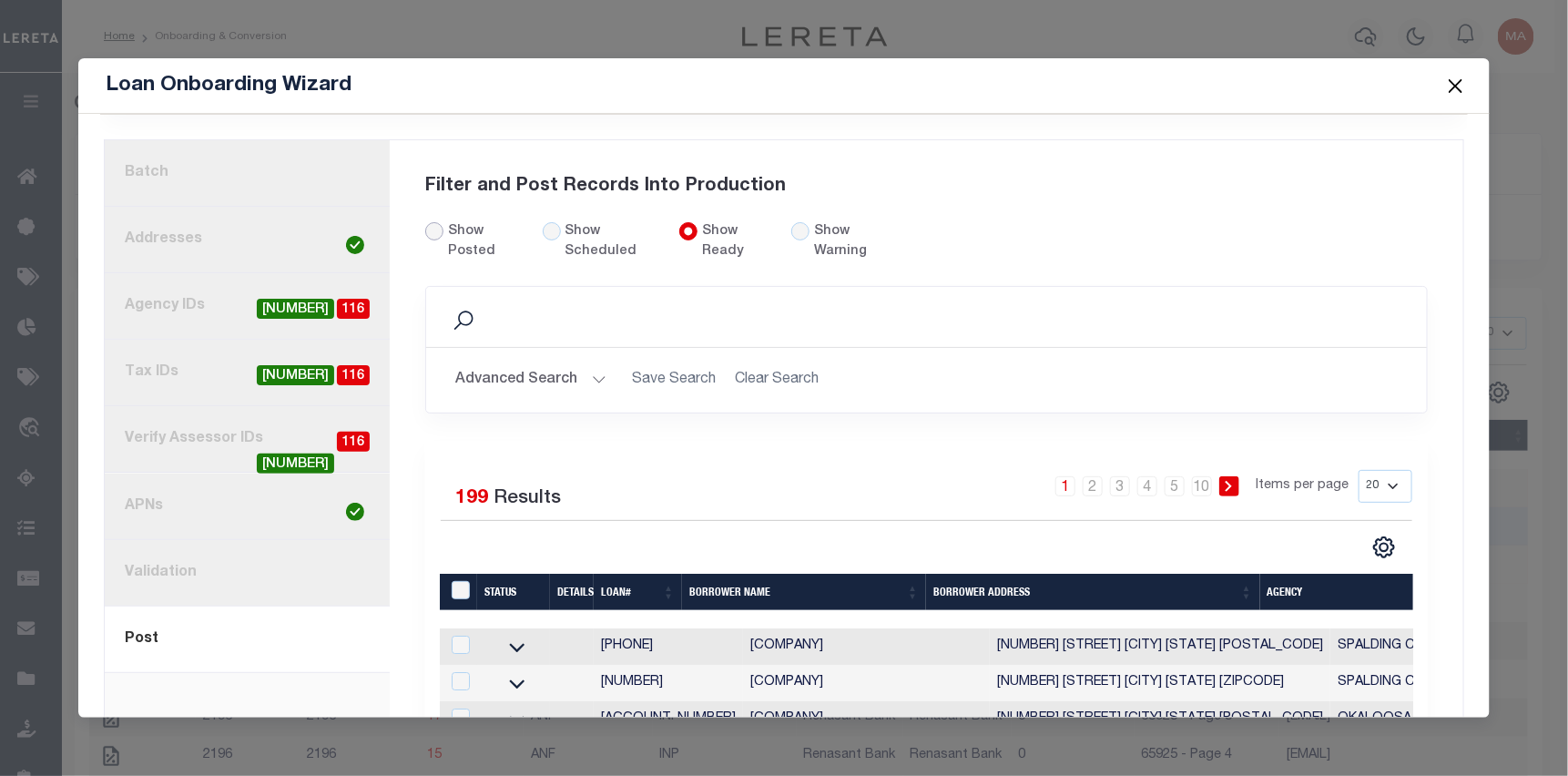 click on "Show Posted" at bounding box center [434, 231] 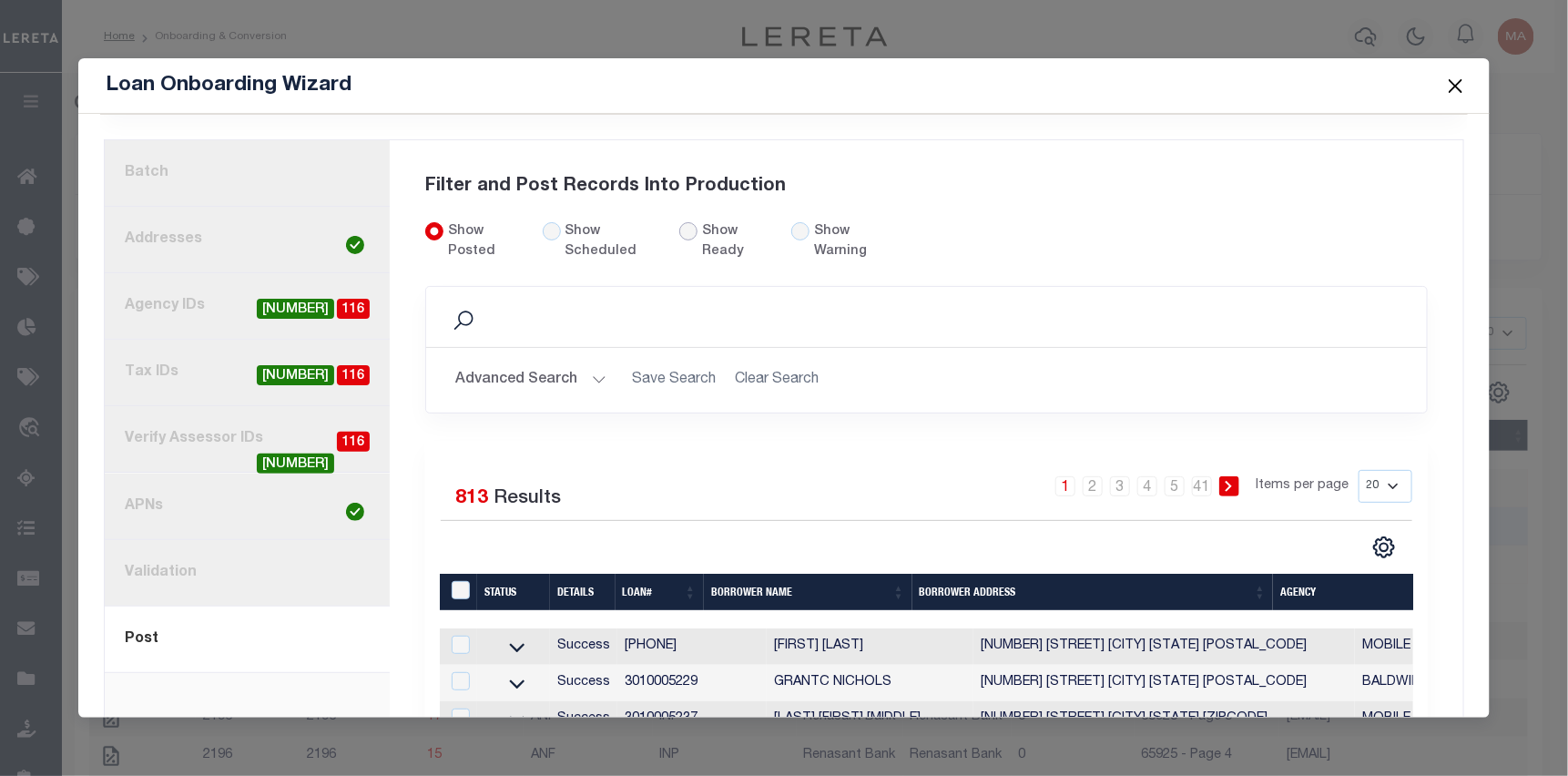 click on "Show Ready" at bounding box center (688, 231) 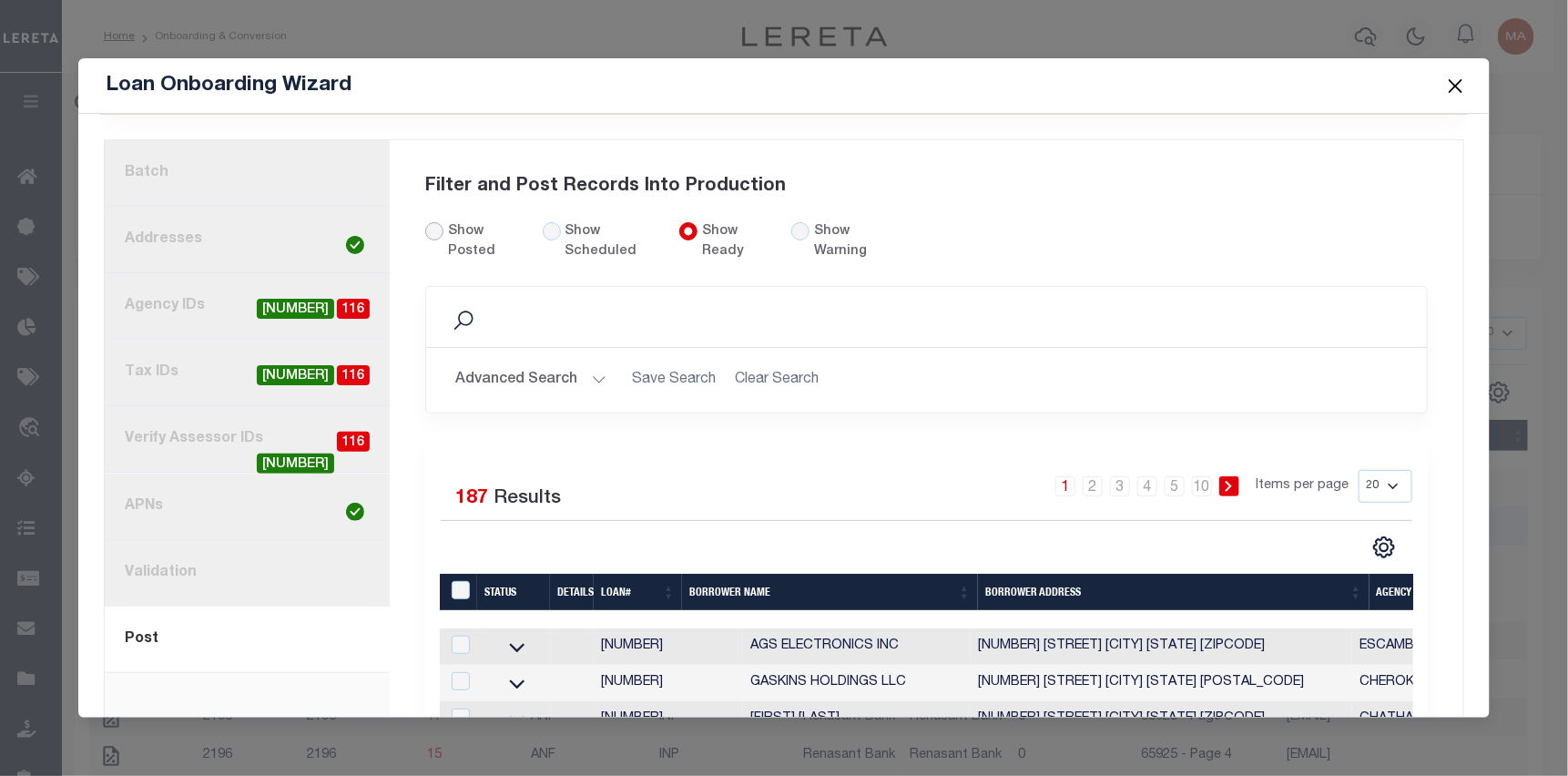 click on "Show Posted" at bounding box center (434, 231) 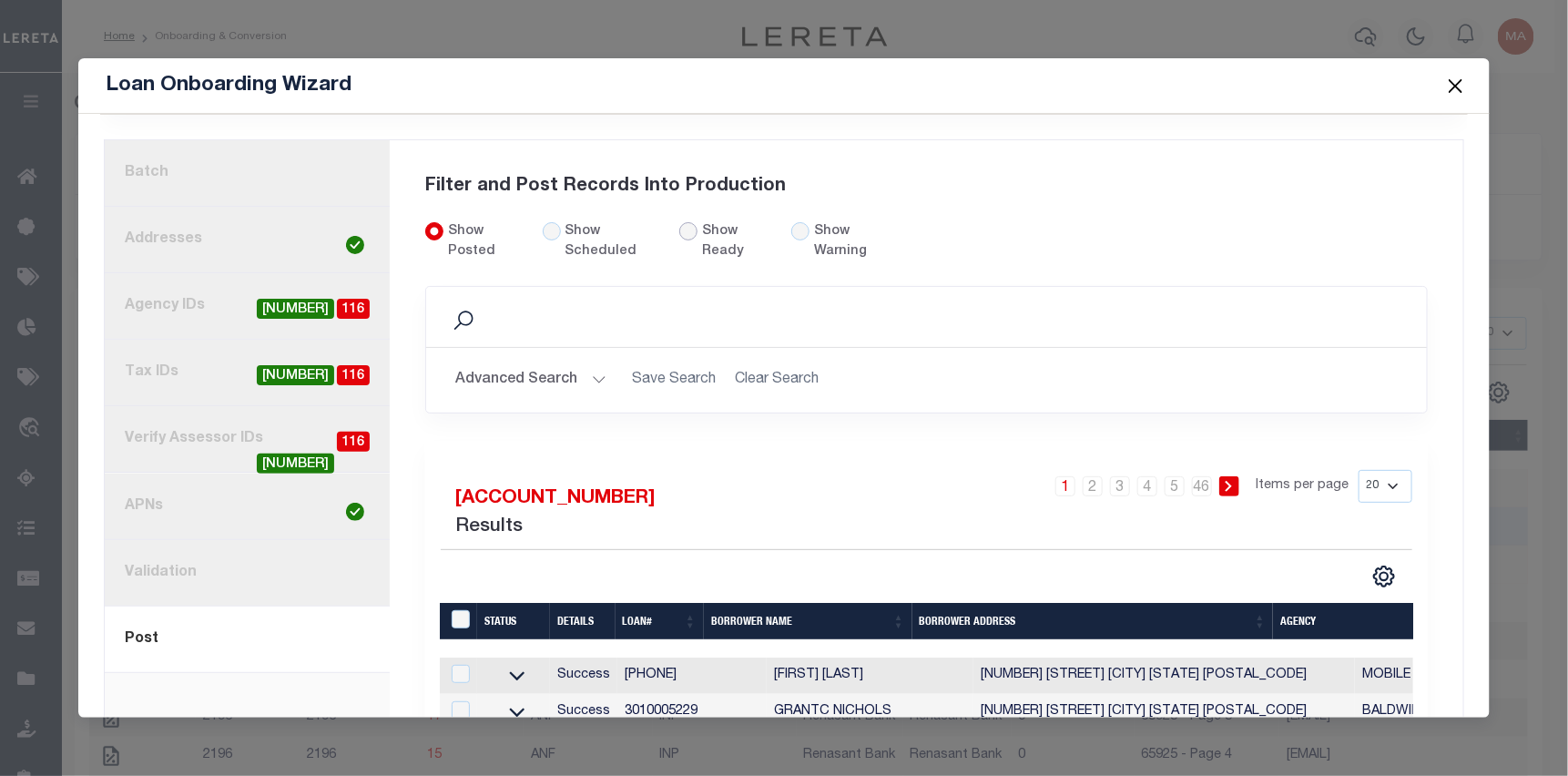 click on "Show Ready" at bounding box center (688, 231) 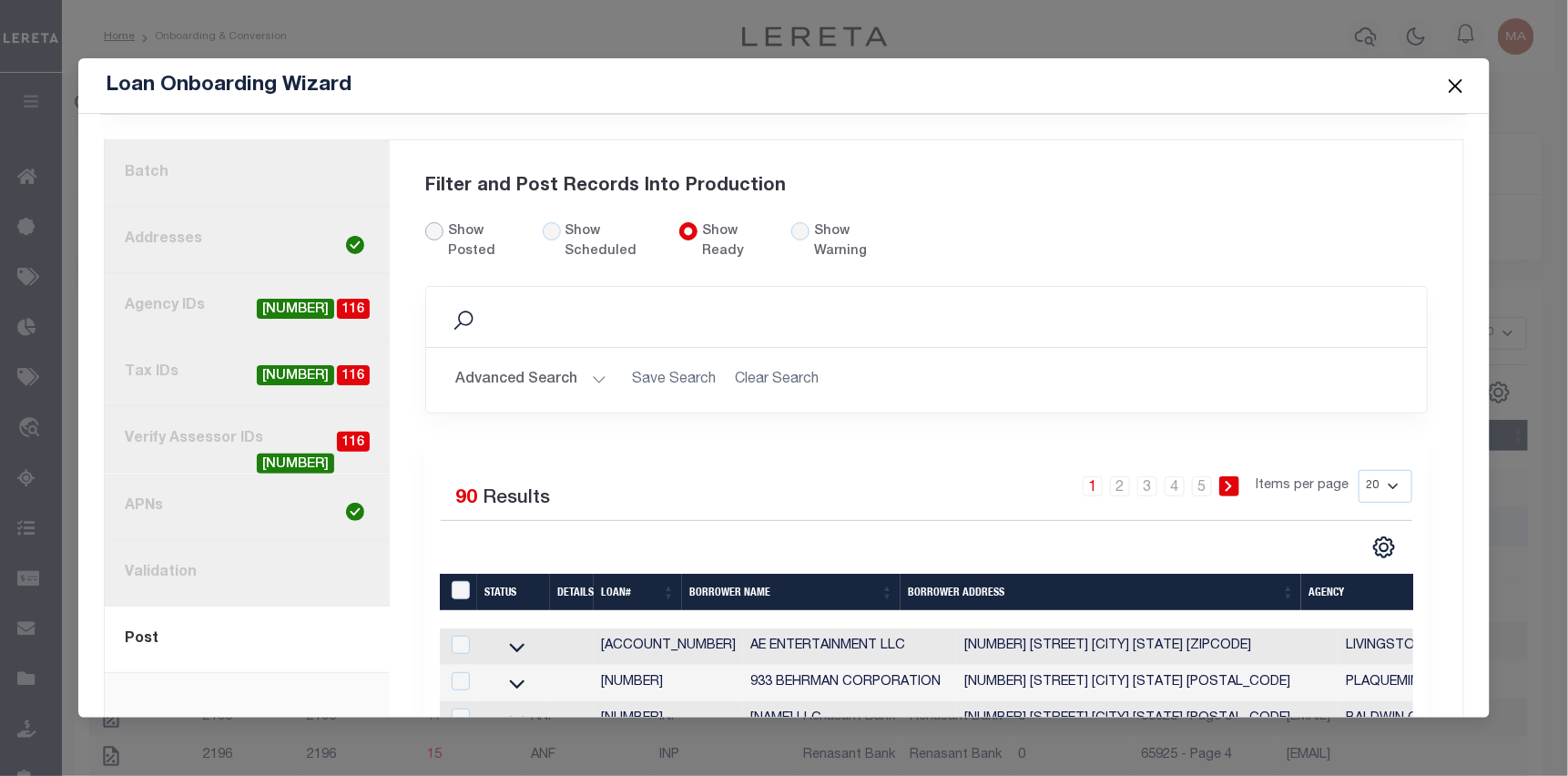 click on "Show Posted" at bounding box center [434, 231] 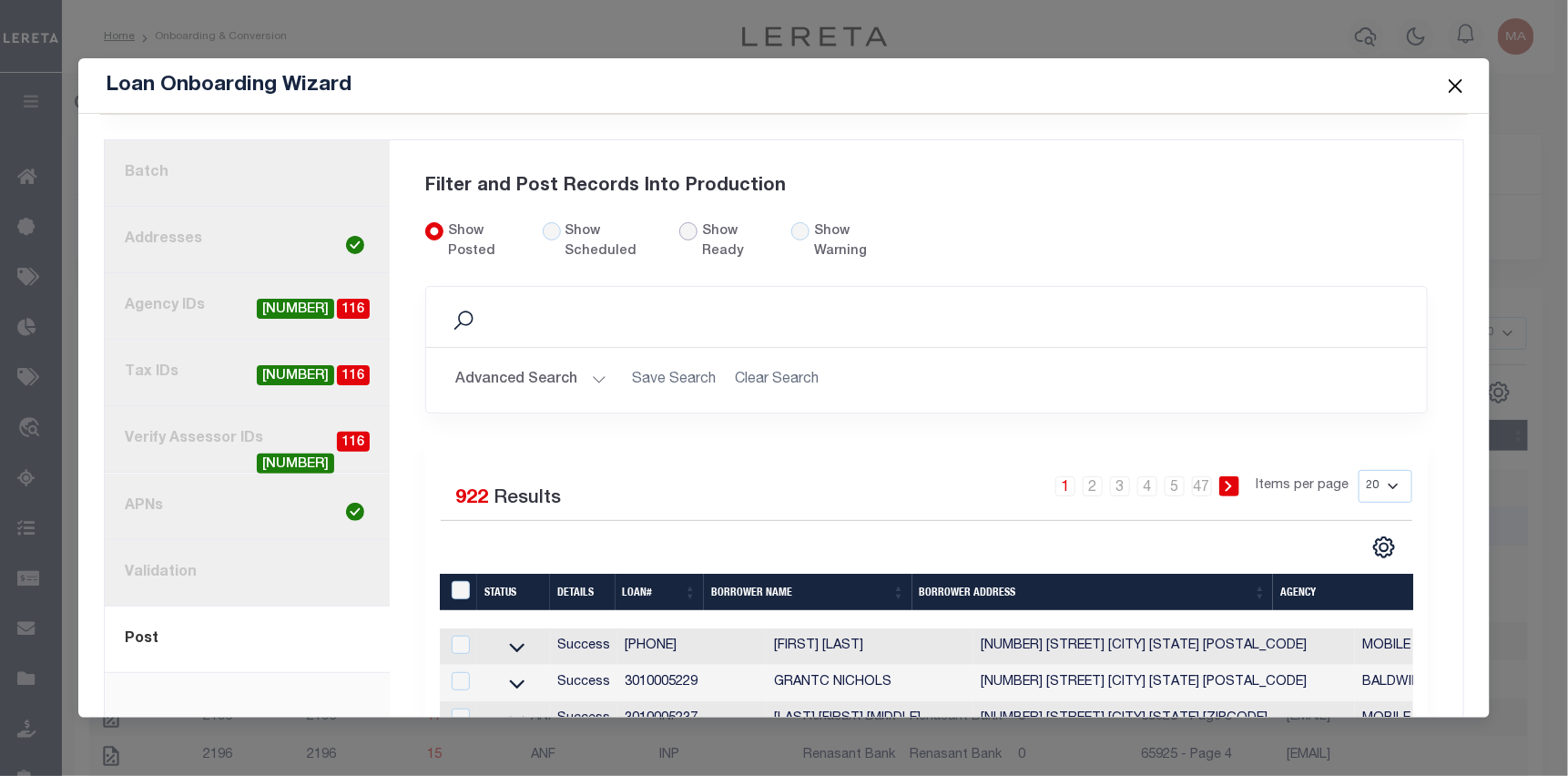 click on "Show Ready" at bounding box center (688, 231) 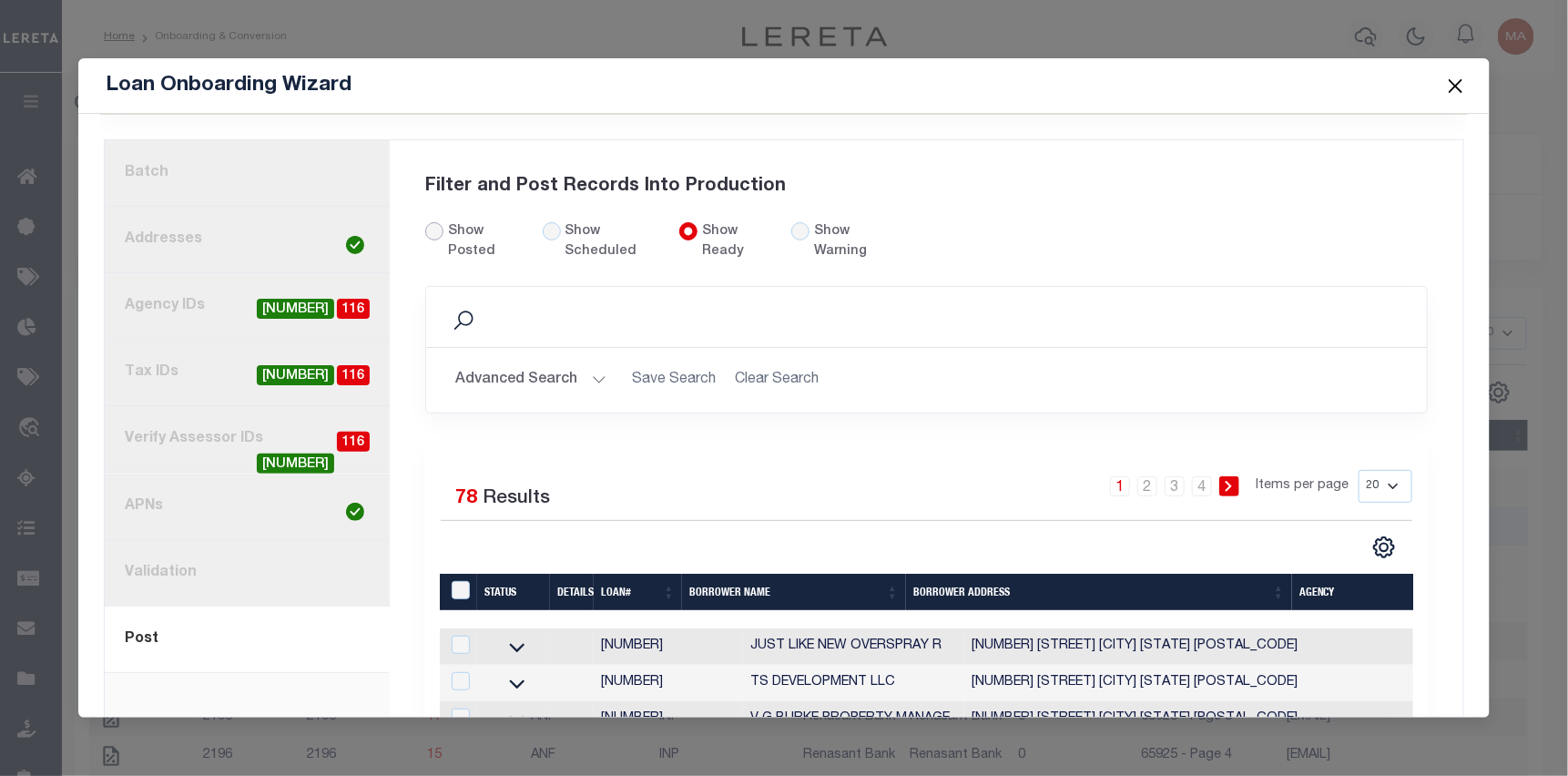 click on "Show Posted" at bounding box center (434, 231) 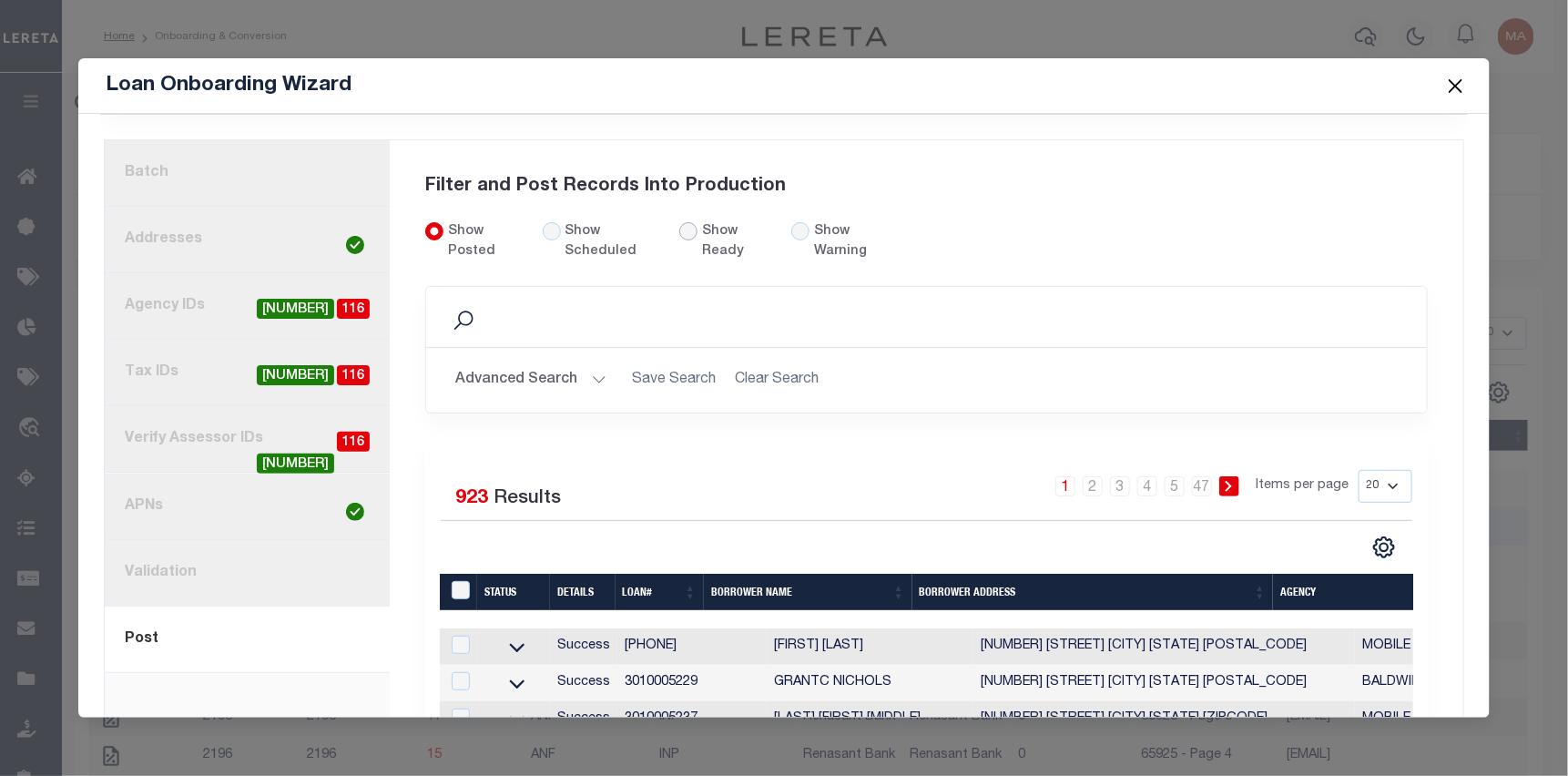 click on "Show Ready" at bounding box center (688, 231) 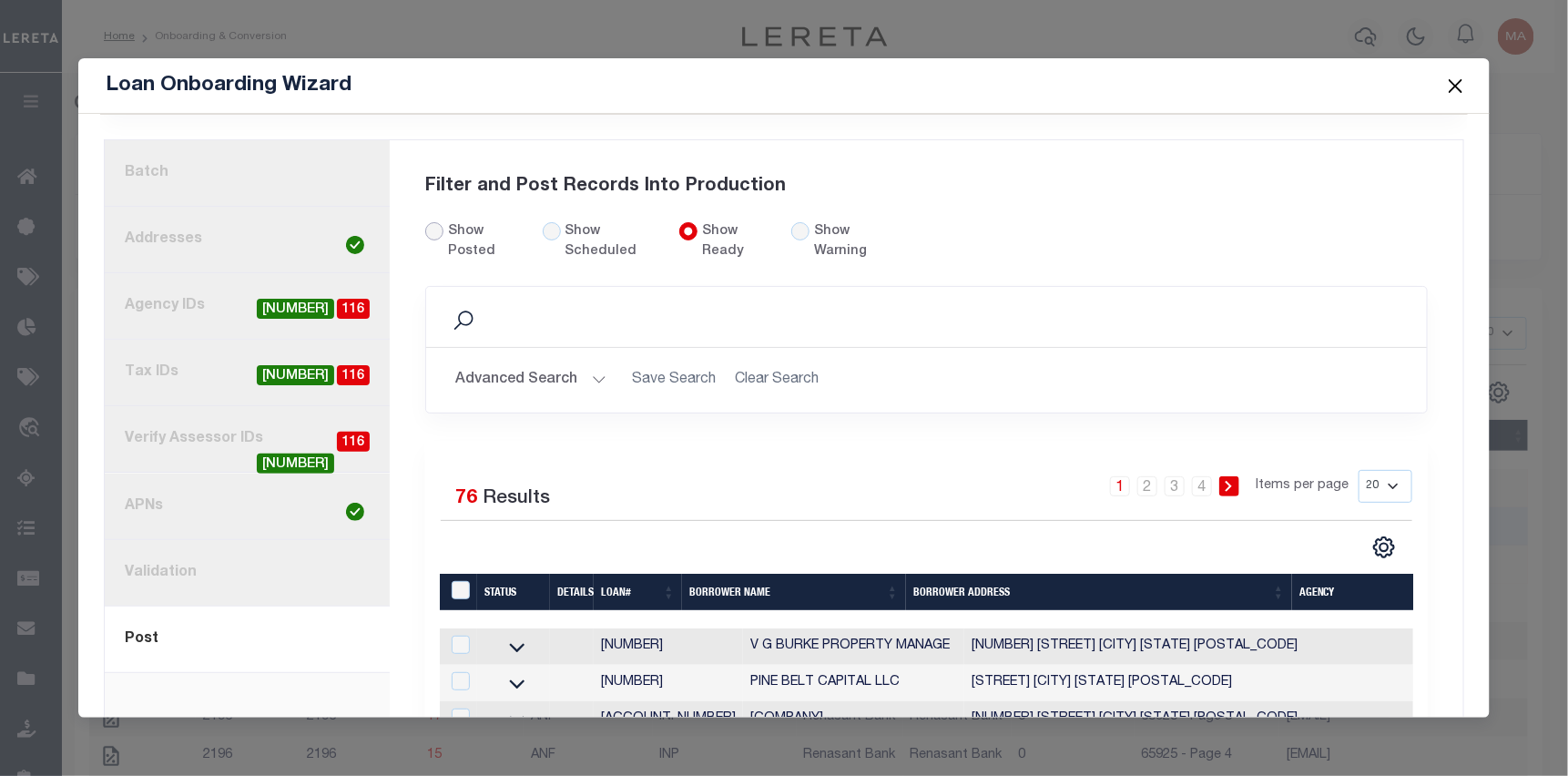 click on "Show Posted" at bounding box center [434, 231] 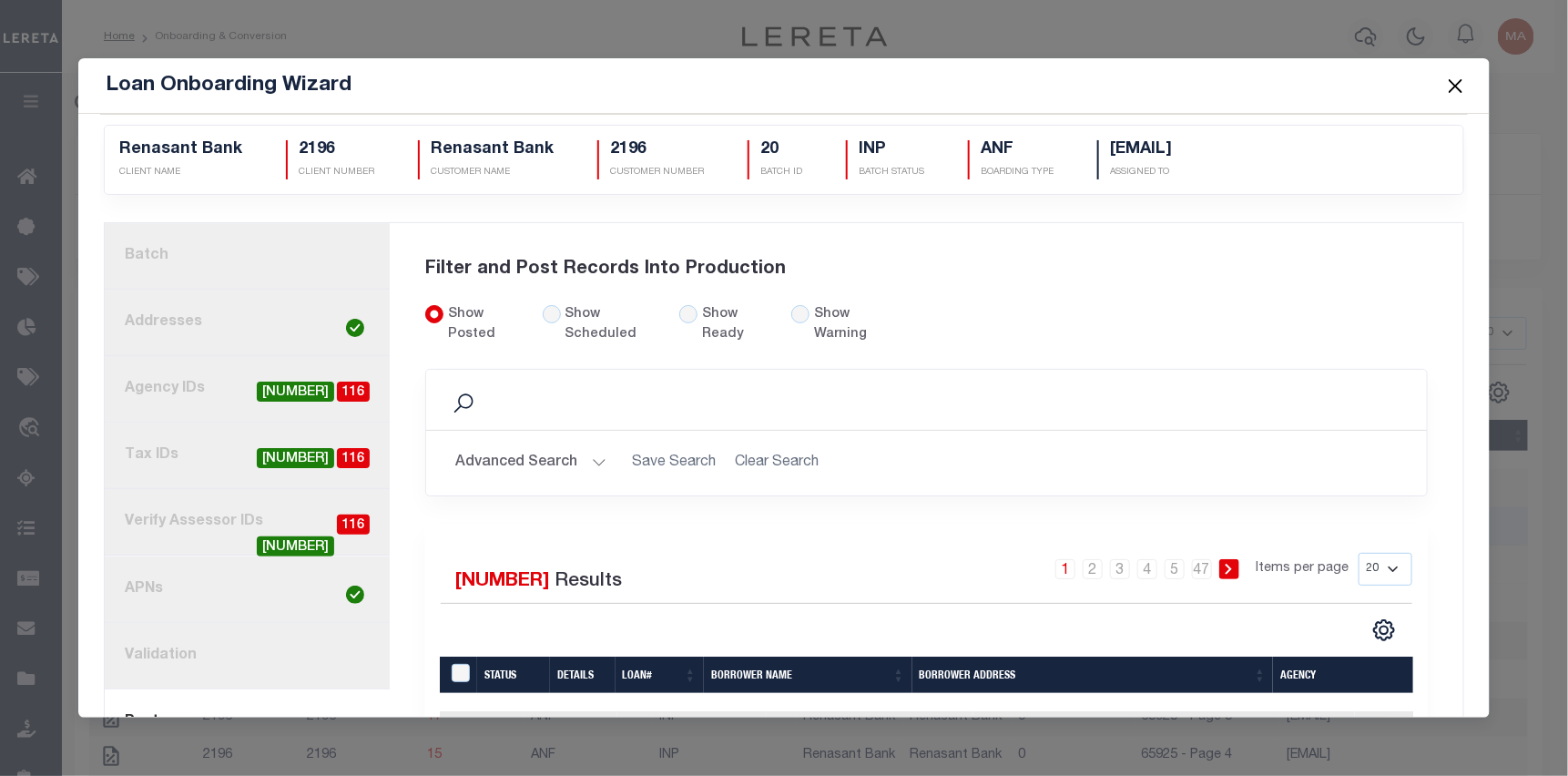 scroll, scrollTop: 0, scrollLeft: 0, axis: both 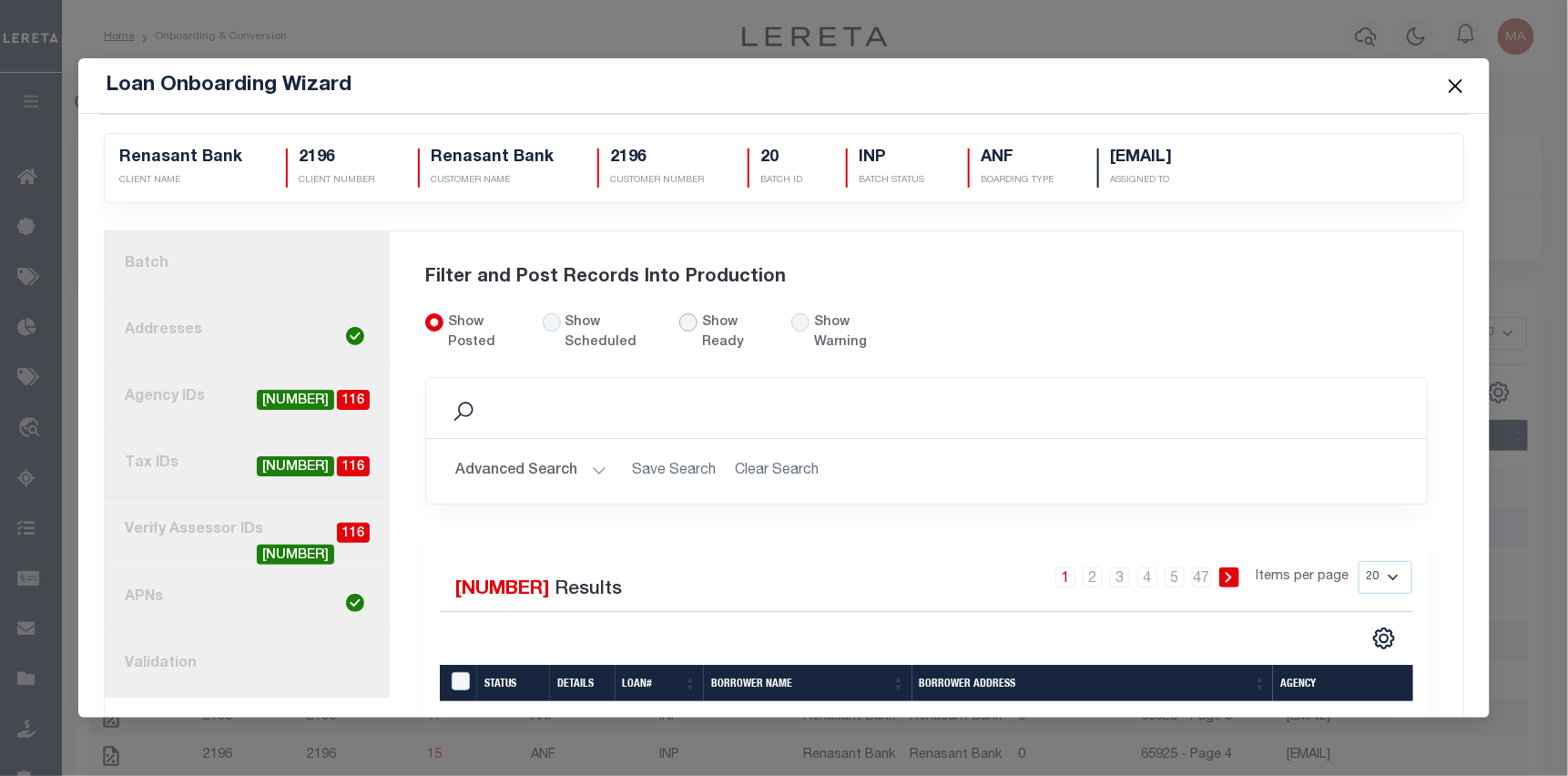 click on "Show Ready" at bounding box center [688, 322] 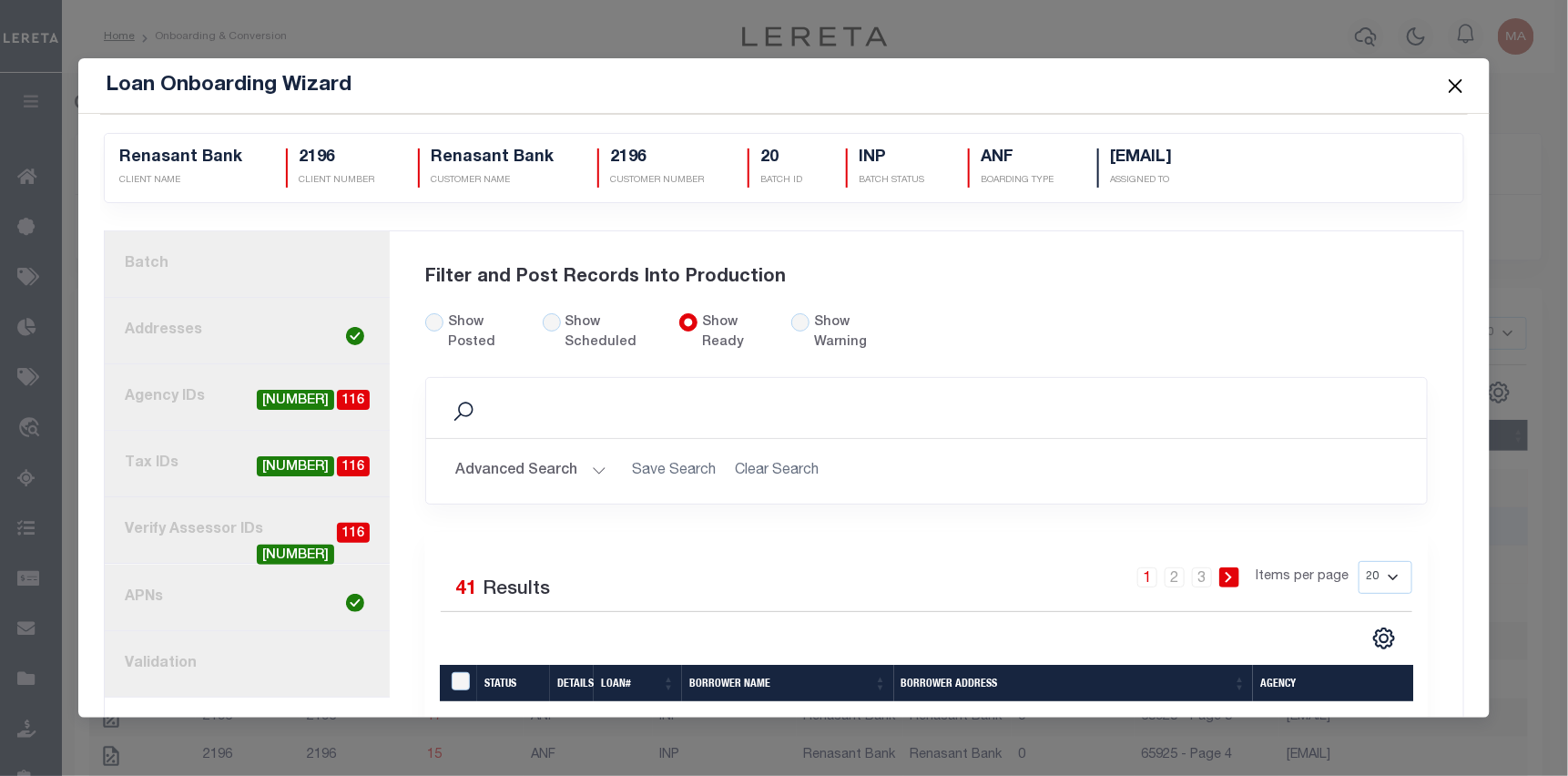 click on "Show Posted" at bounding box center (484, 333) 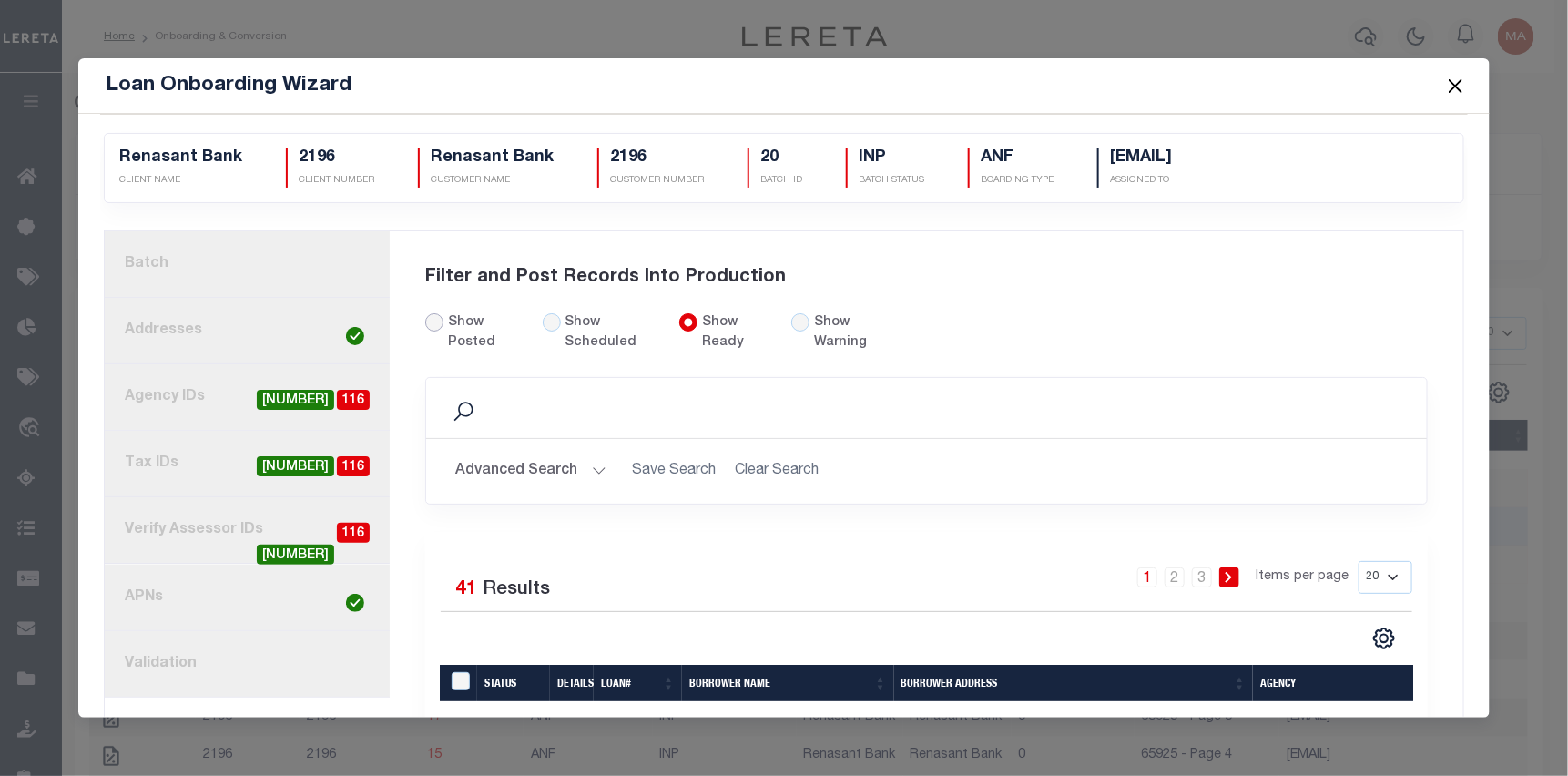 click on "Show Posted" at bounding box center [434, 322] 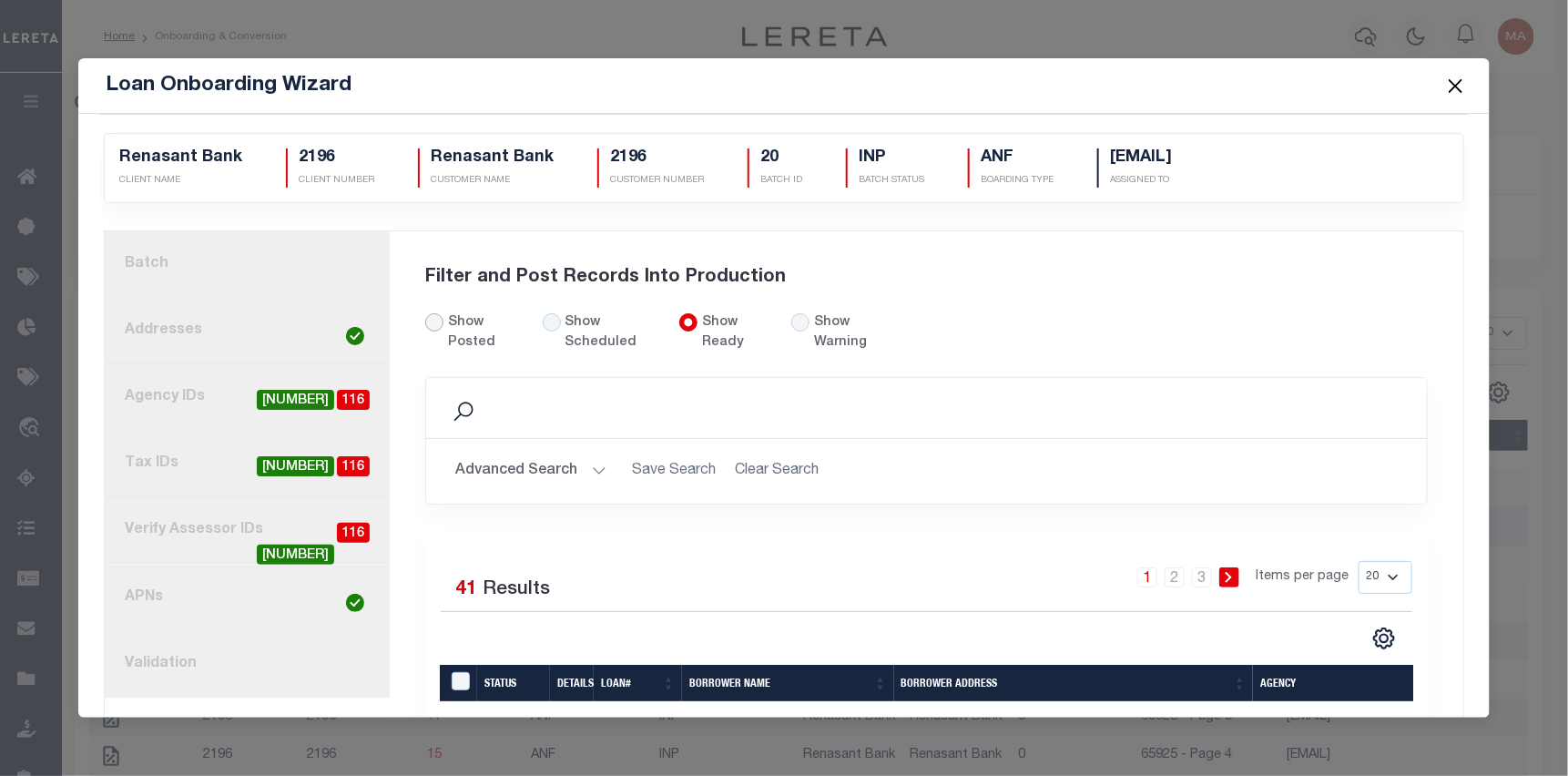 radio on "true" 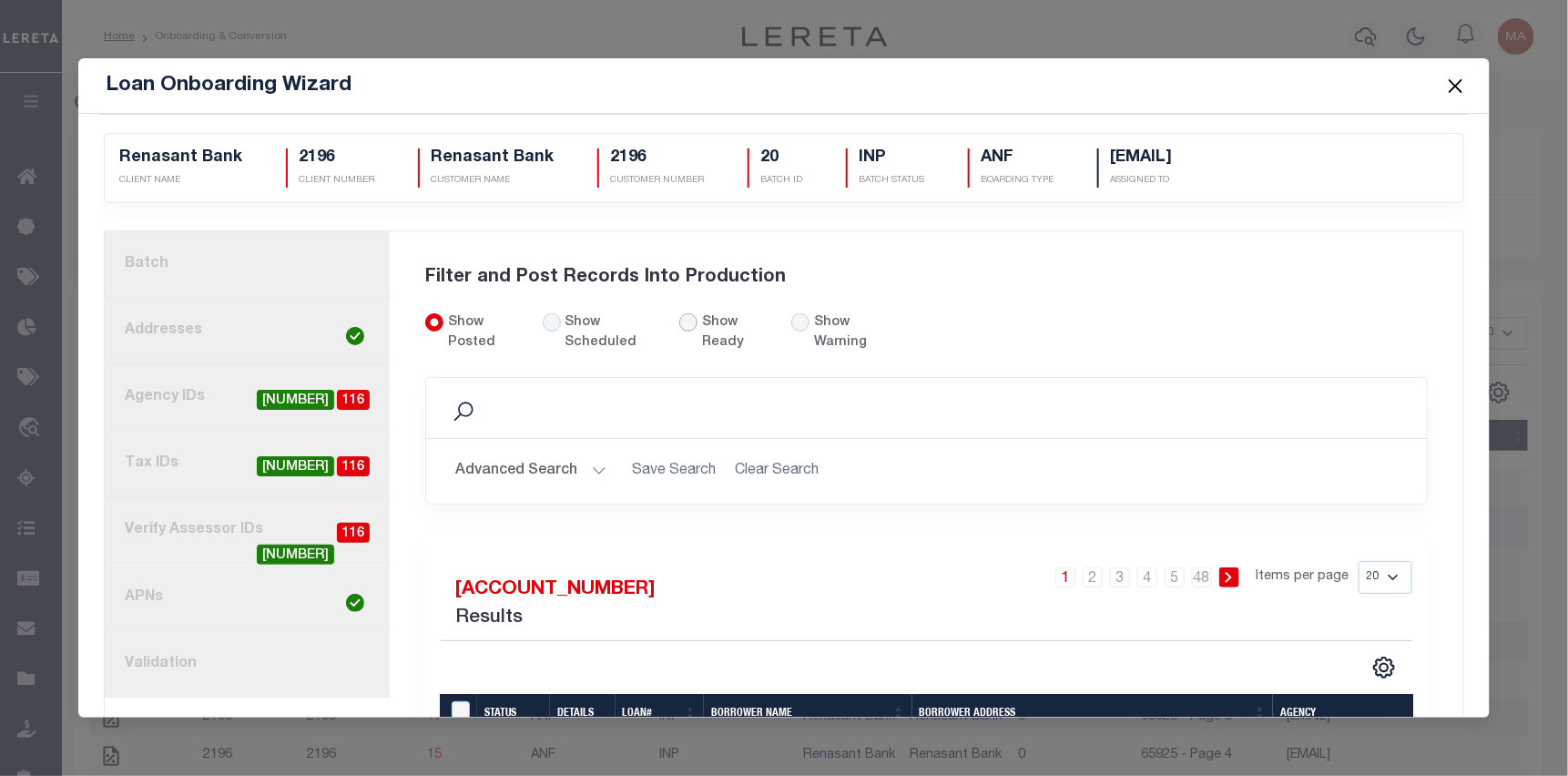 click on "Show Ready" at bounding box center (688, 322) 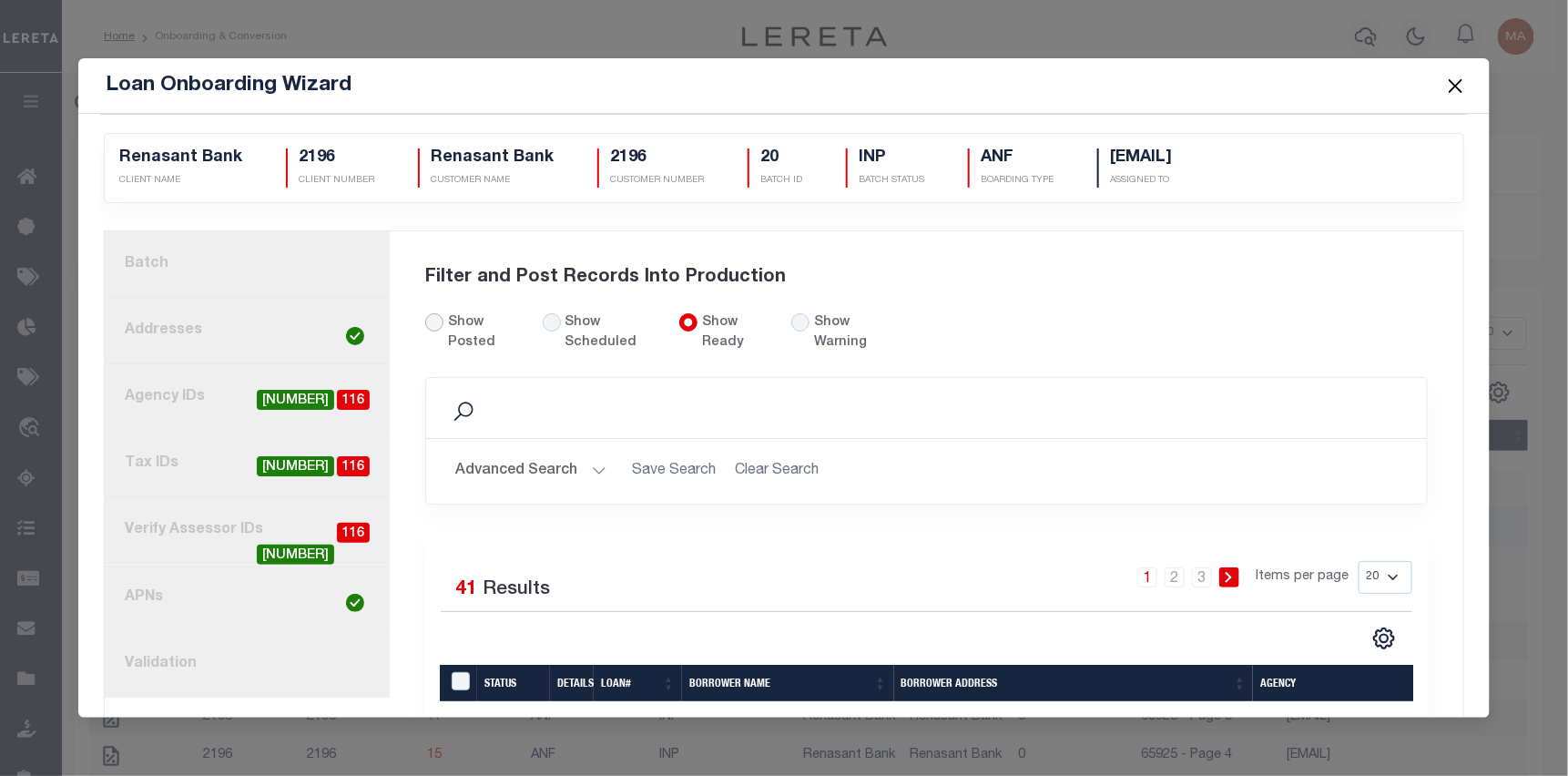 click on "Show Posted" at bounding box center (434, 322) 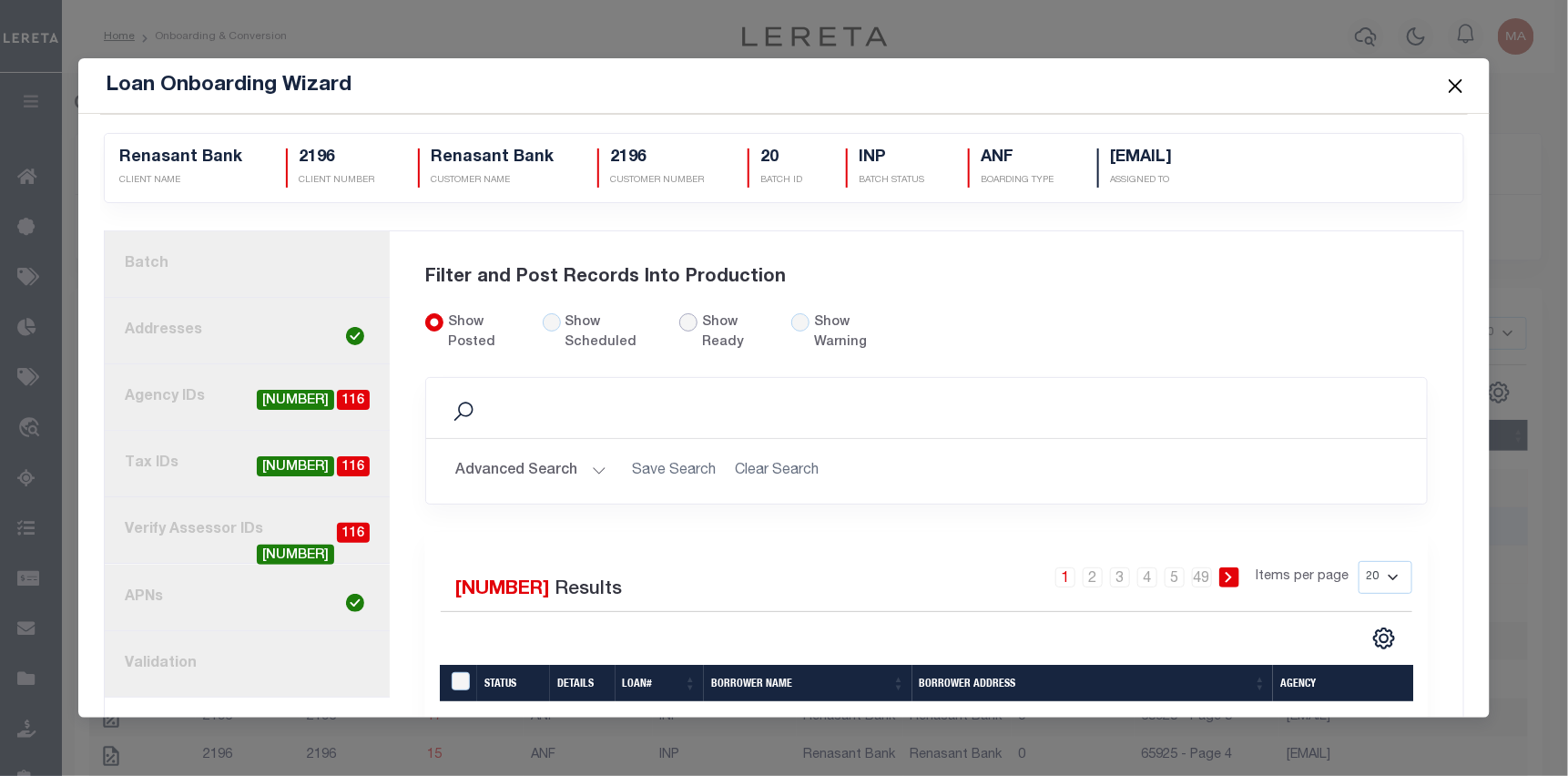 click on "Show Ready" at bounding box center [688, 322] 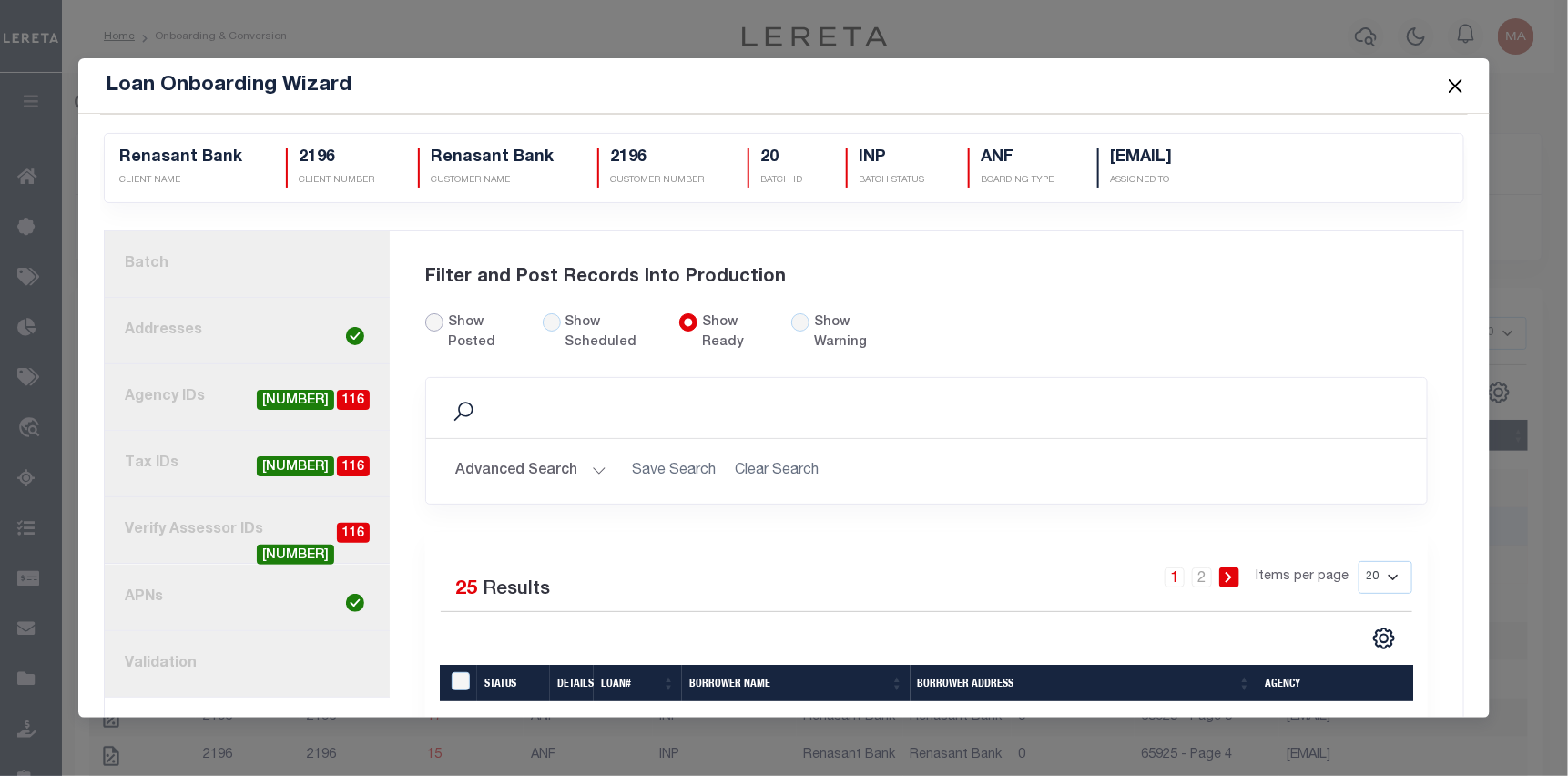 click on "Show Posted" at bounding box center [434, 322] 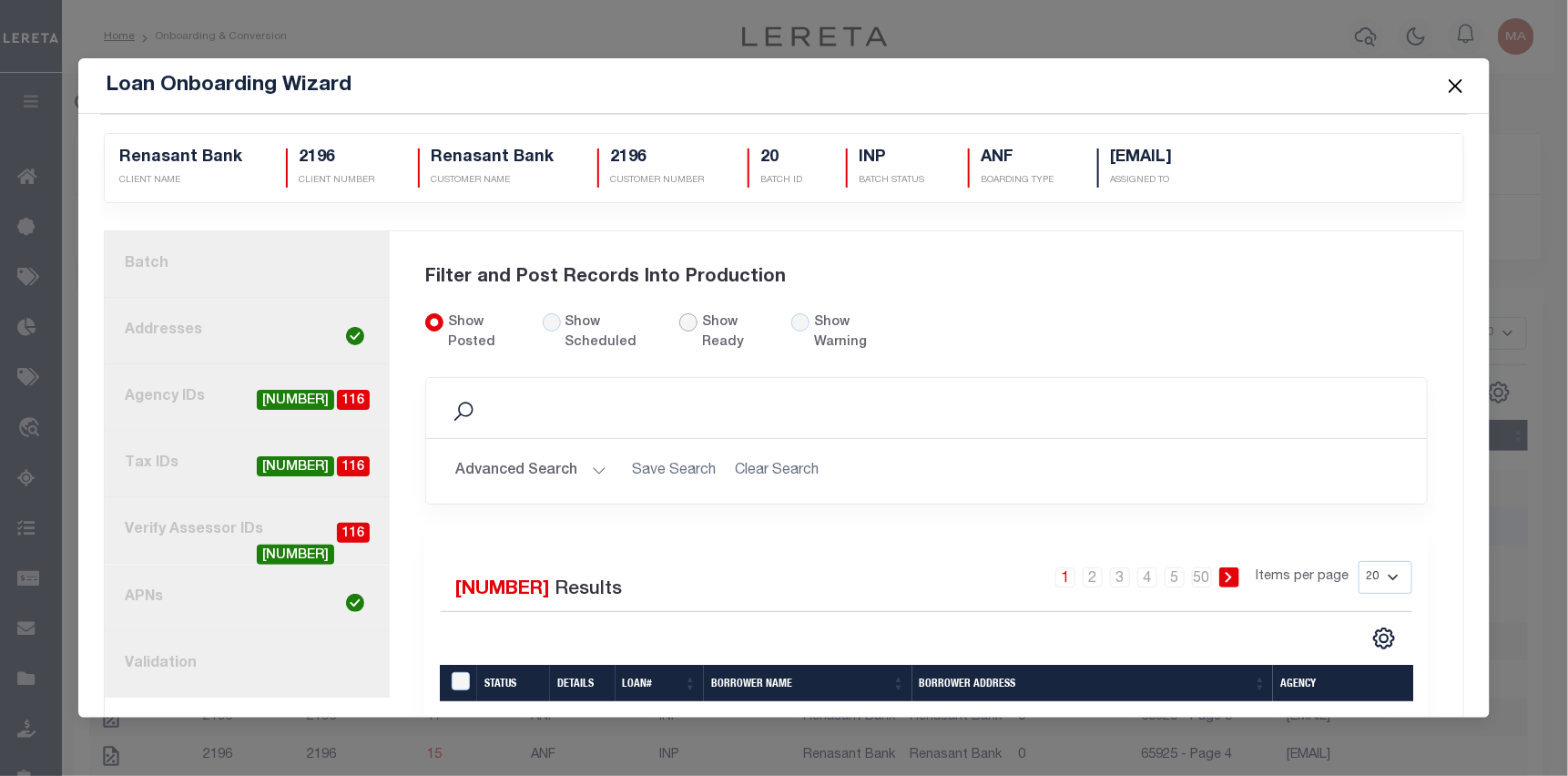 click on "Show Ready" at bounding box center [688, 322] 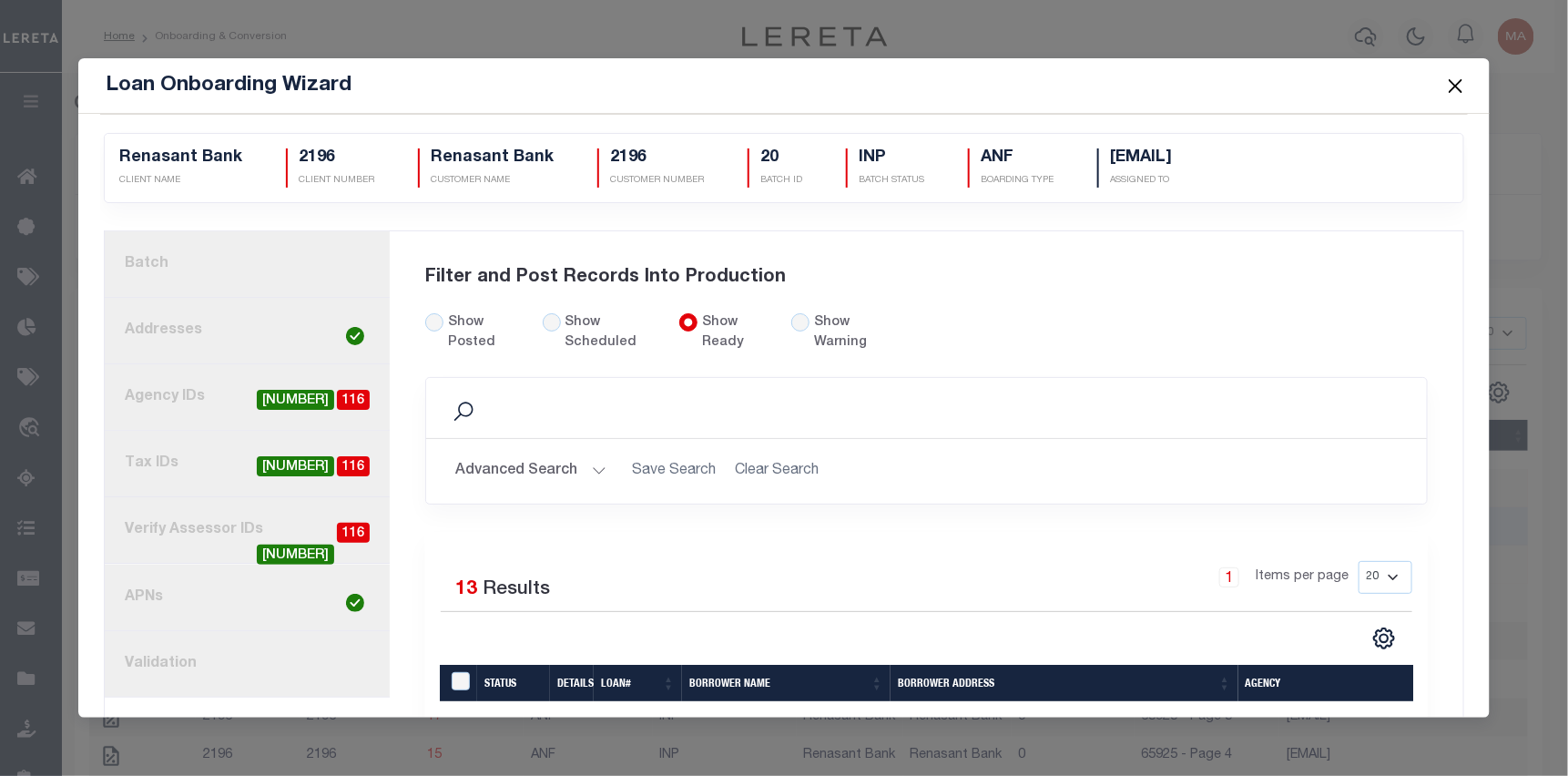 click on "Show Posted" at bounding box center (473, 333) 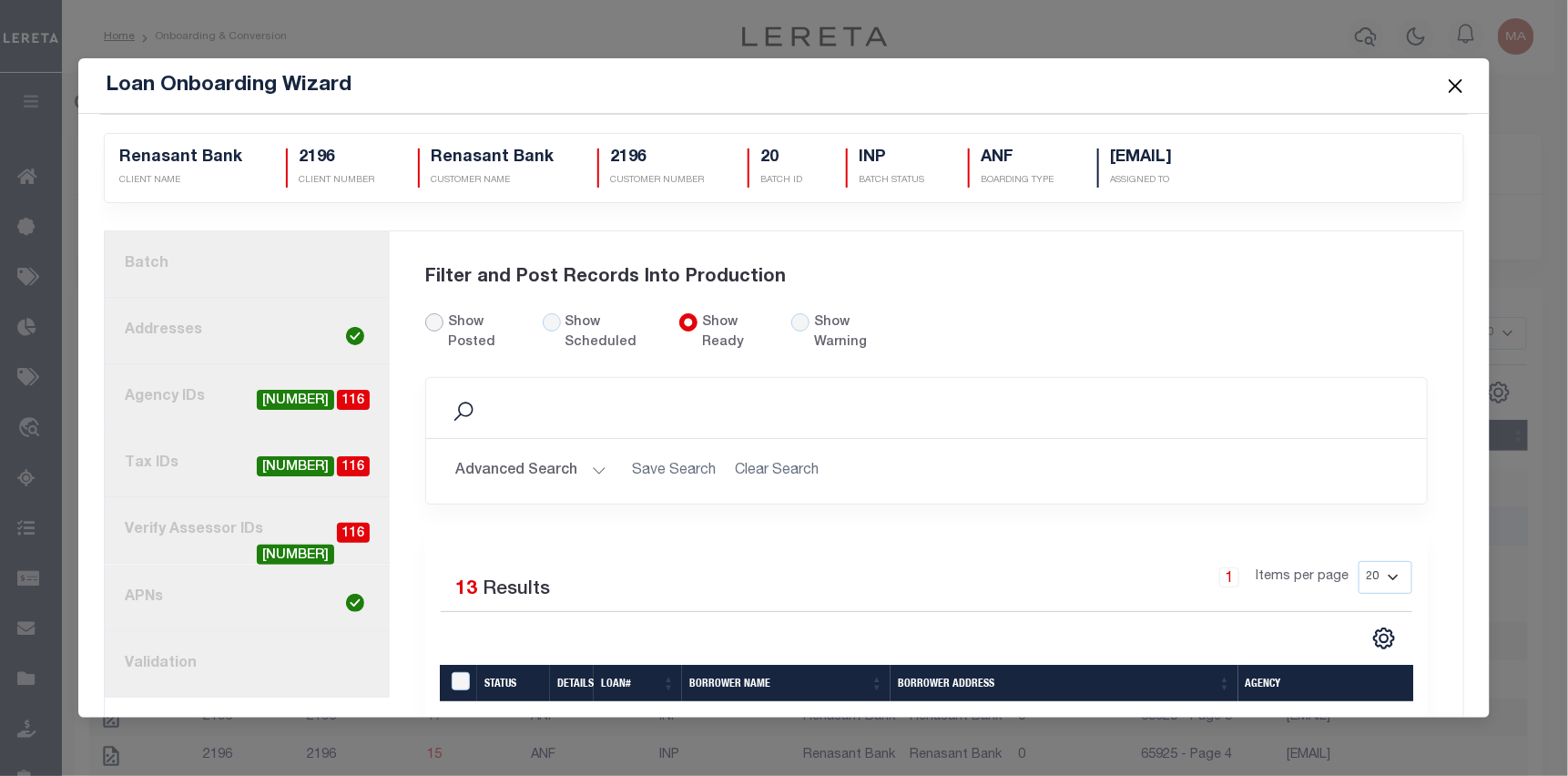 click on "Show Posted" at bounding box center (434, 322) 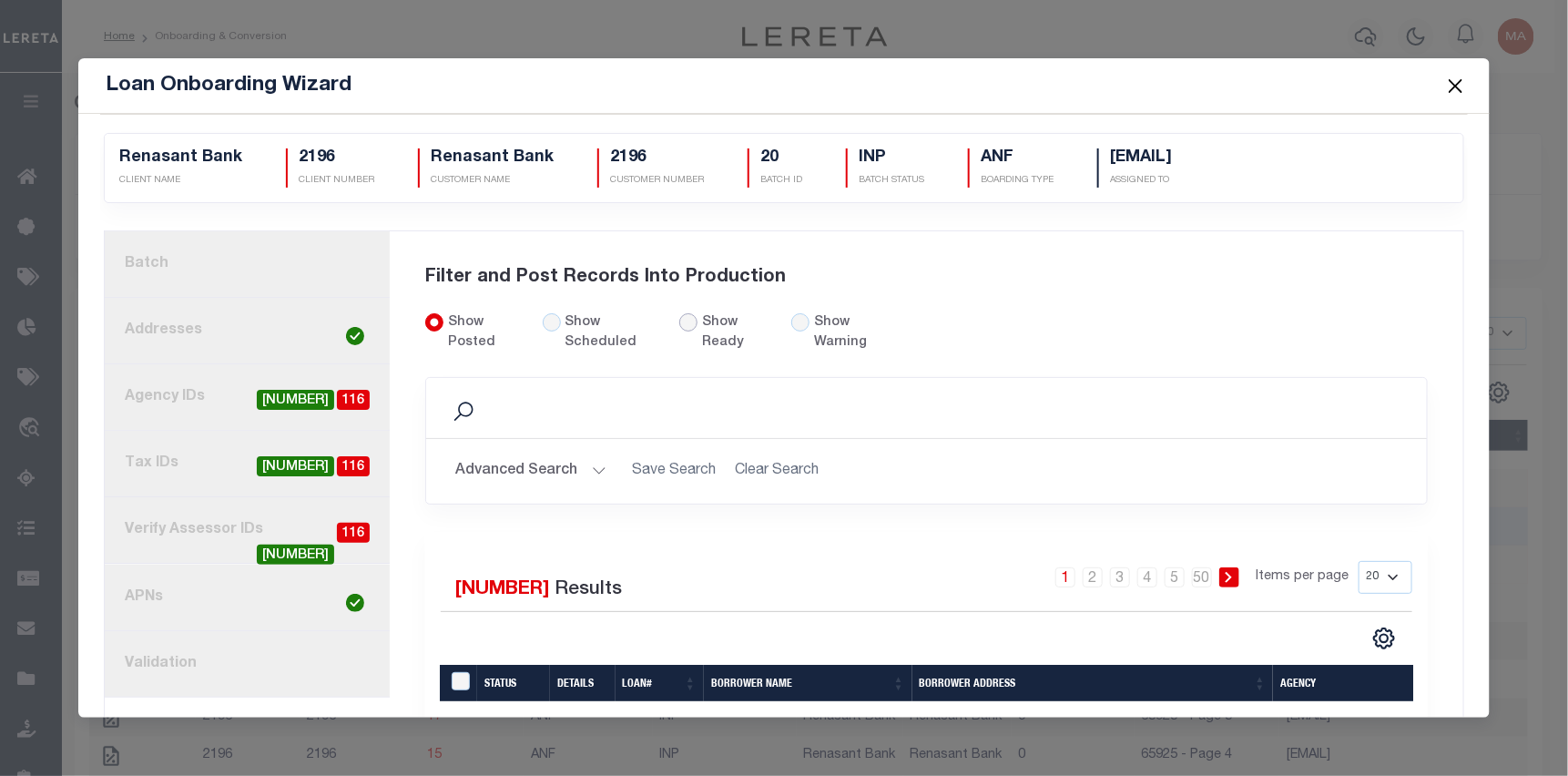 click on "Show Ready" at bounding box center (688, 322) 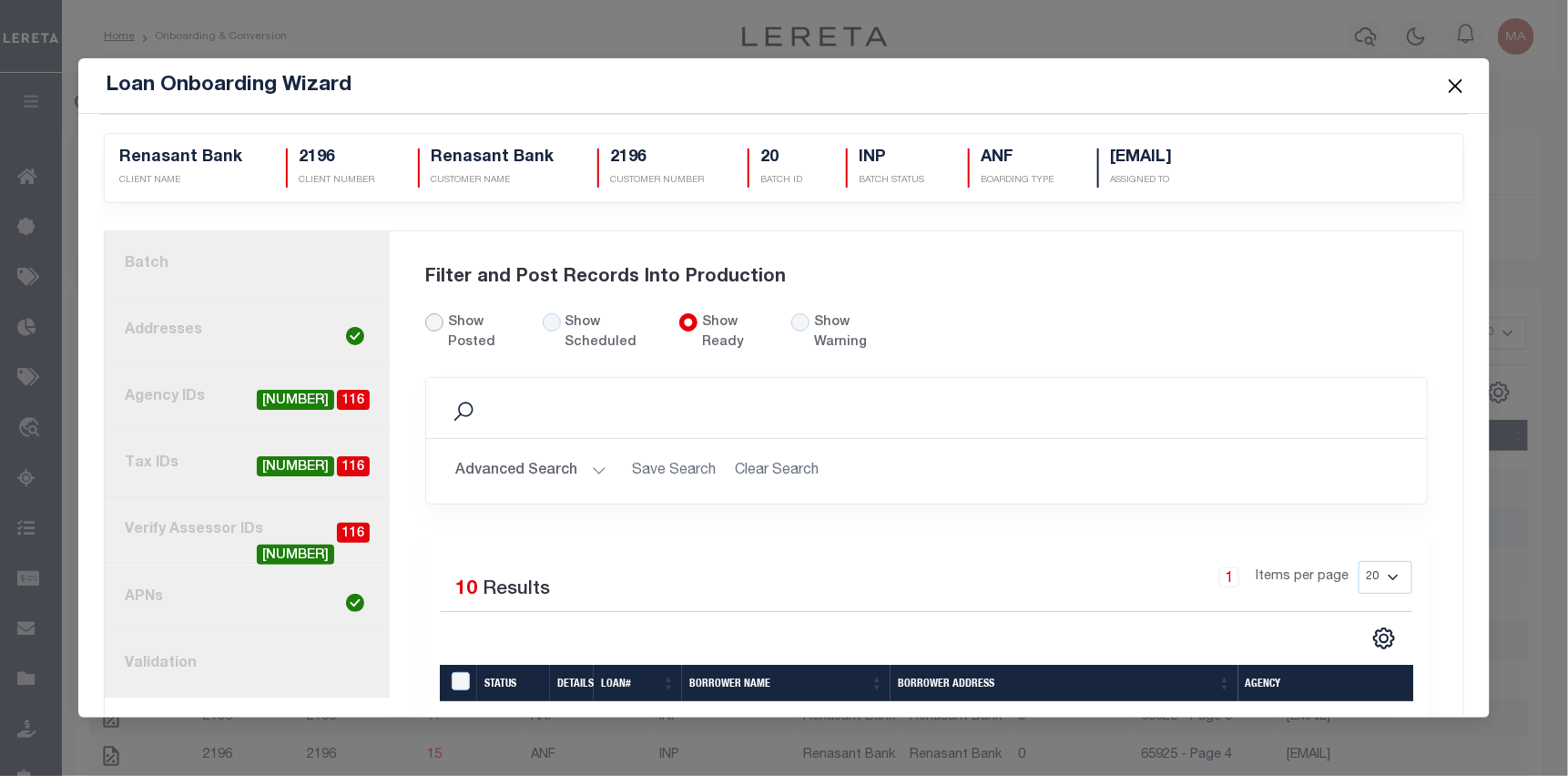 click on "Show Posted" at bounding box center (434, 322) 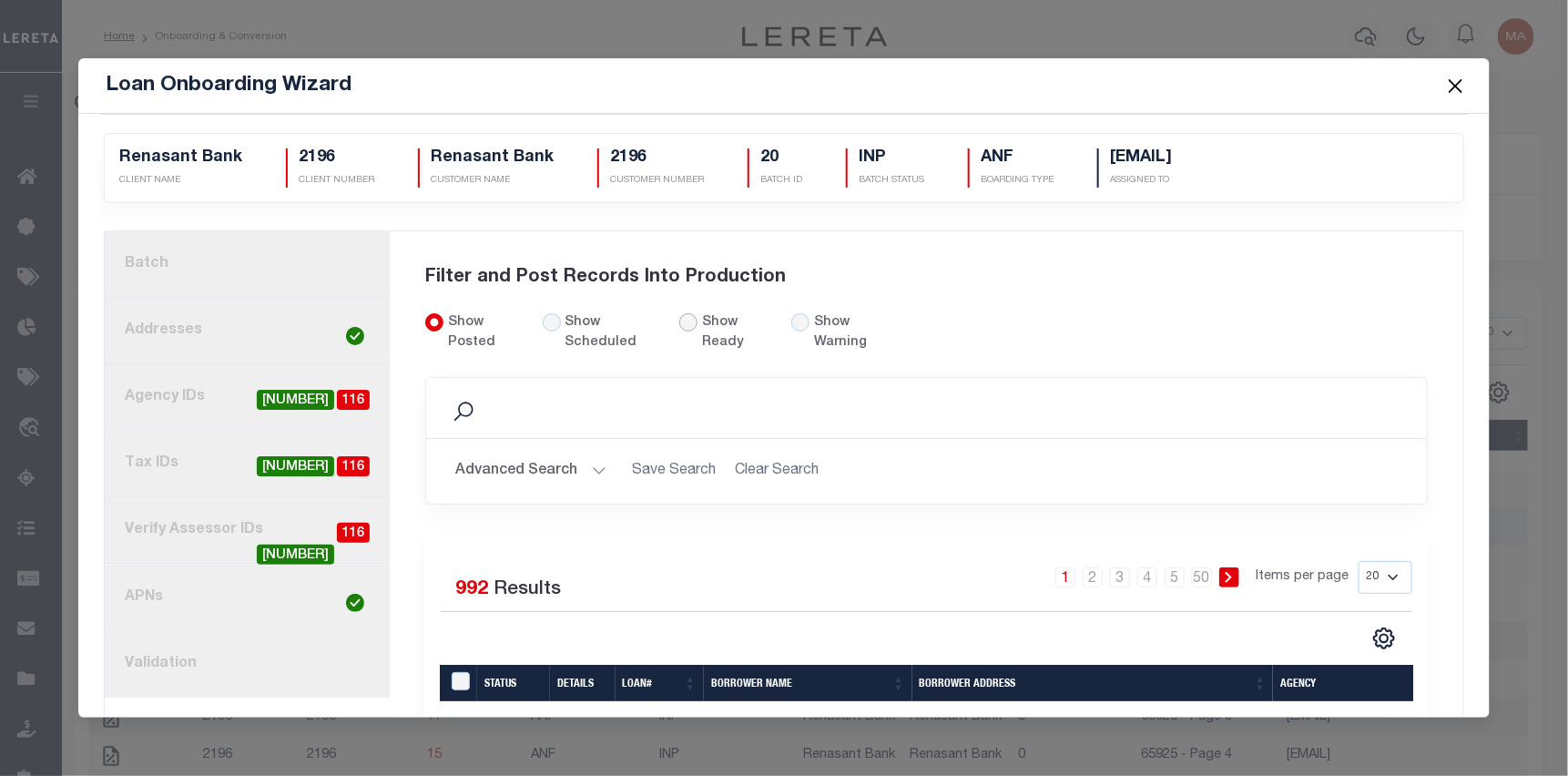 click on "Show Ready" at bounding box center (688, 322) 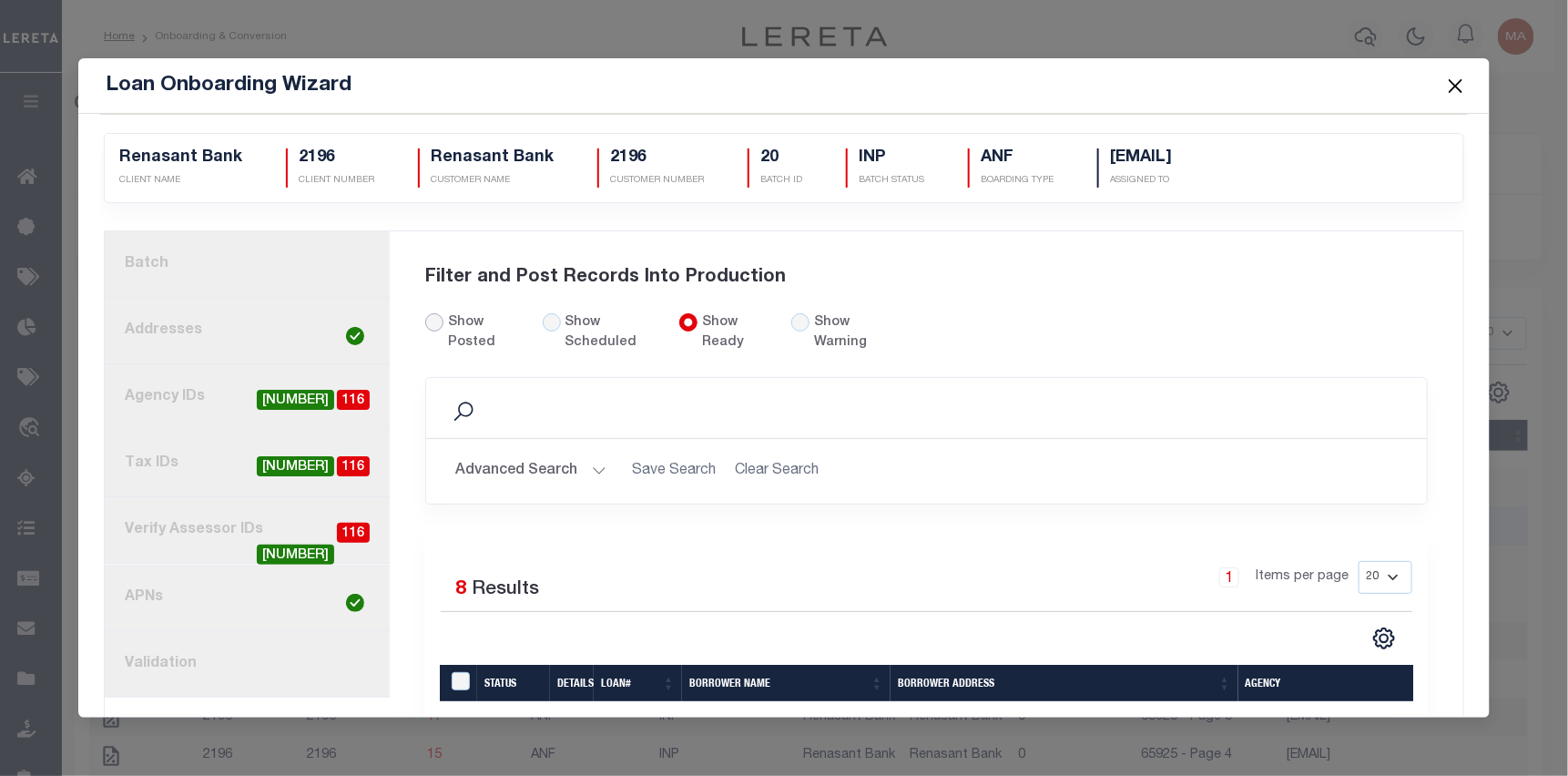 click on "Show Posted" at bounding box center [434, 322] 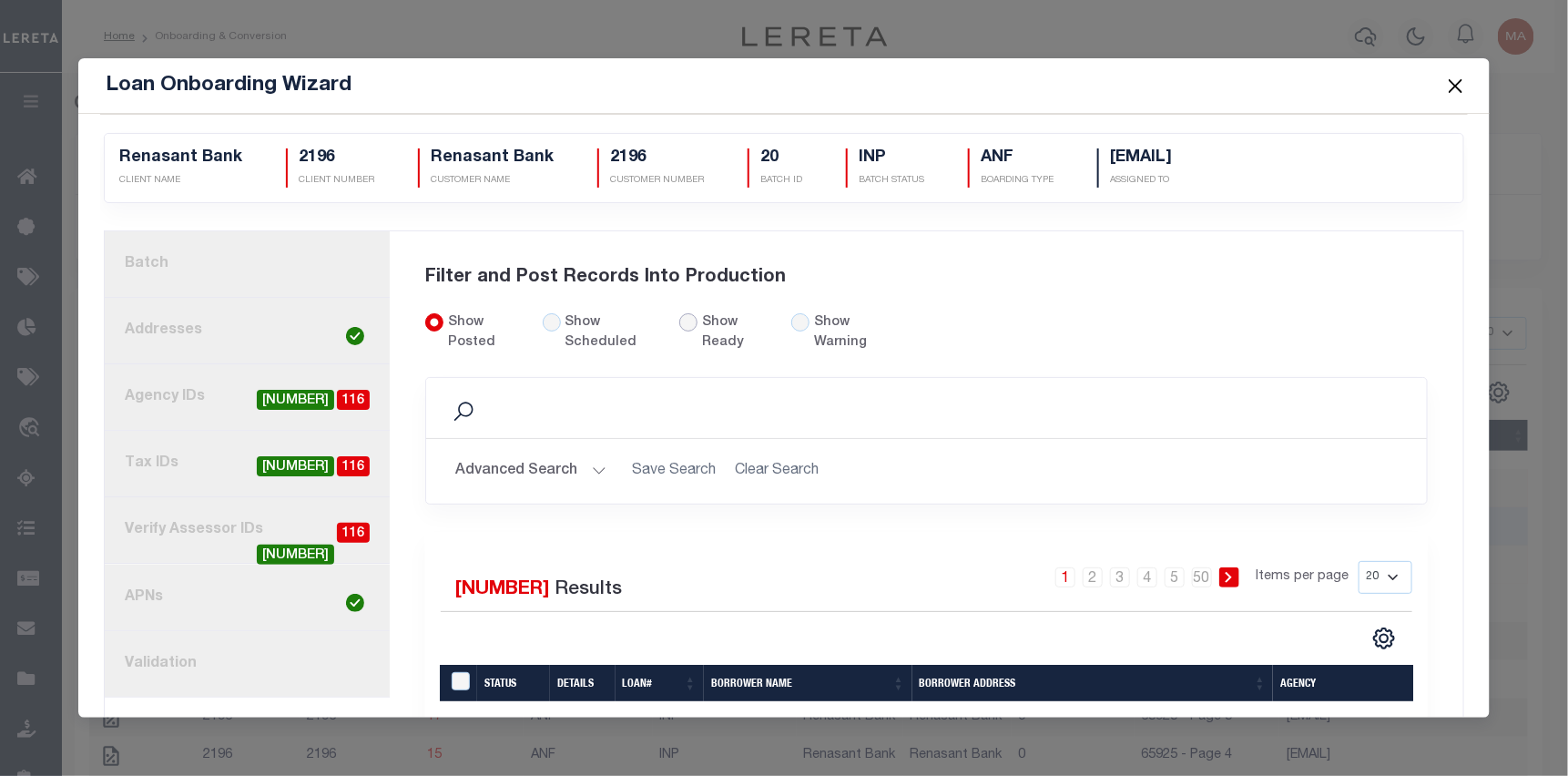 click on "Show Ready" at bounding box center (688, 322) 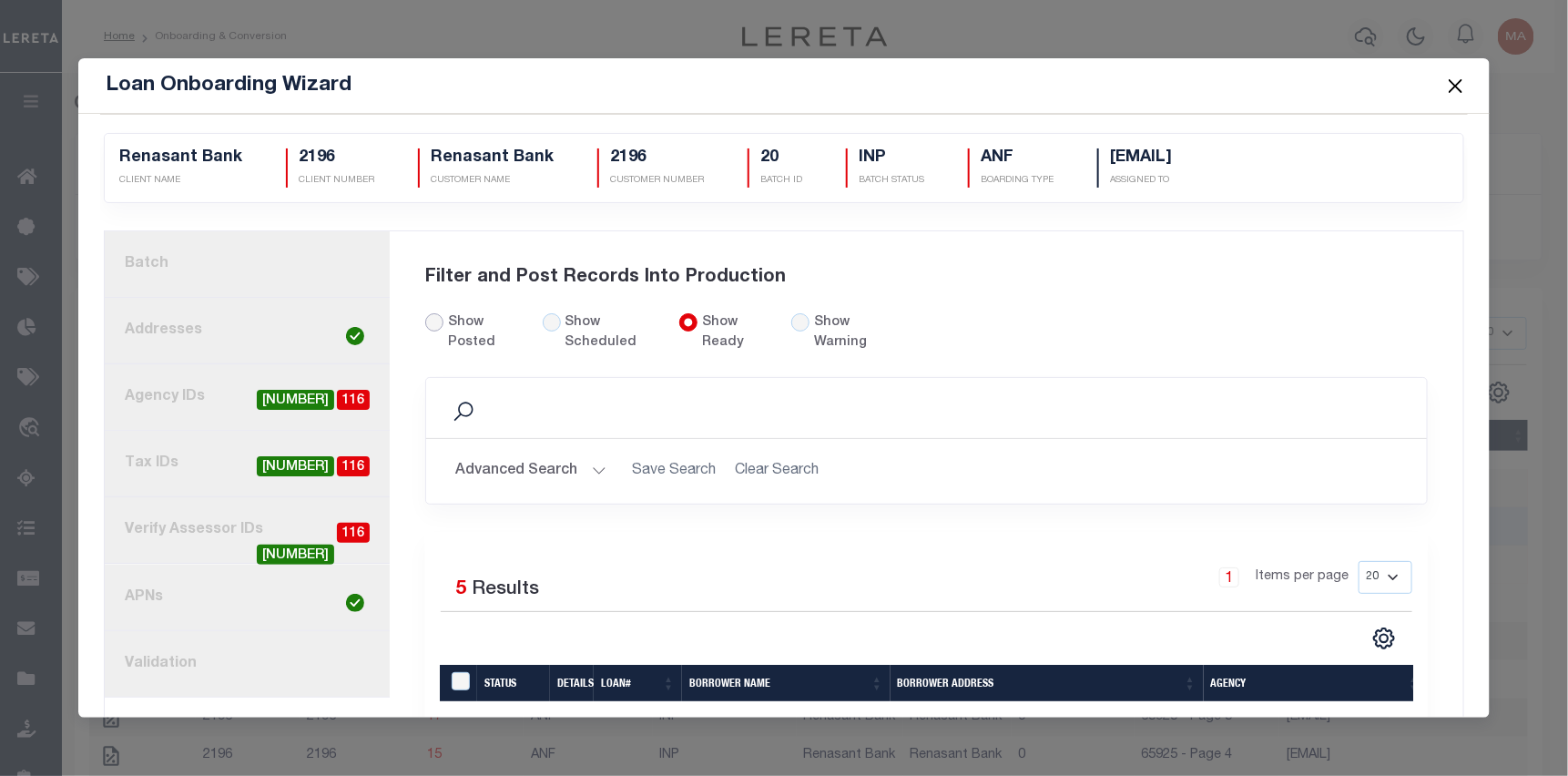 click on "Show Posted" at bounding box center [434, 322] 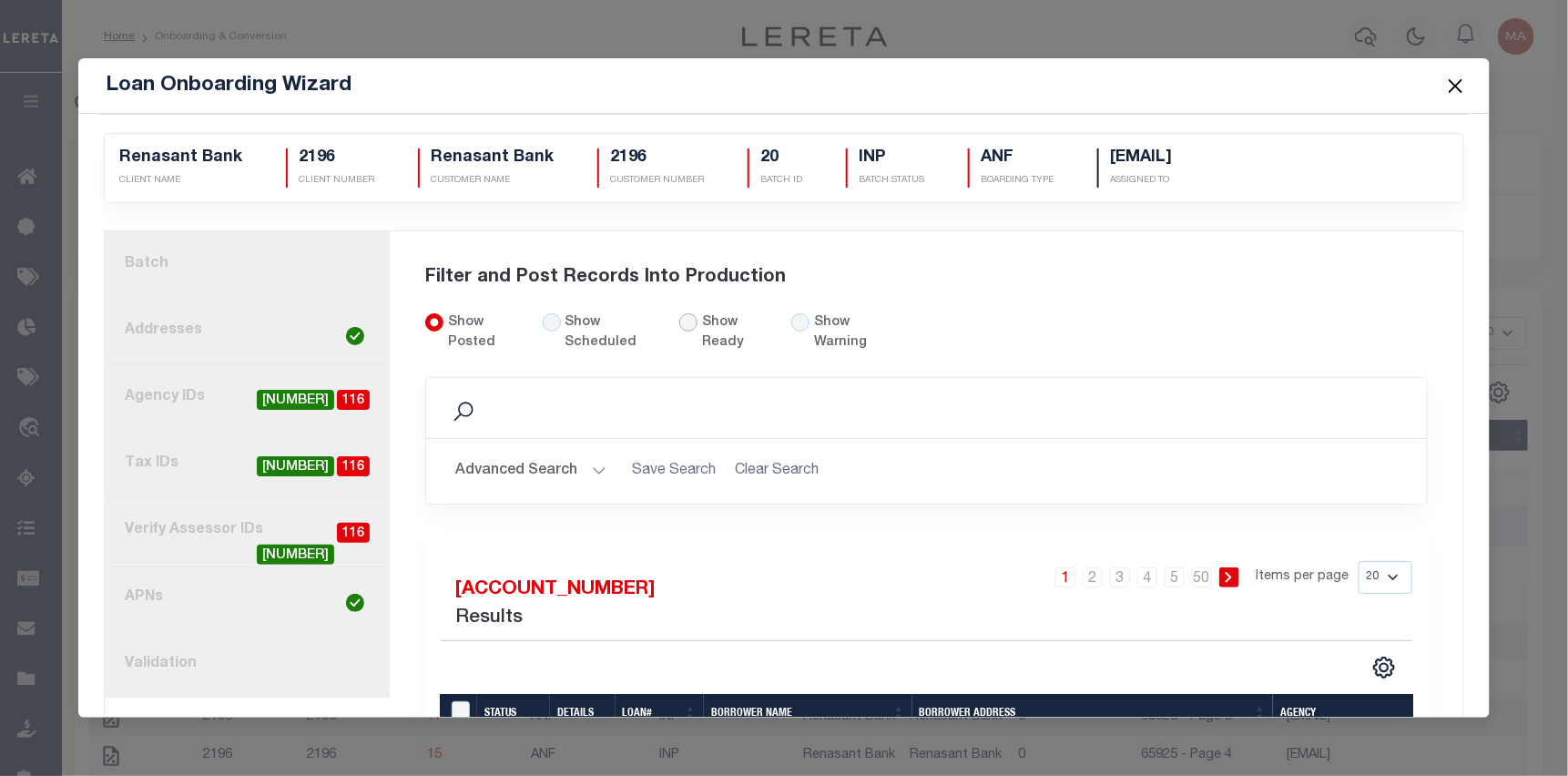 click on "Show Ready" at bounding box center (688, 322) 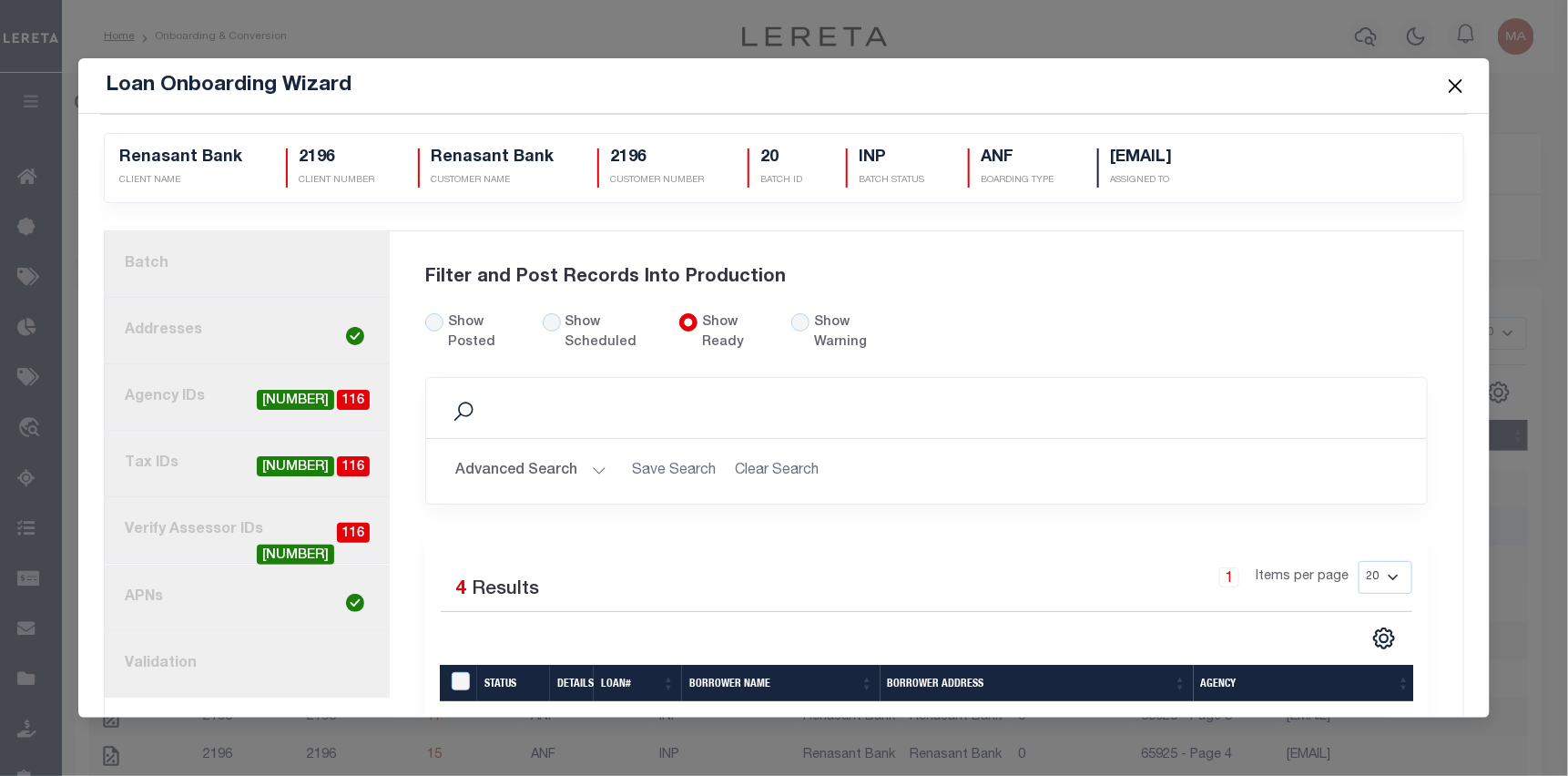 click on "Show Posted" at bounding box center [473, 333] 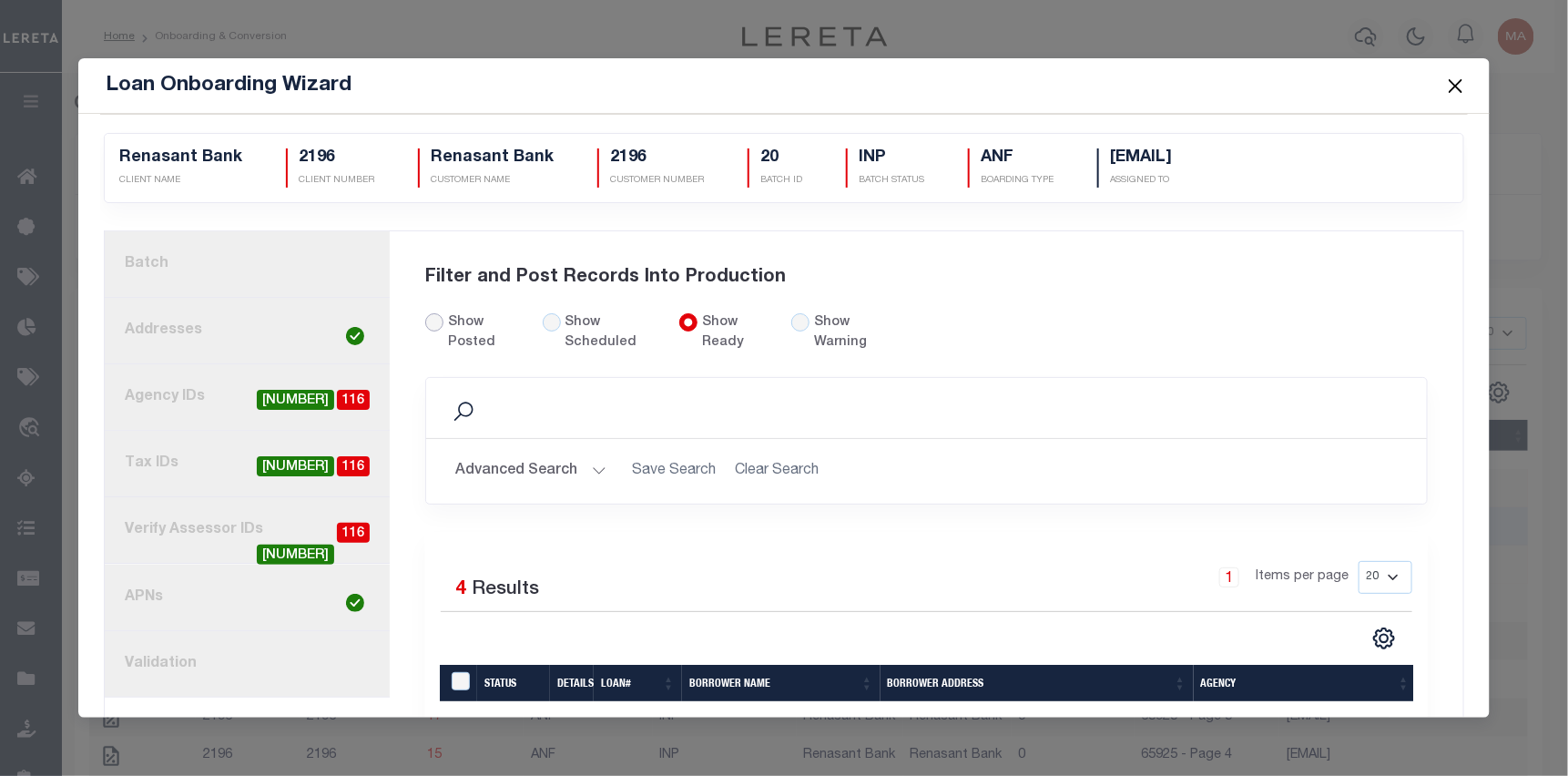 click on "Show Posted" at bounding box center [434, 322] 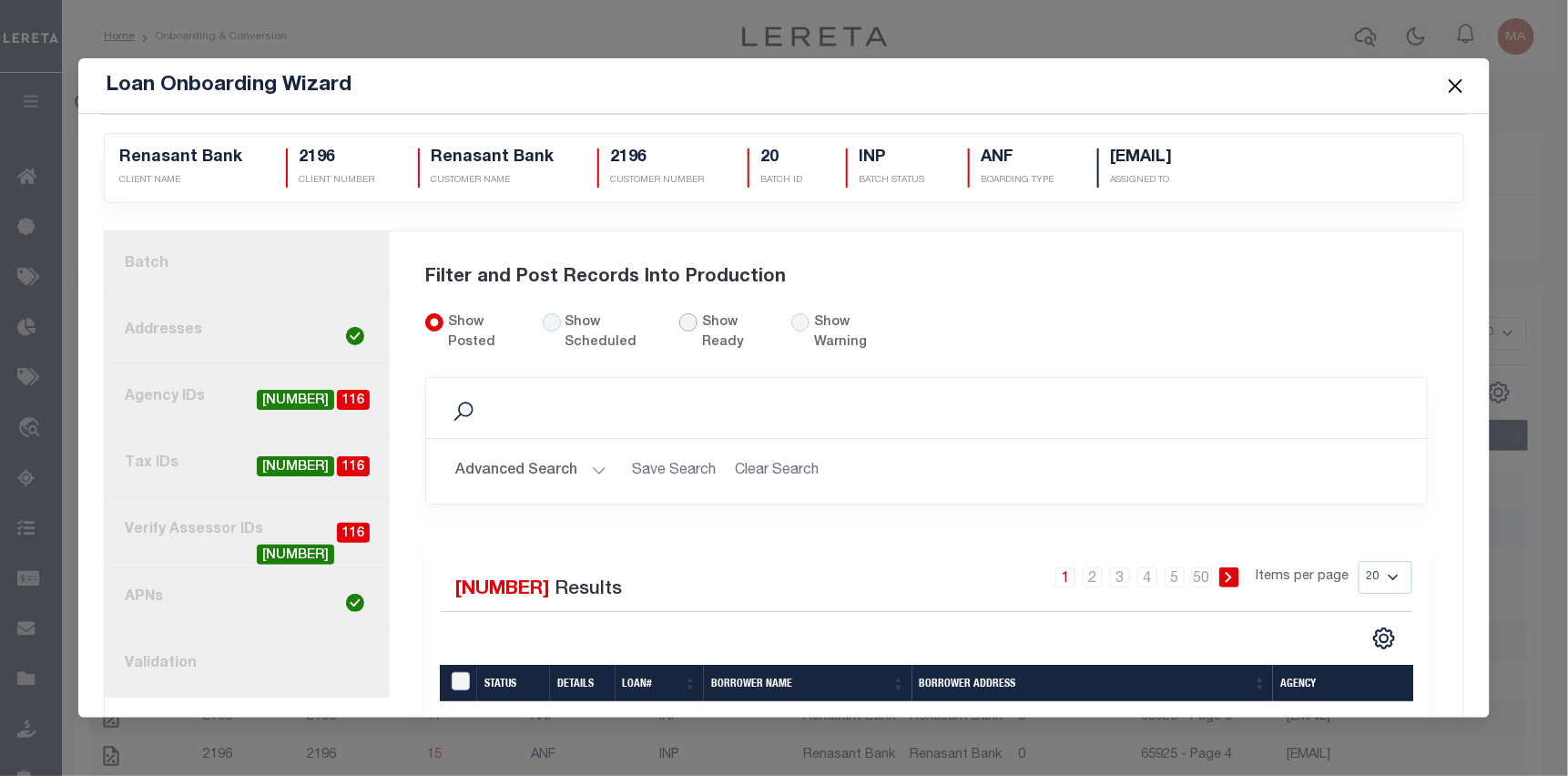 click on "Show Ready" at bounding box center [688, 322] 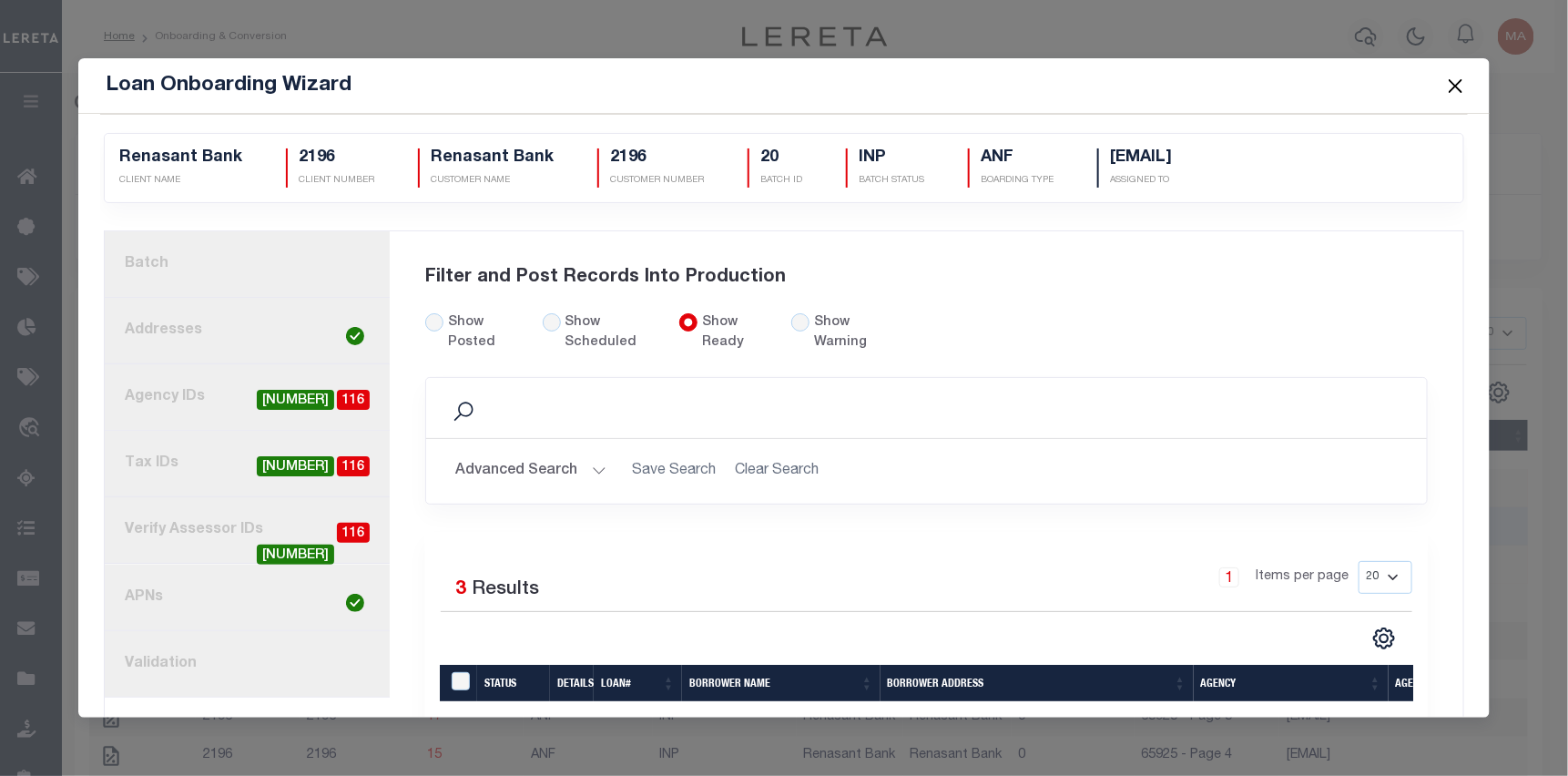 click on "Show Posted" at bounding box center [473, 333] 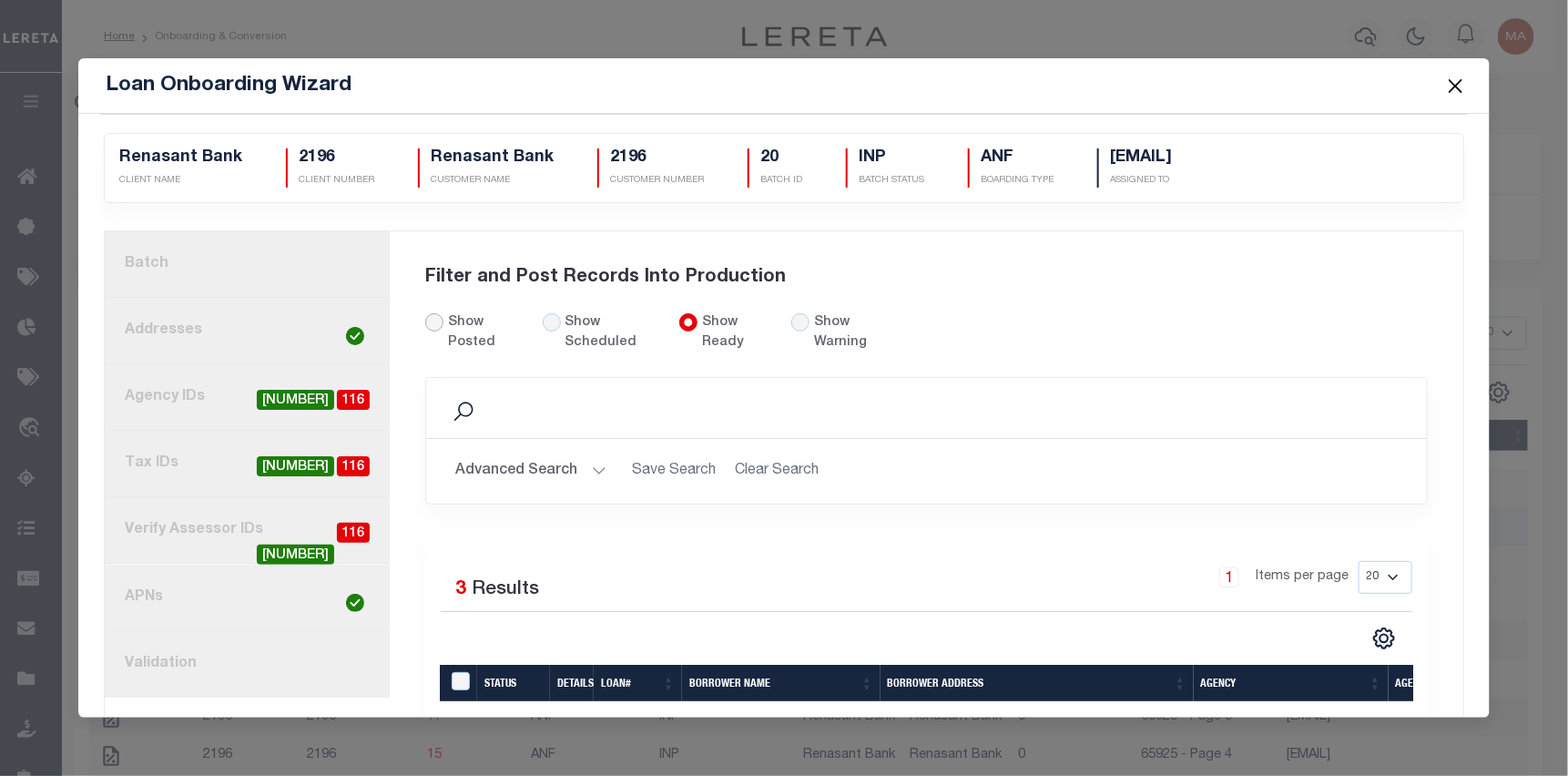 click on "Show Posted" at bounding box center [434, 322] 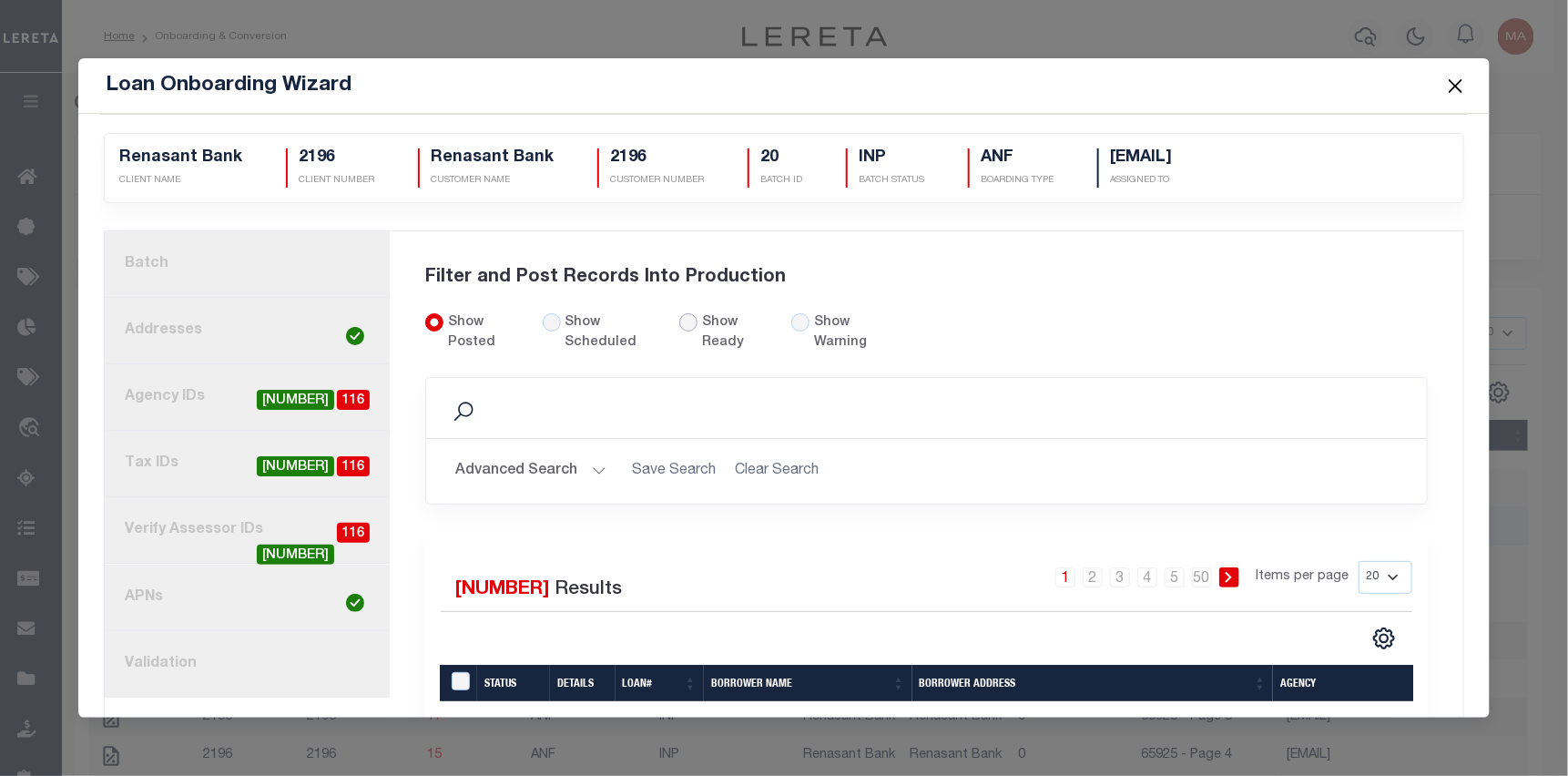 click on "Show Ready" at bounding box center (688, 322) 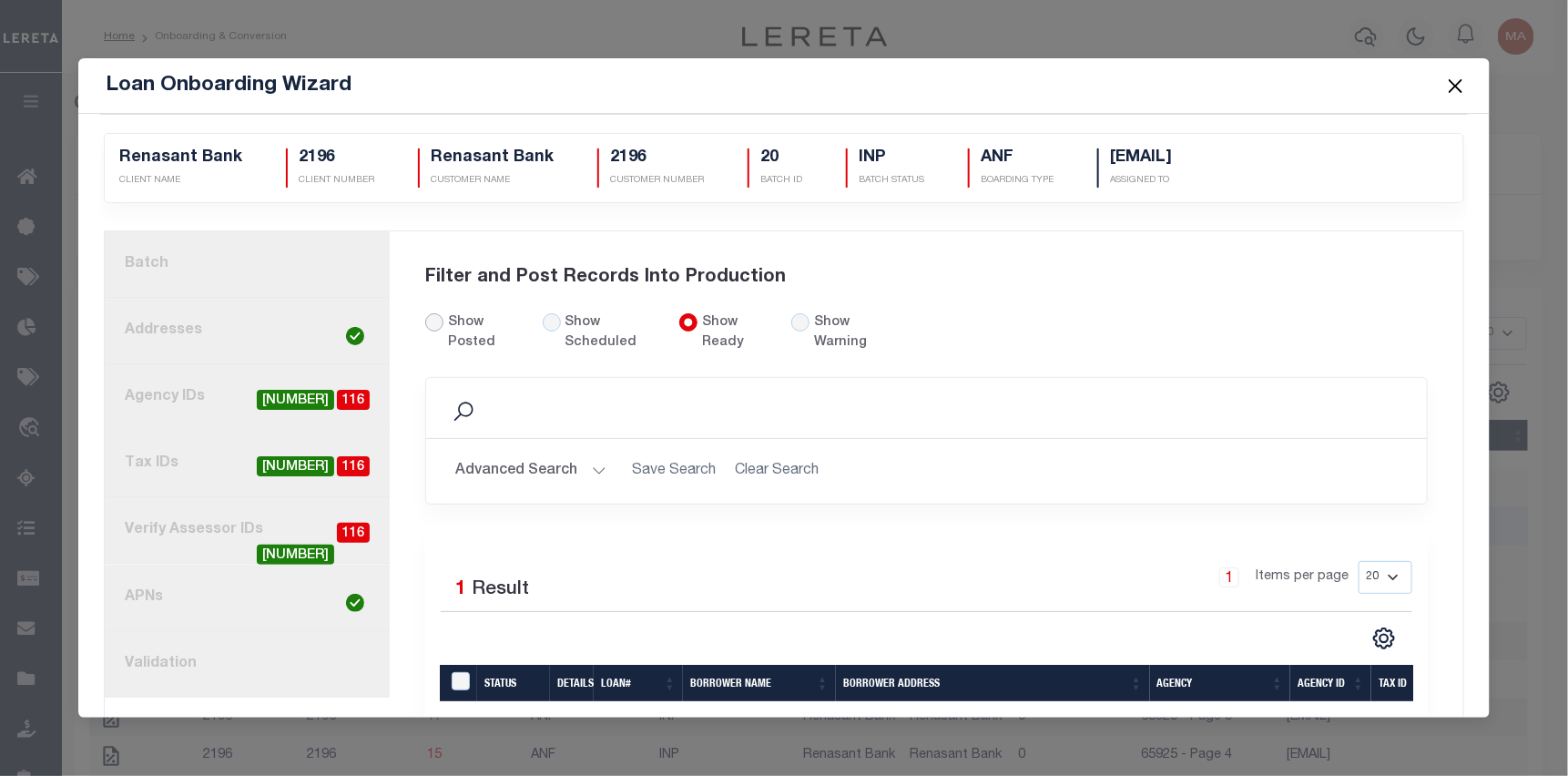 click on "Show Posted" at bounding box center (434, 322) 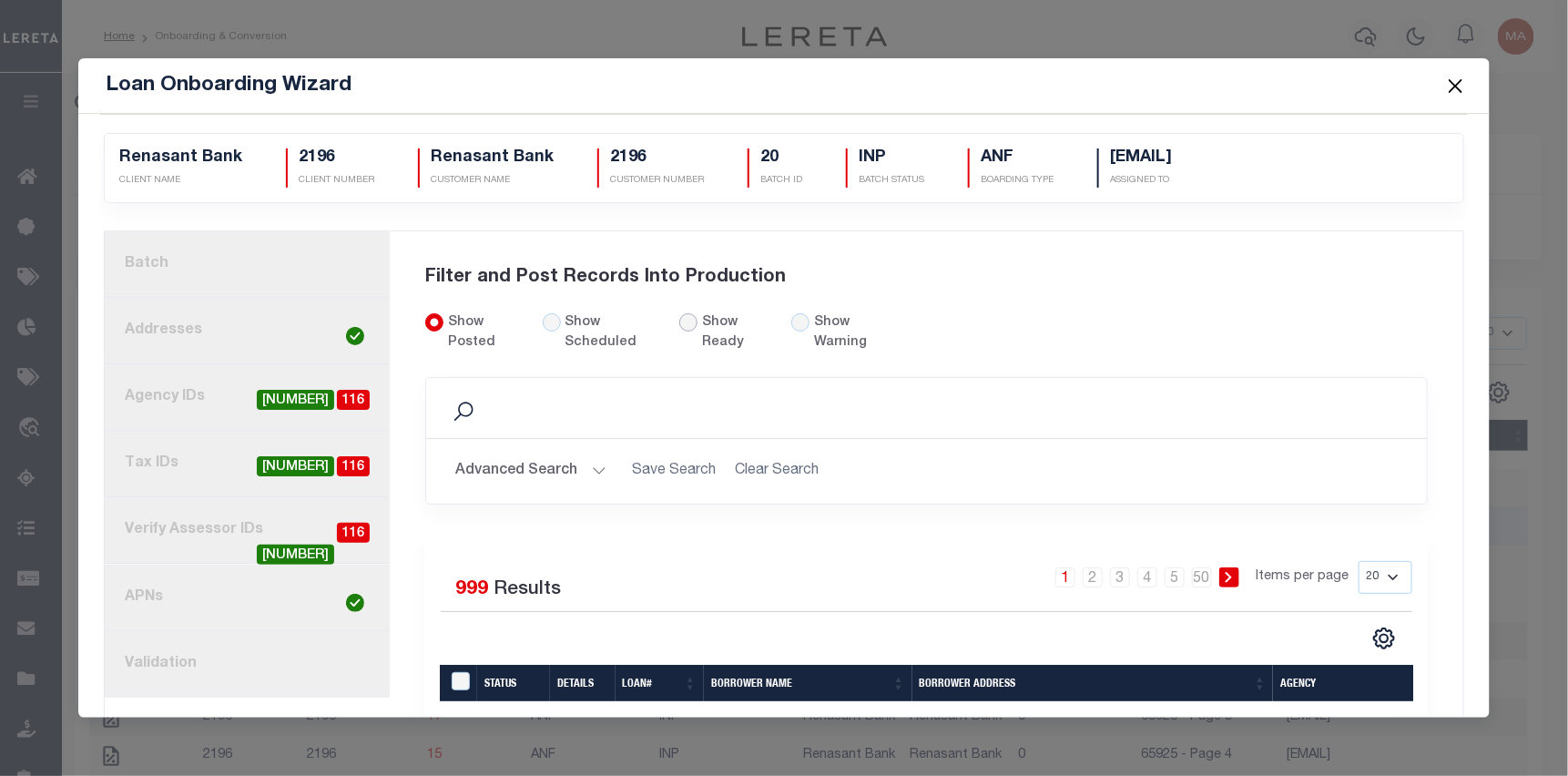 click on "Show Ready" at bounding box center (688, 322) 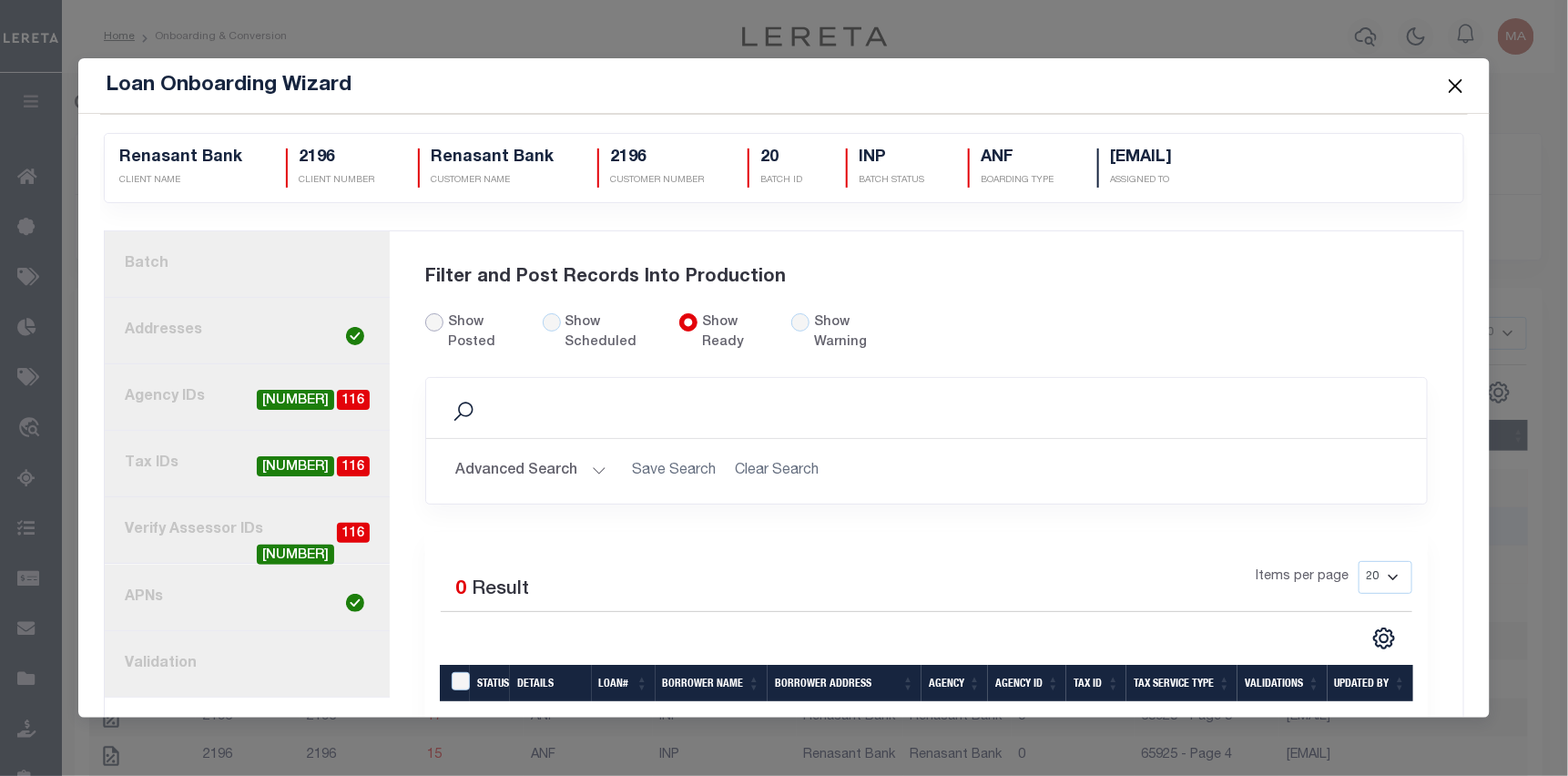 click on "Show Posted" at bounding box center [434, 322] 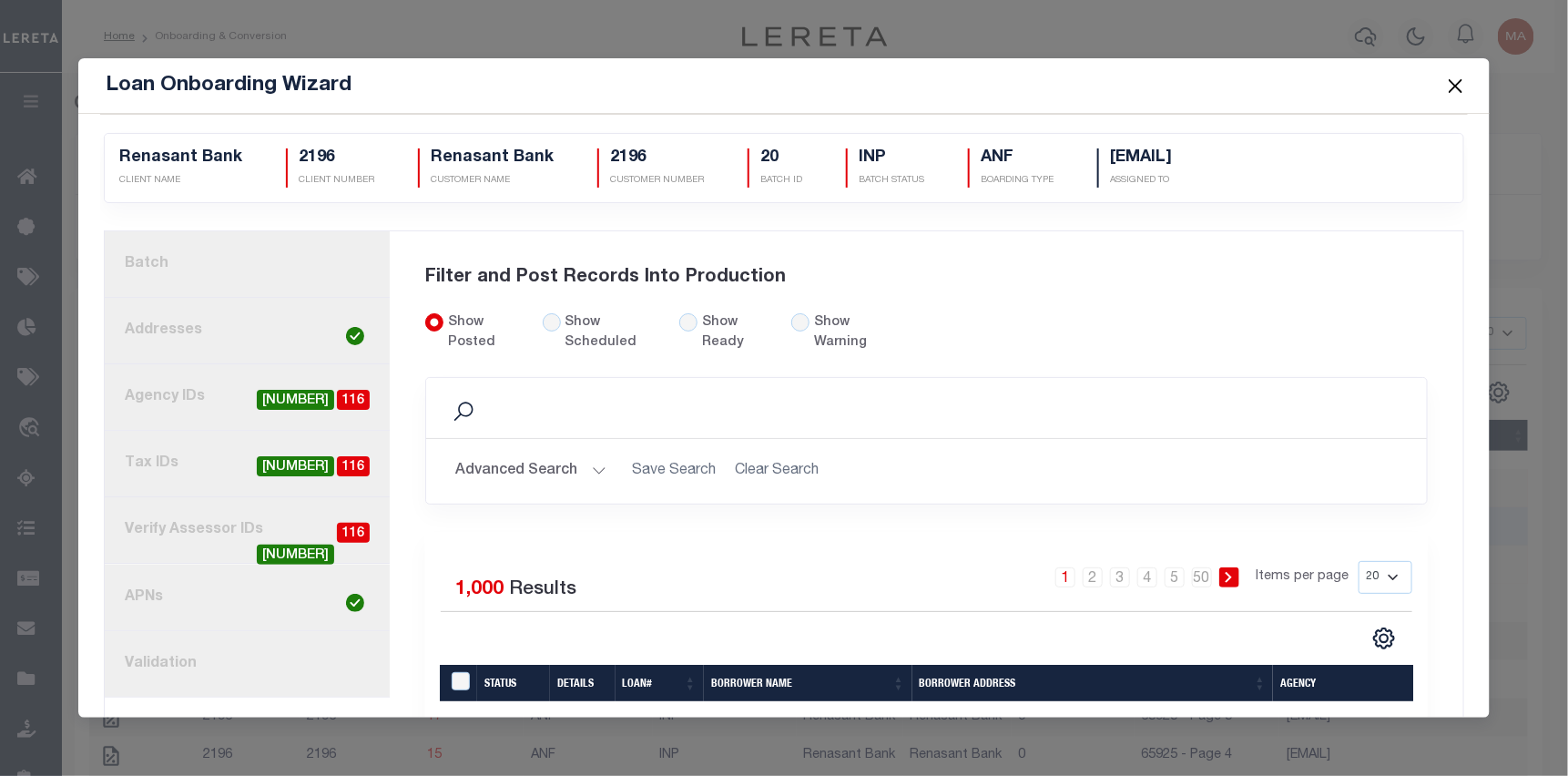 click at bounding box center [1456, 86] 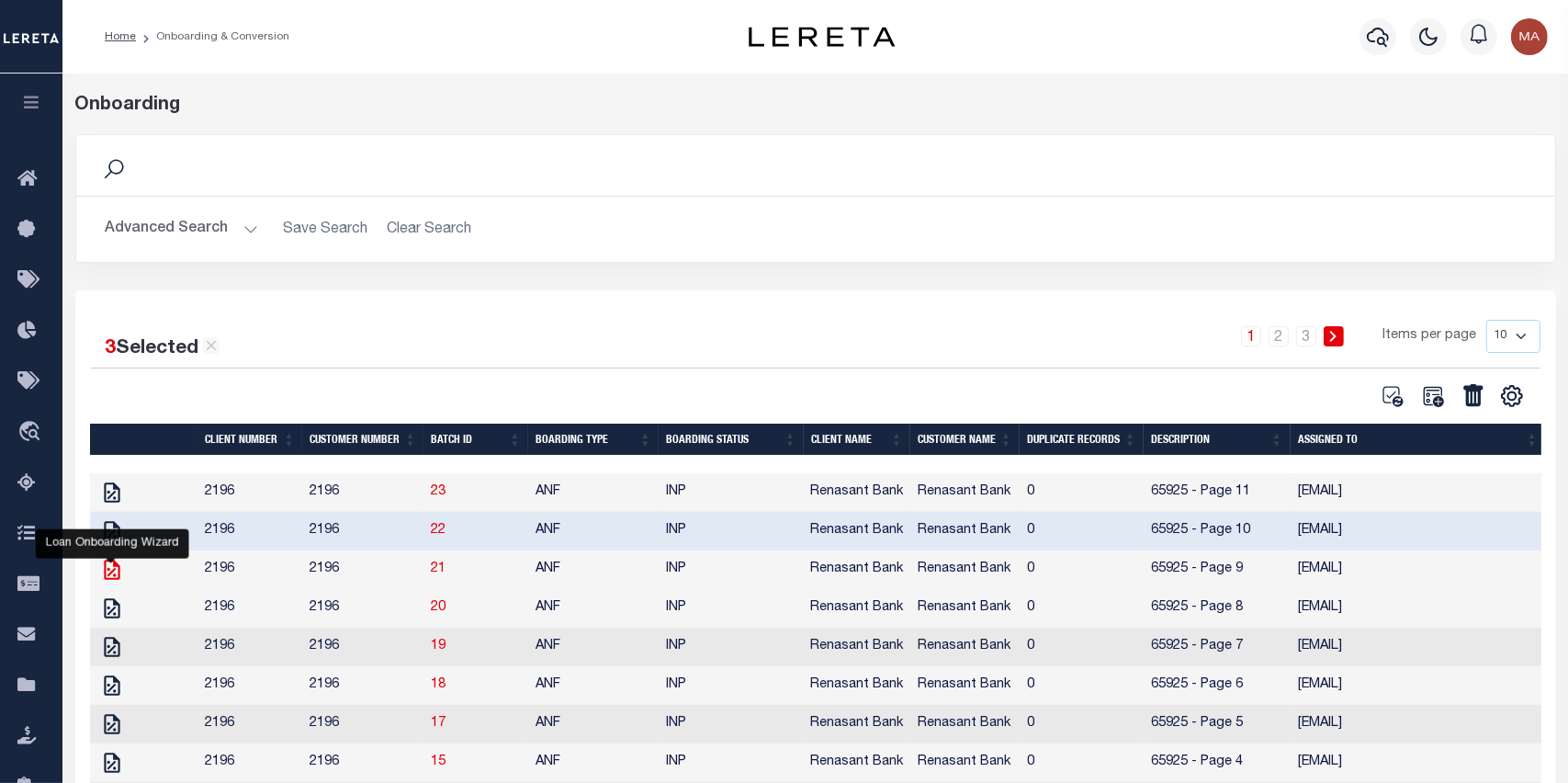 click 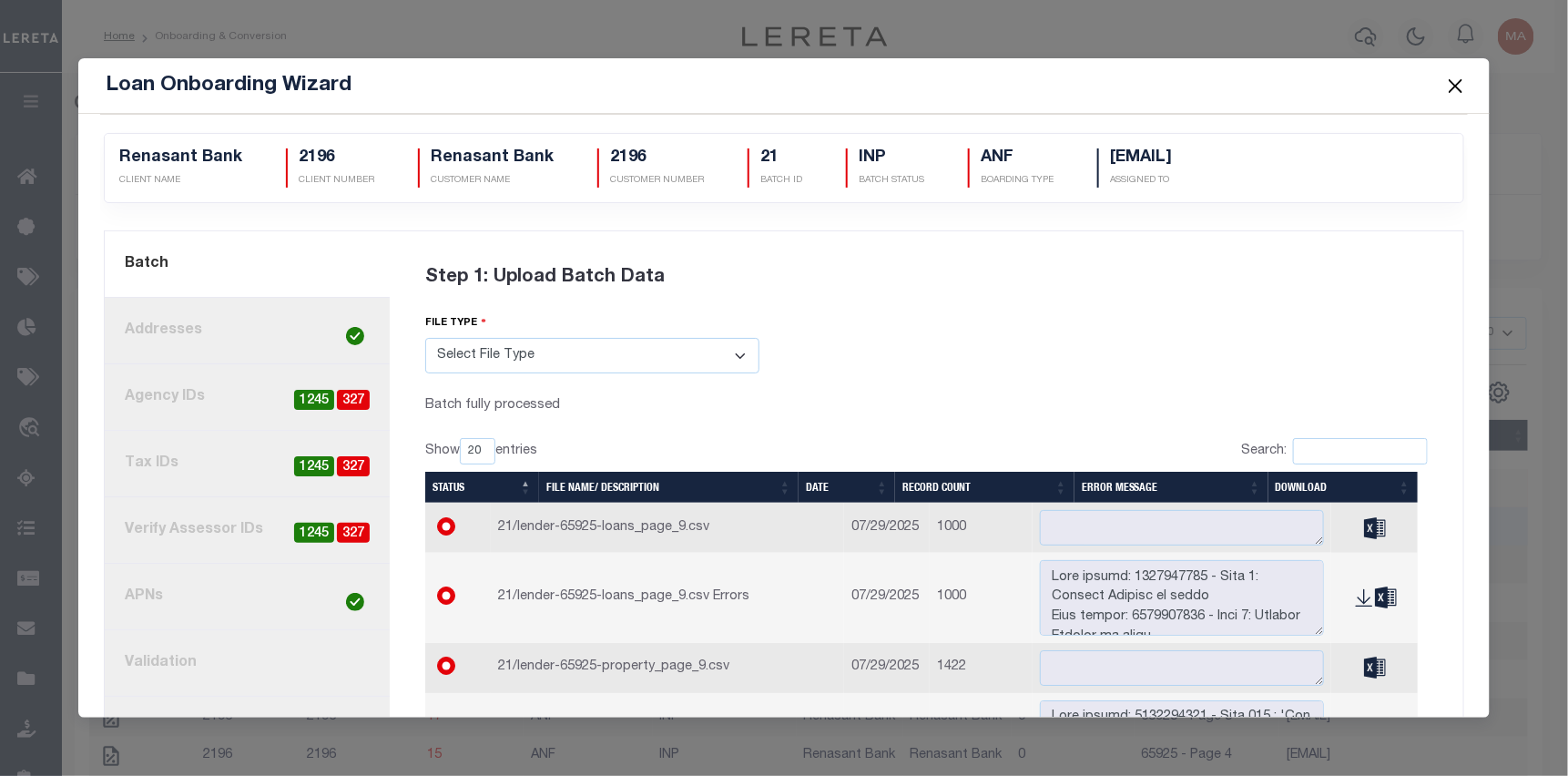 scroll, scrollTop: 99, scrollLeft: 0, axis: vertical 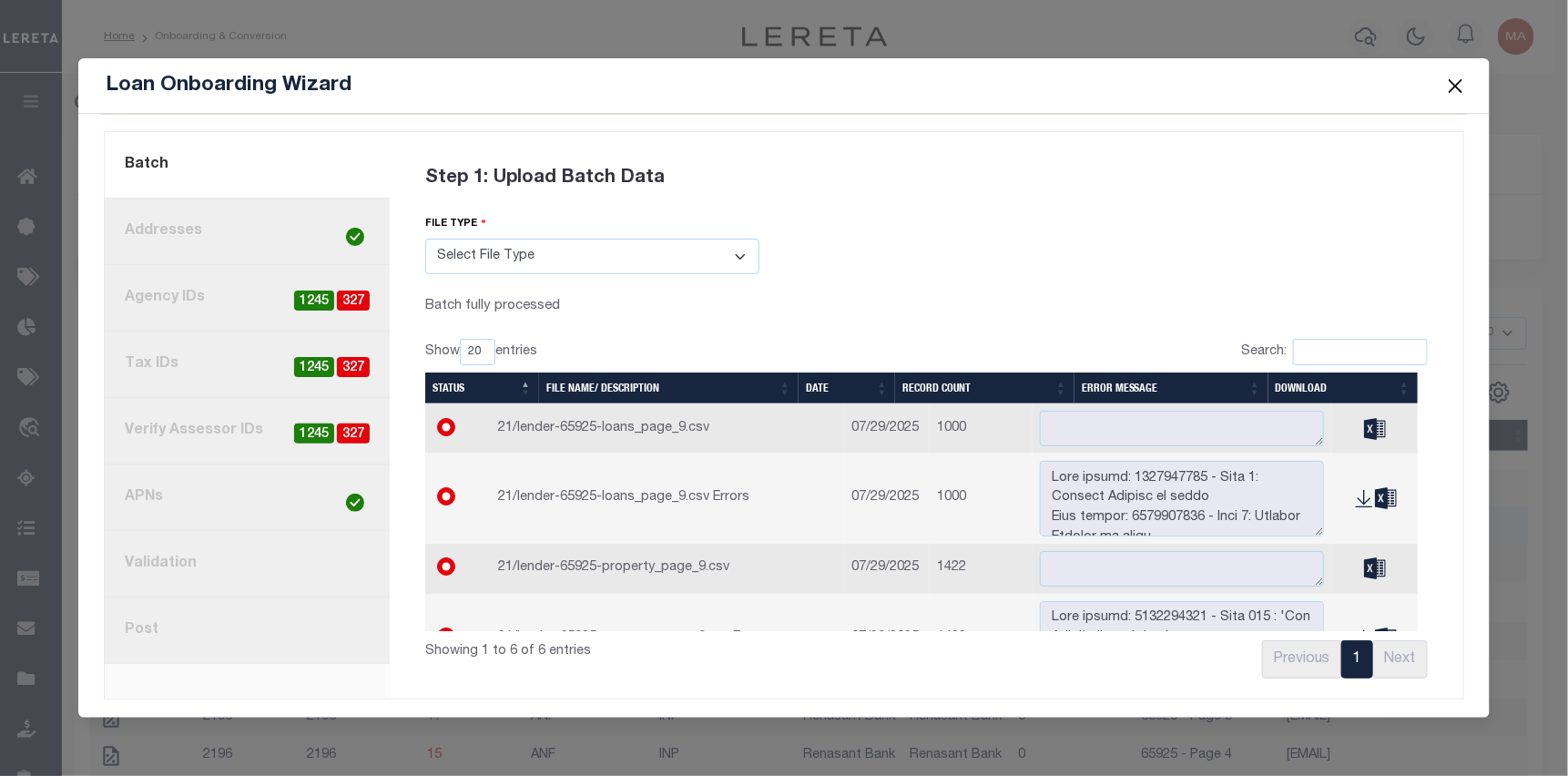 click on "8.  Post" at bounding box center (247, 630) 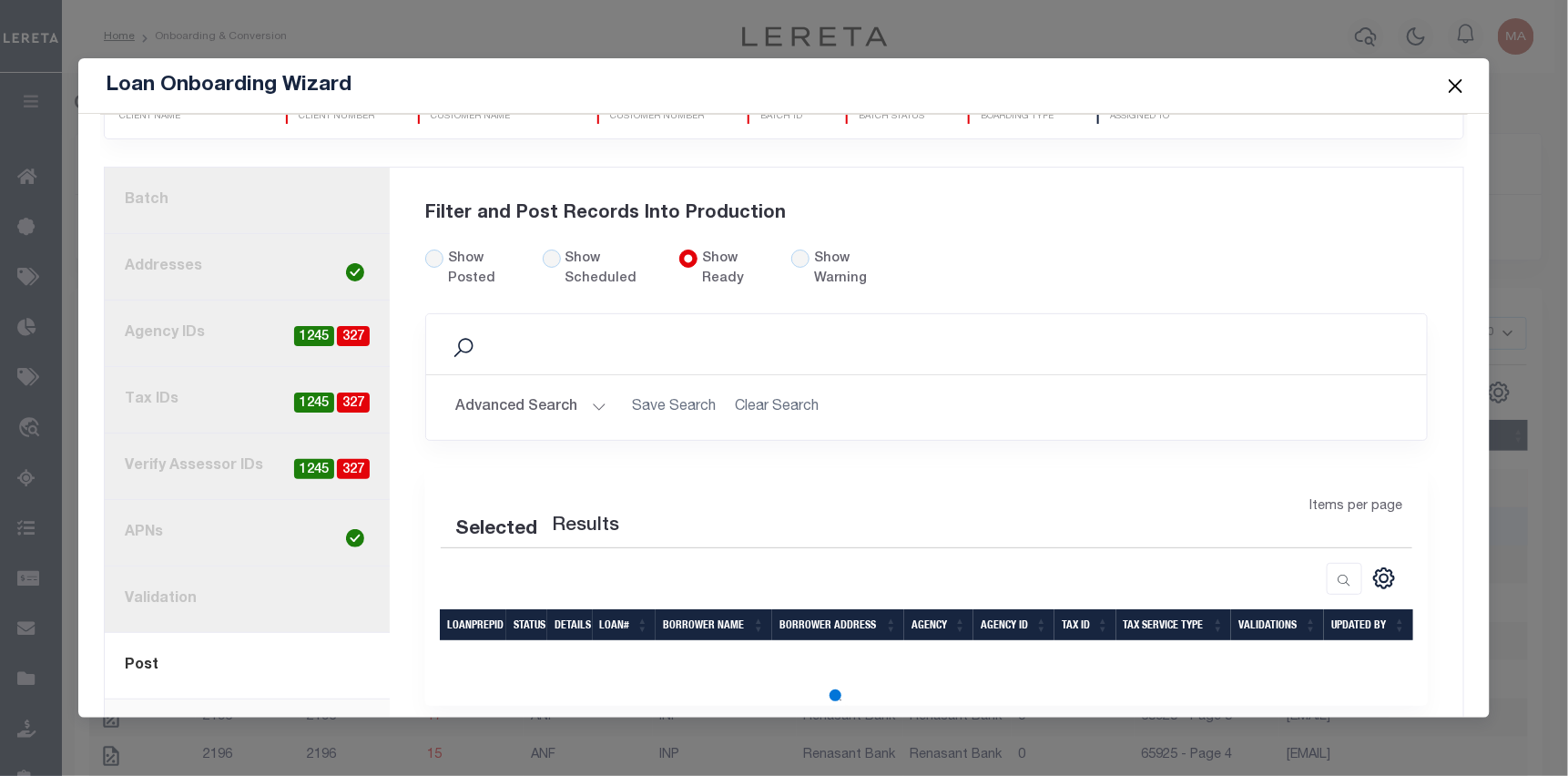 scroll, scrollTop: 99, scrollLeft: 0, axis: vertical 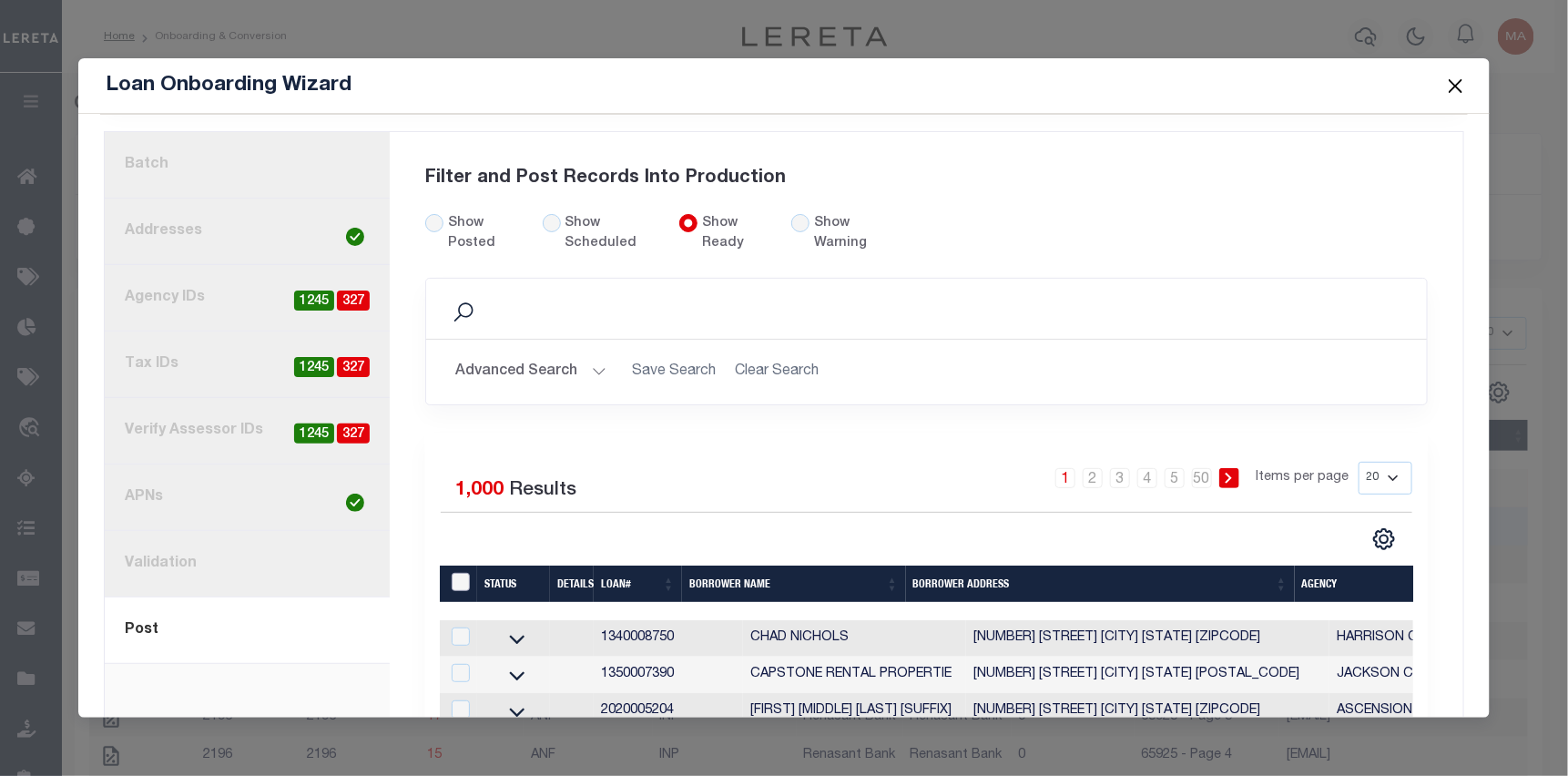 click at bounding box center (461, 582) 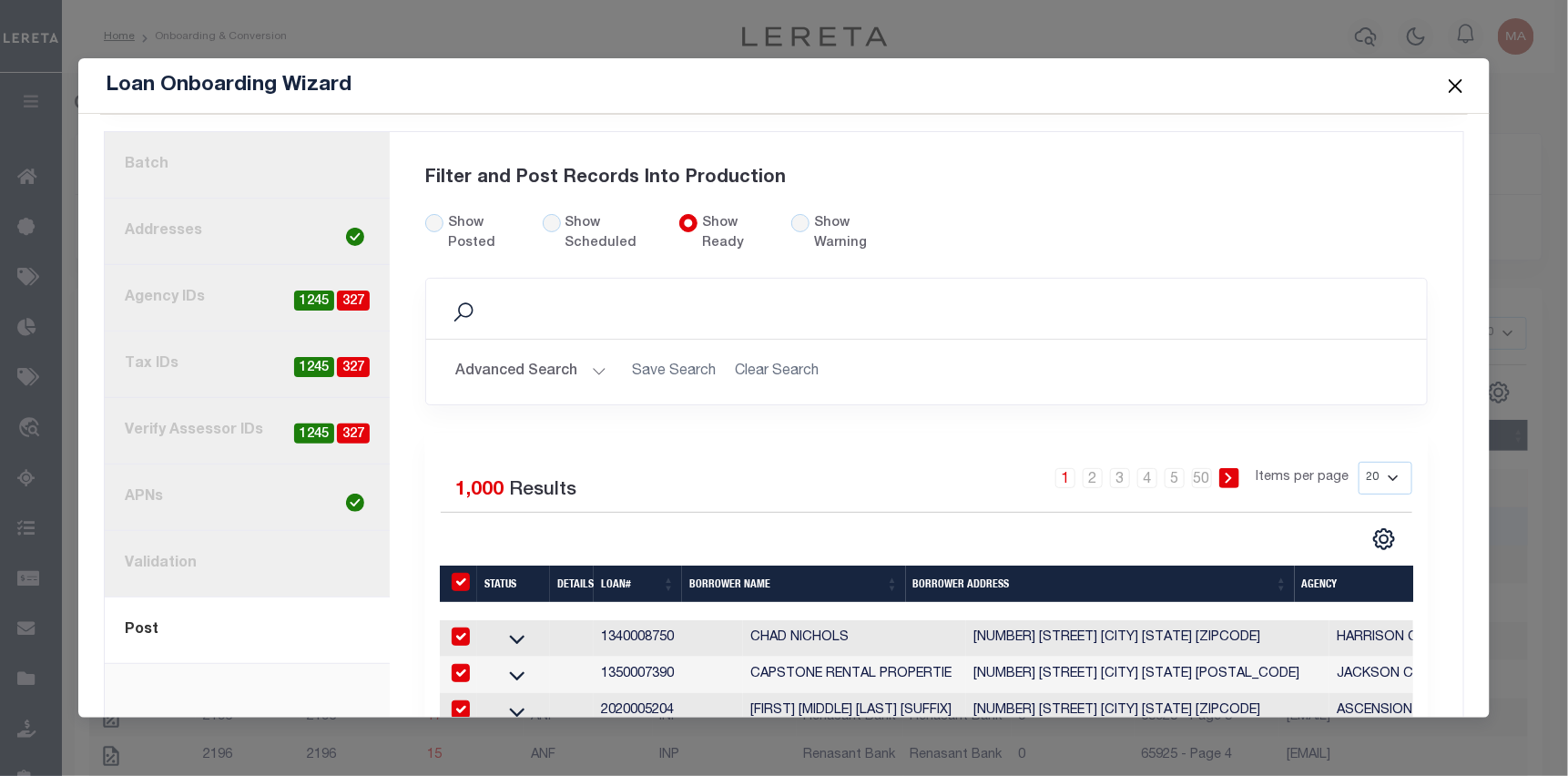 checkbox on "true" 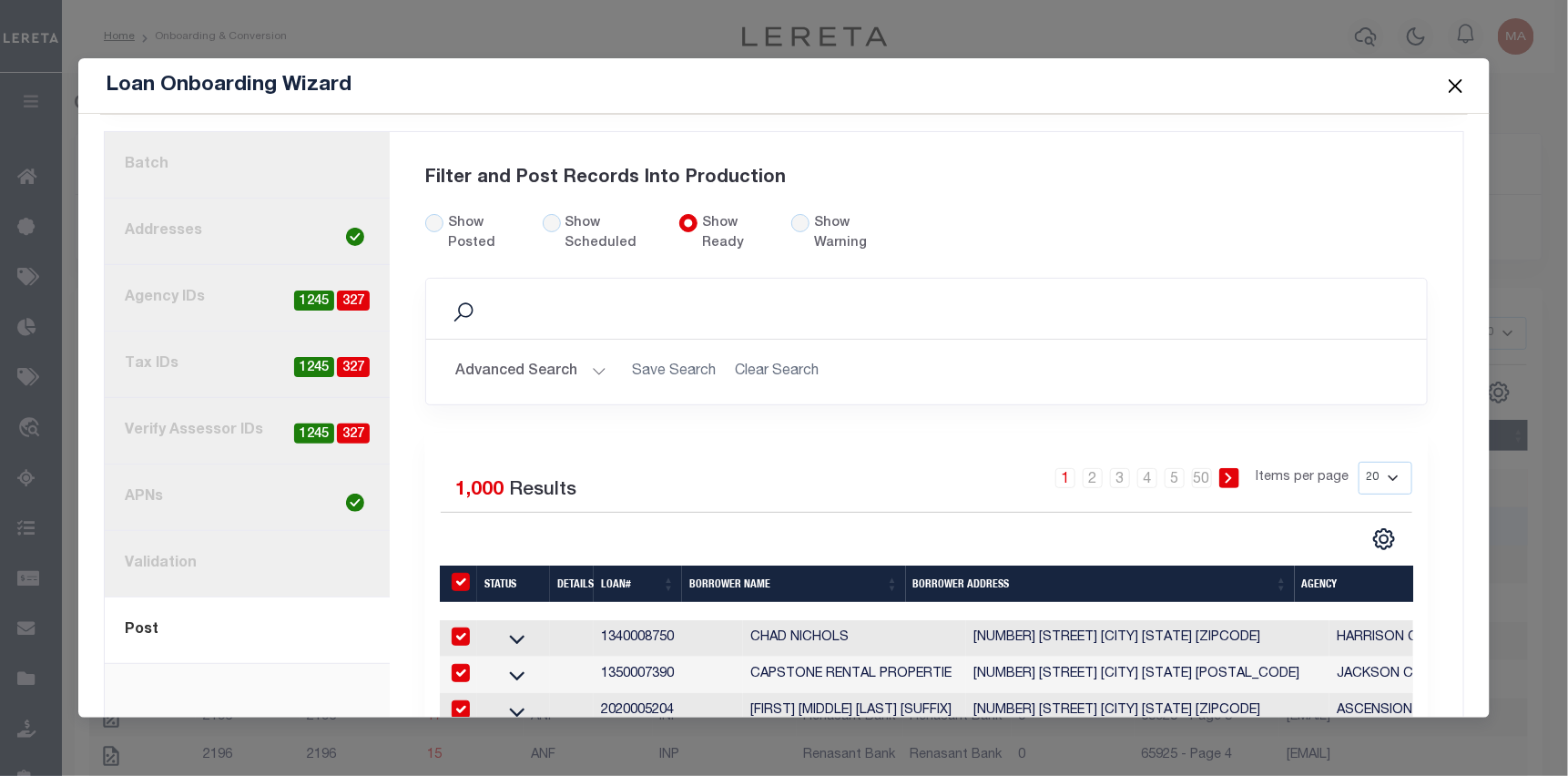 checkbox on "true" 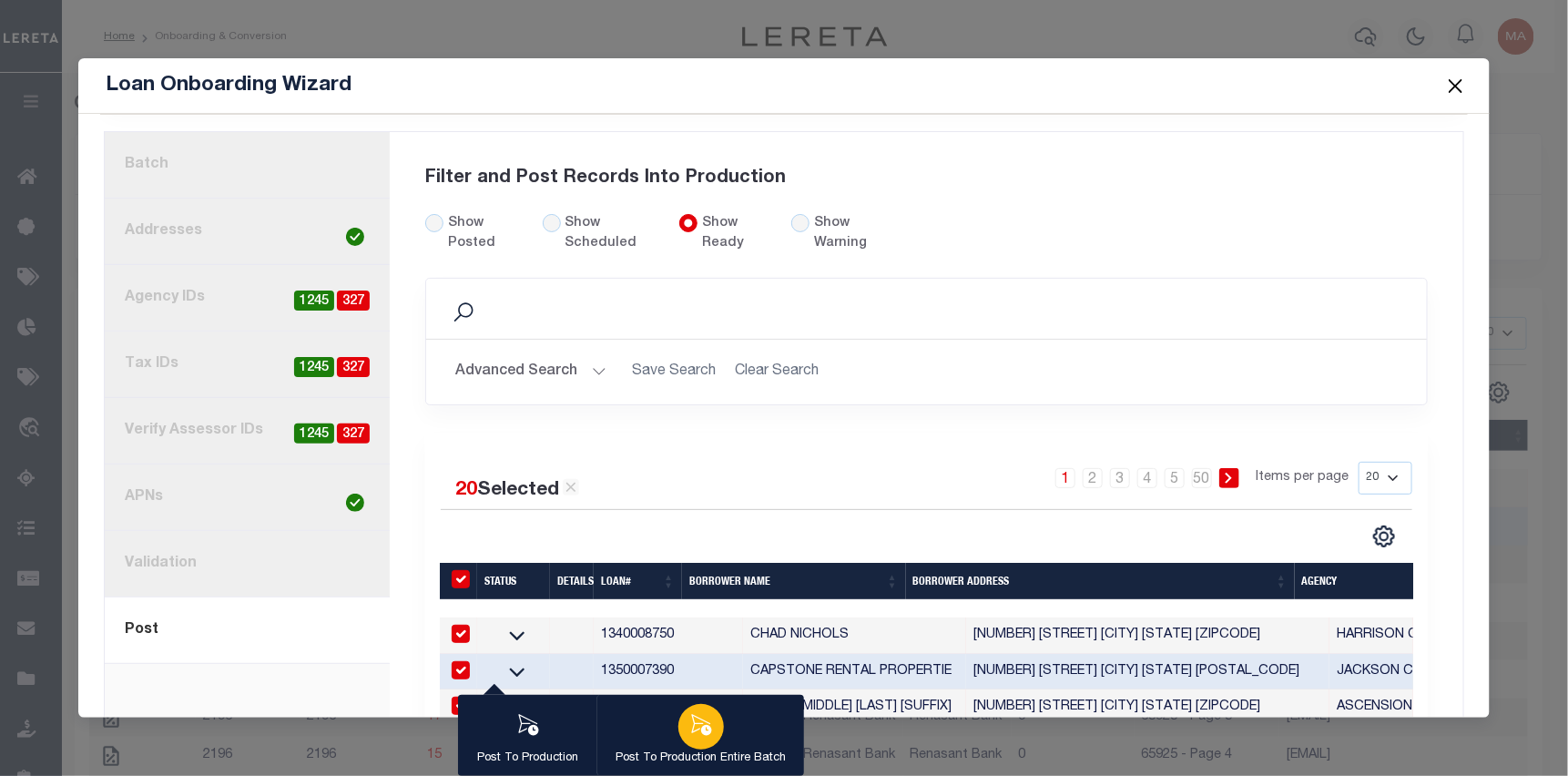 click 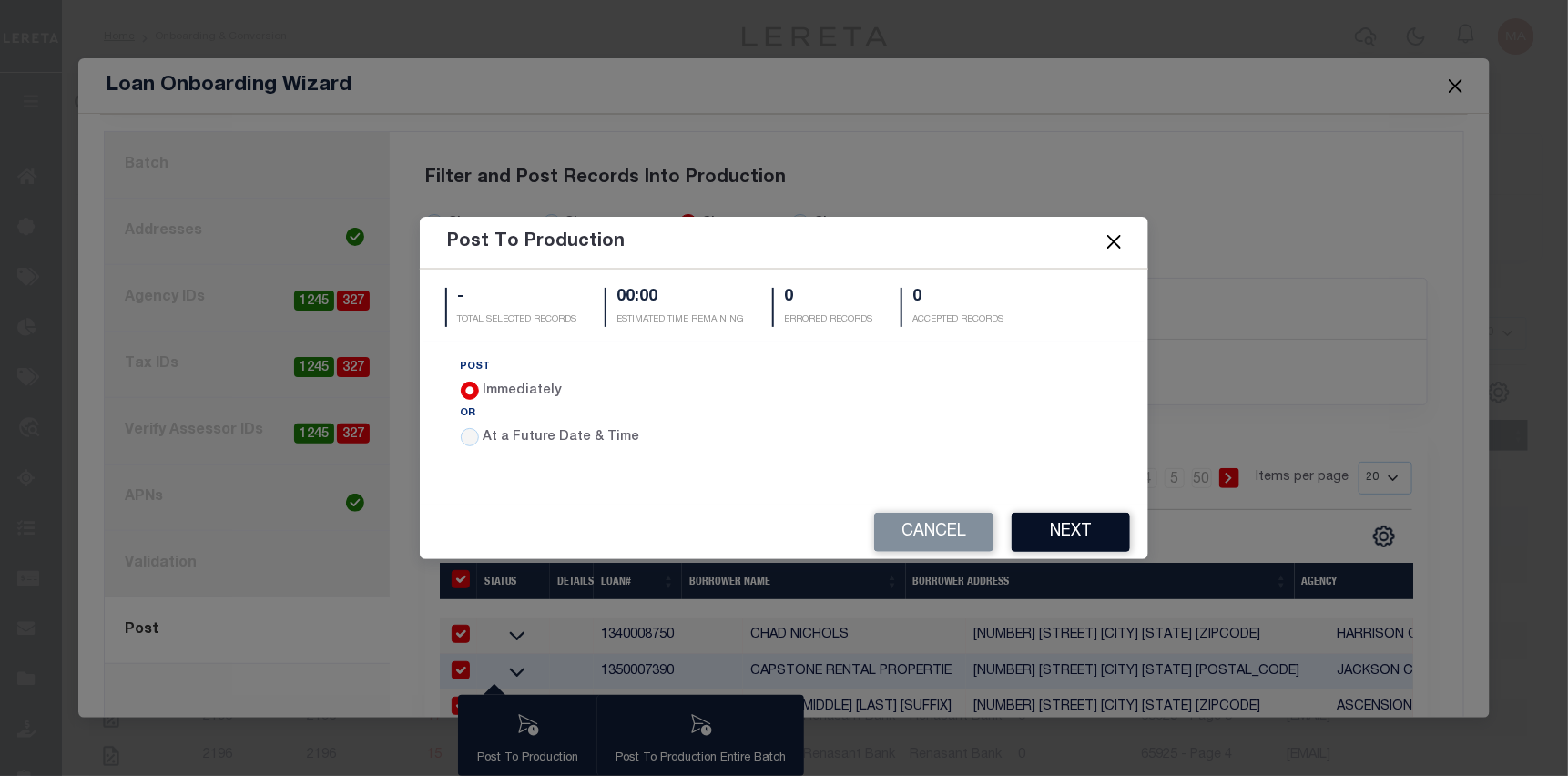 click on "Next" at bounding box center (1071, 532) 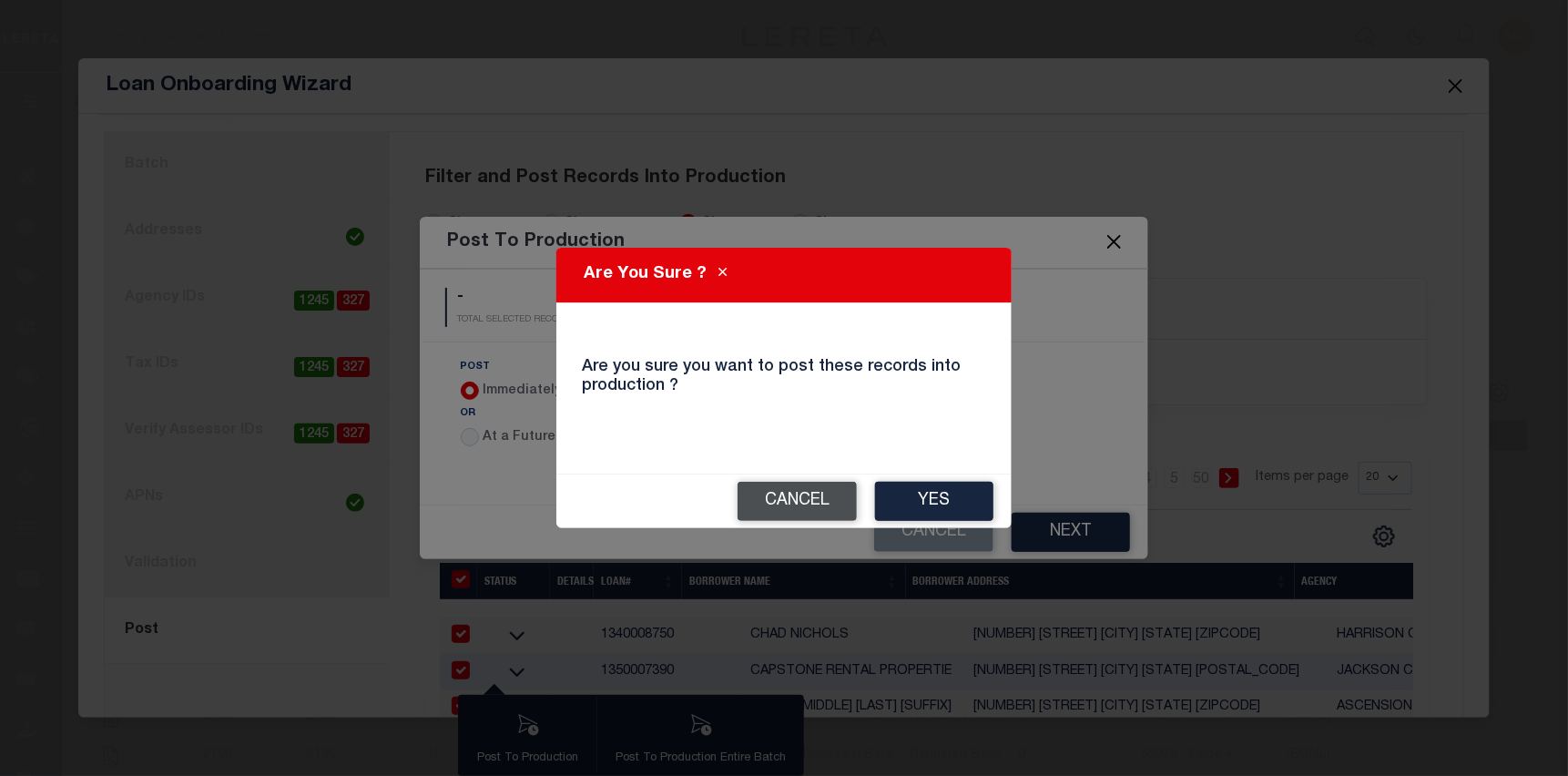 click on "Cancel" at bounding box center (797, 501) 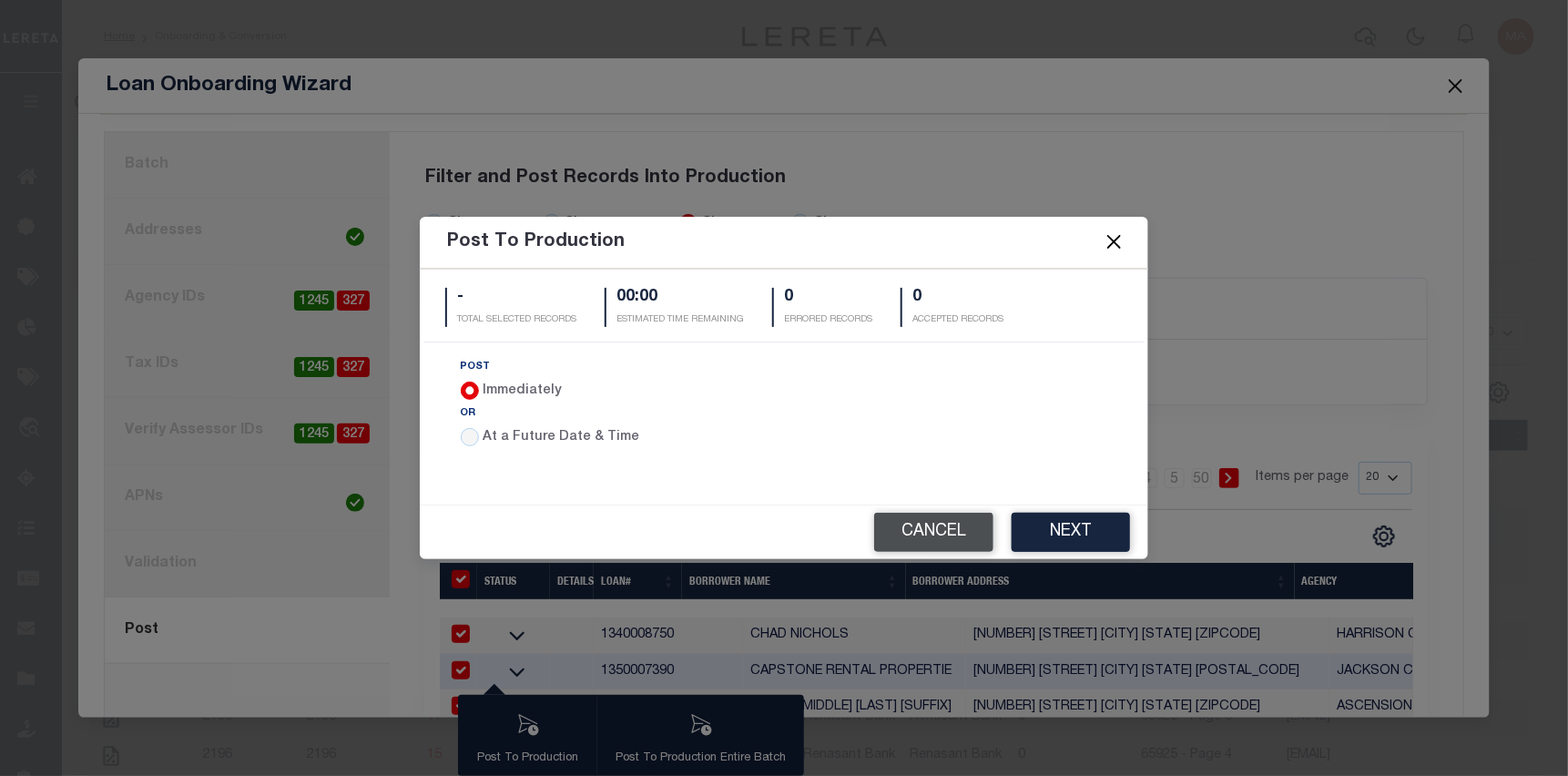 click on "Cancel" at bounding box center [933, 532] 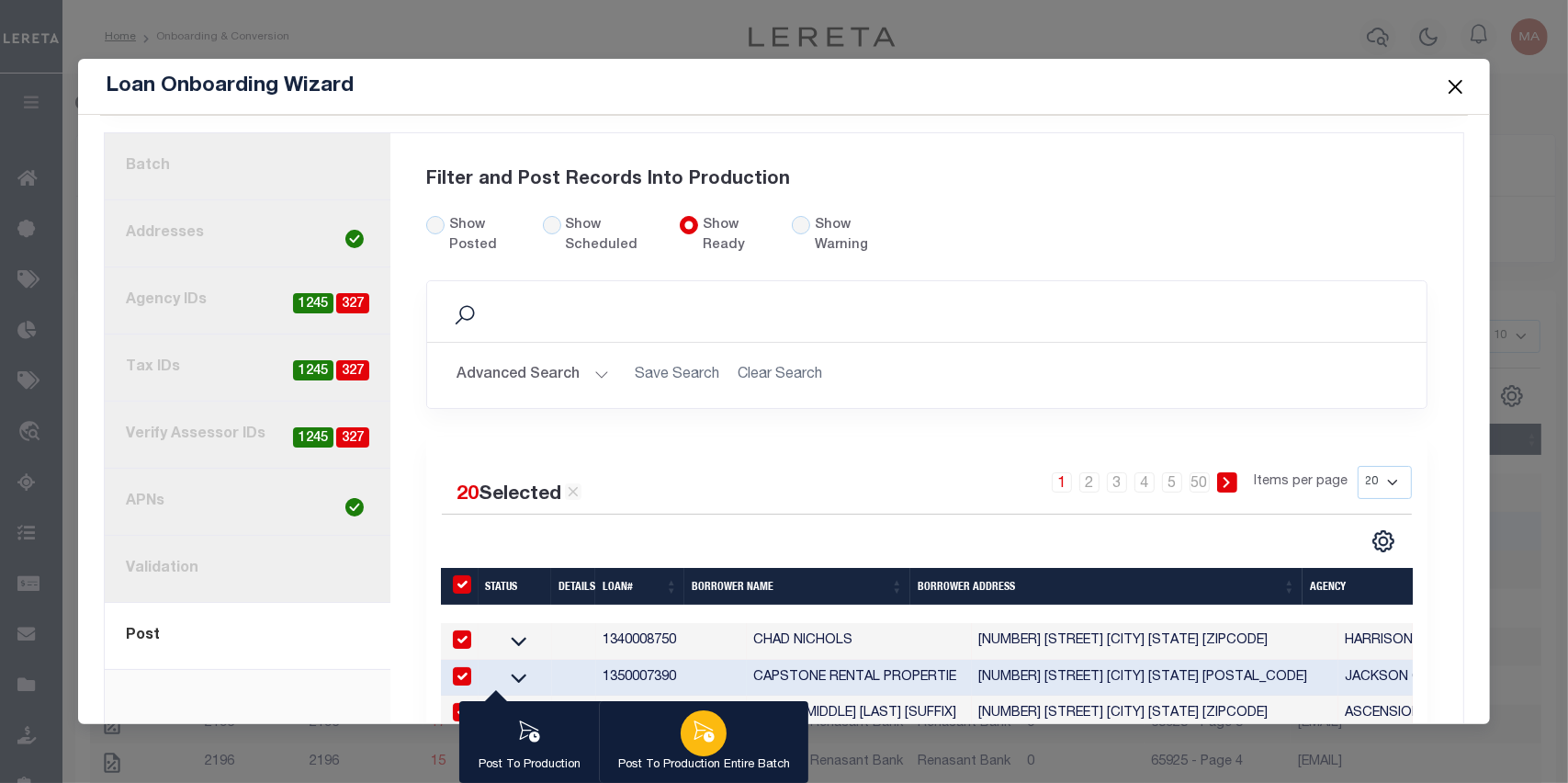 click 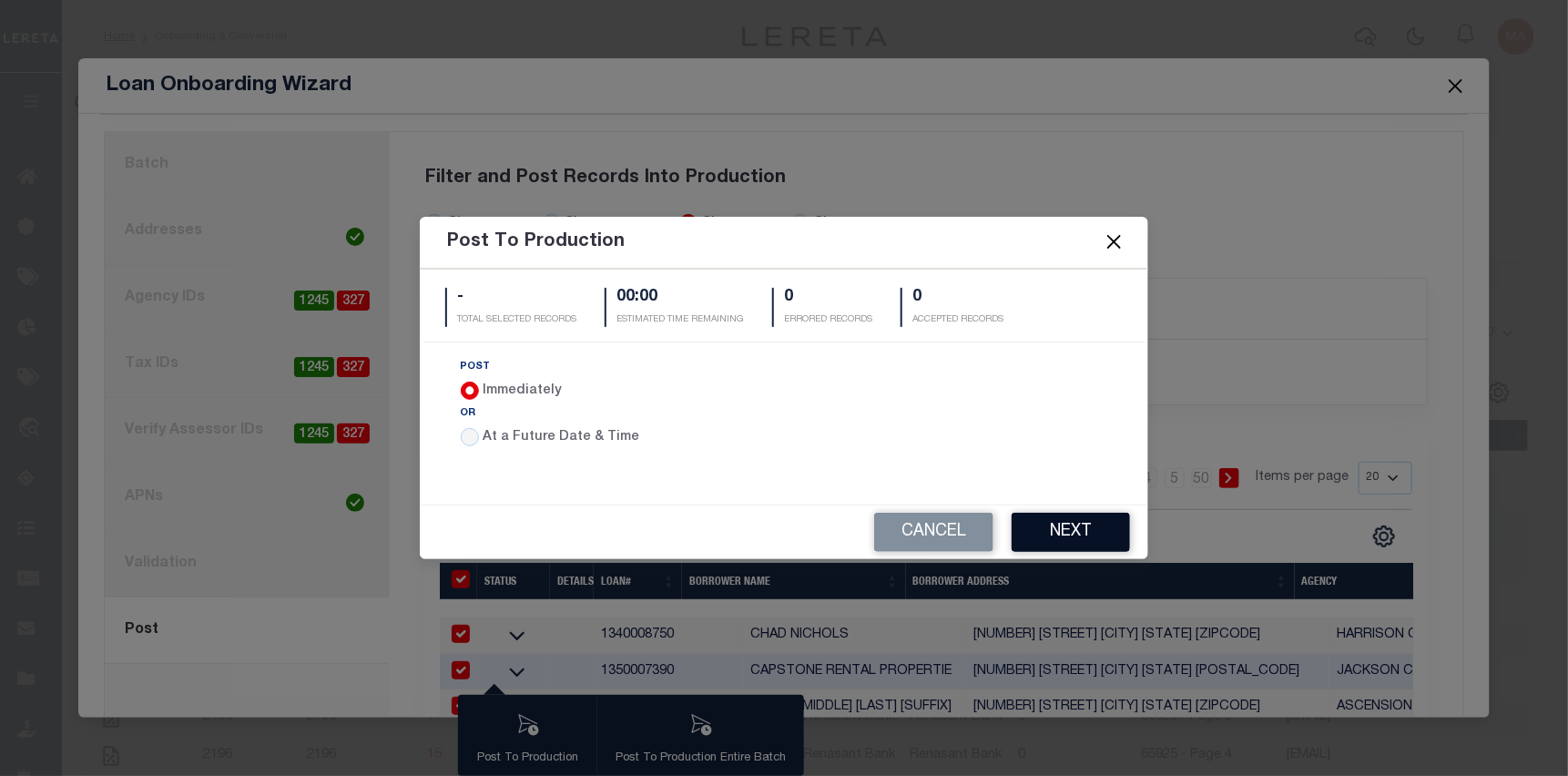 click on "Next" at bounding box center (1071, 532) 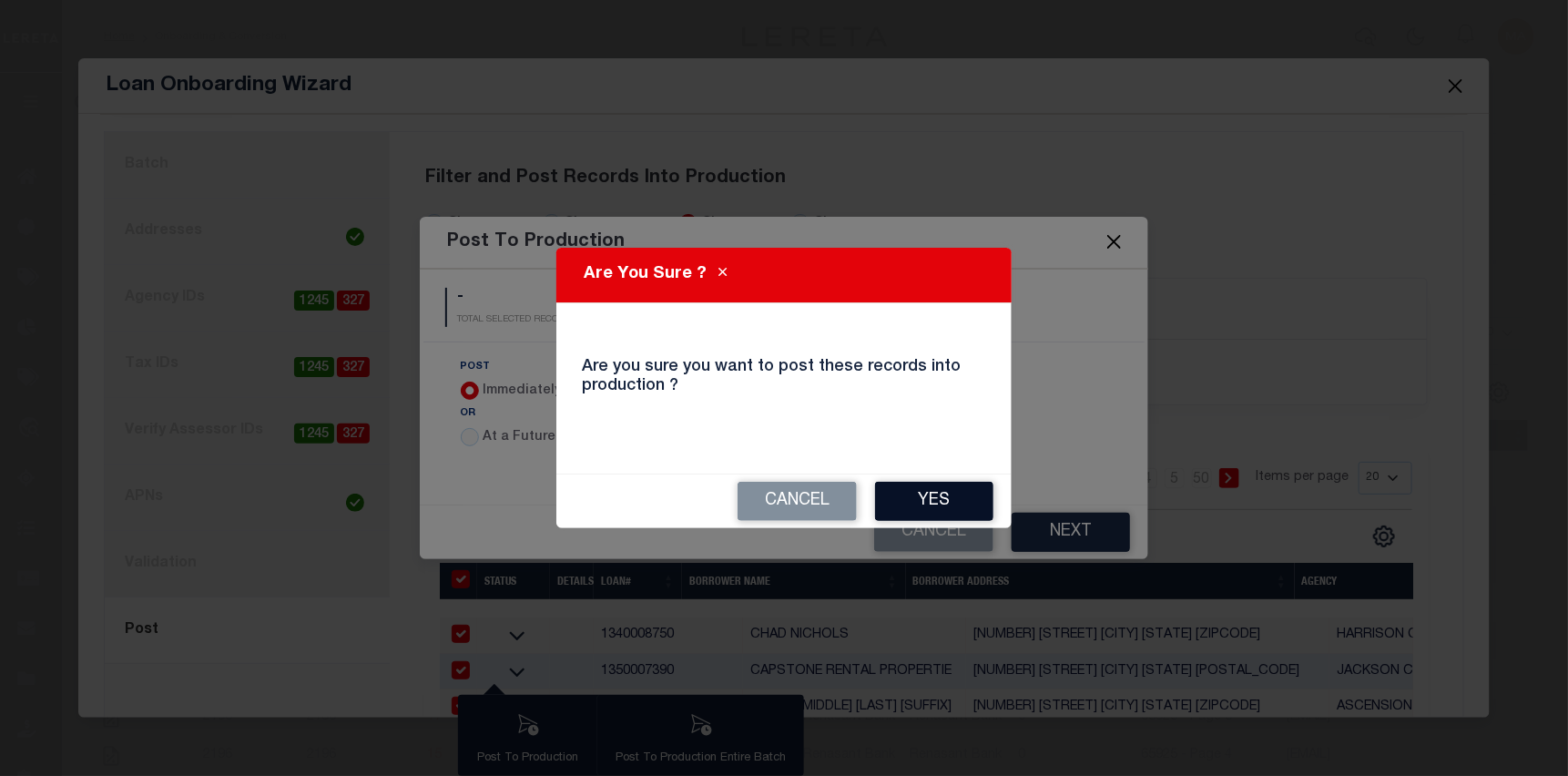 click on "Yes" at bounding box center (934, 501) 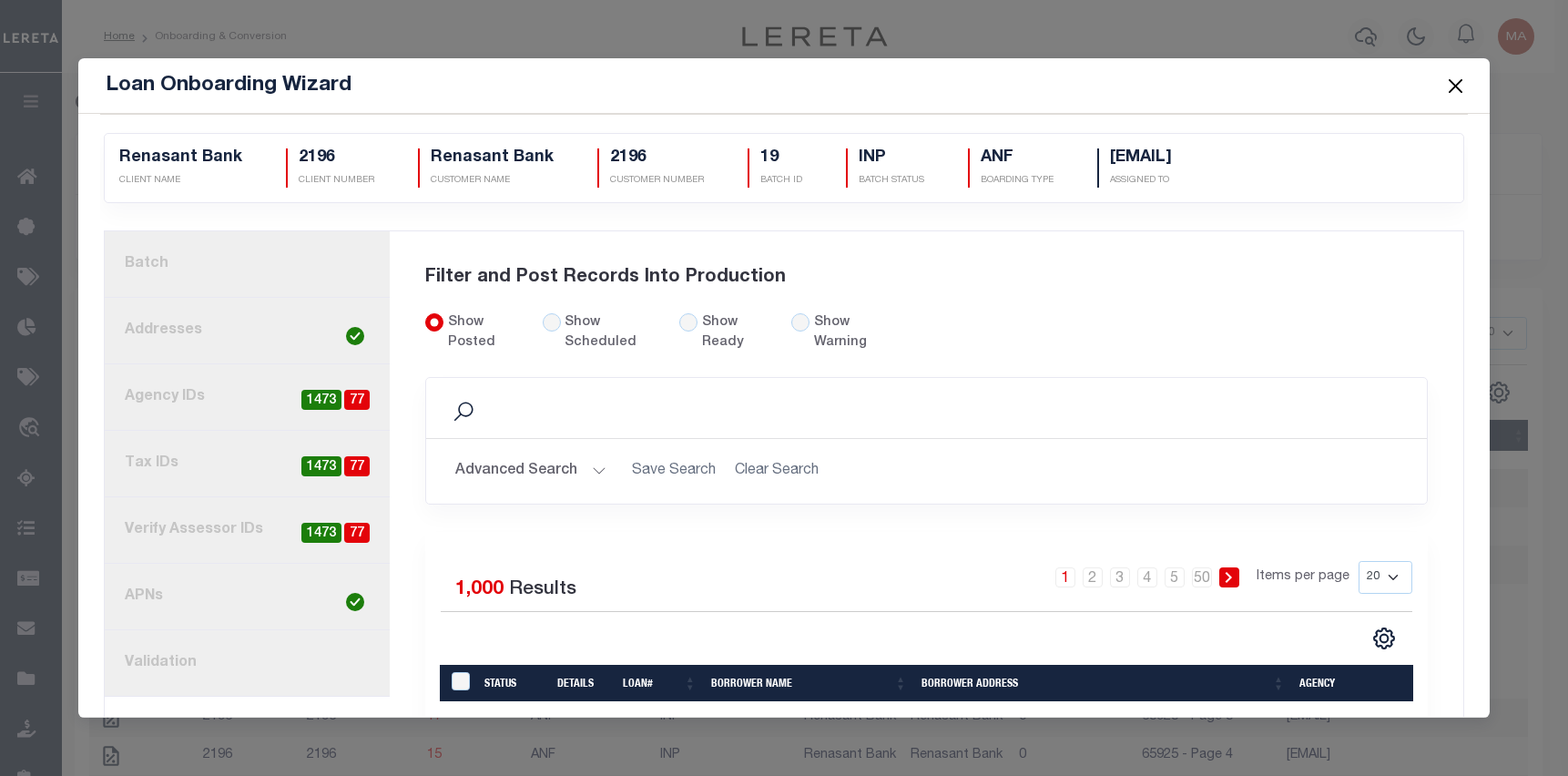 scroll, scrollTop: 0, scrollLeft: 0, axis: both 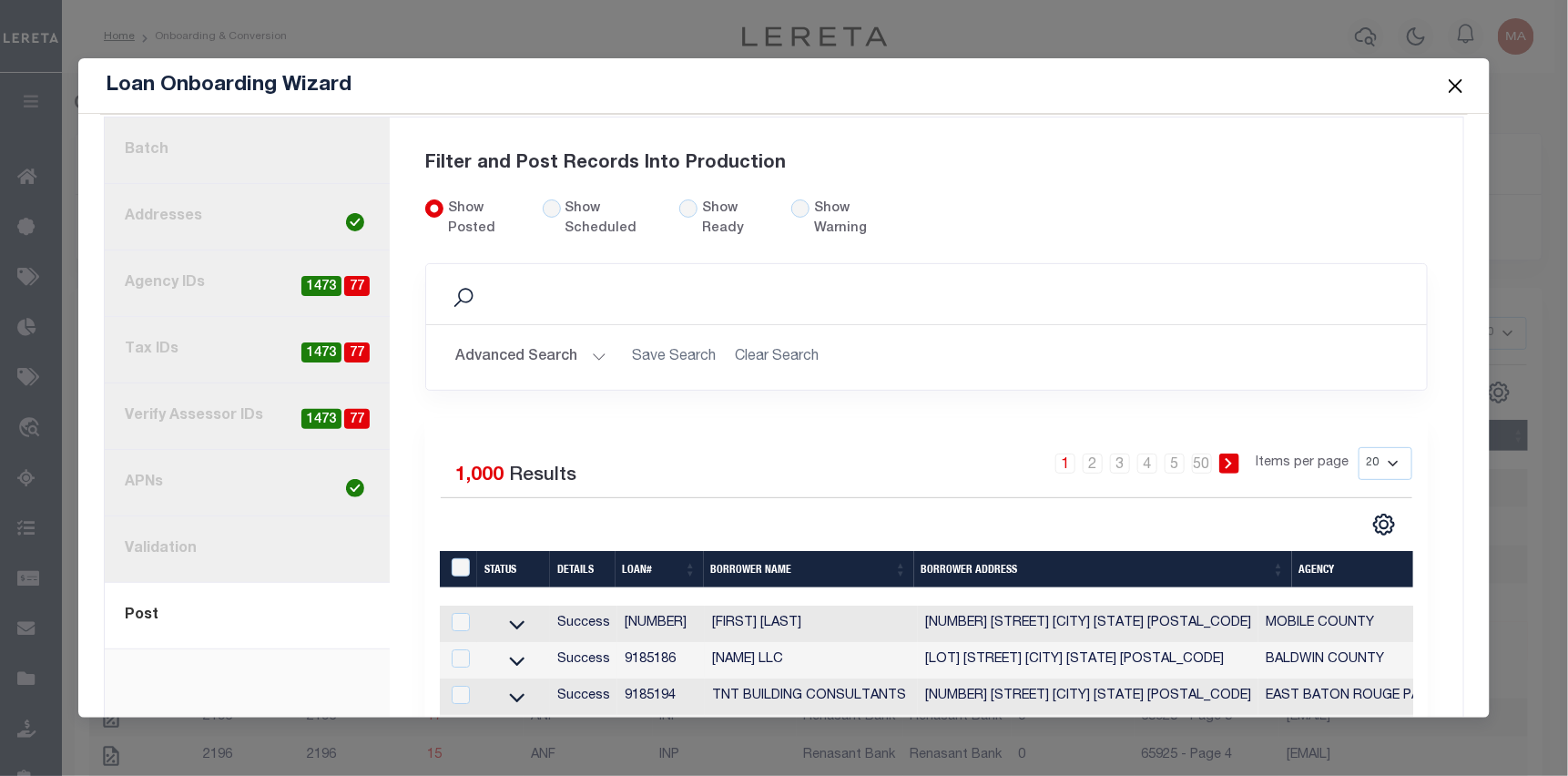 click at bounding box center (1456, 86) 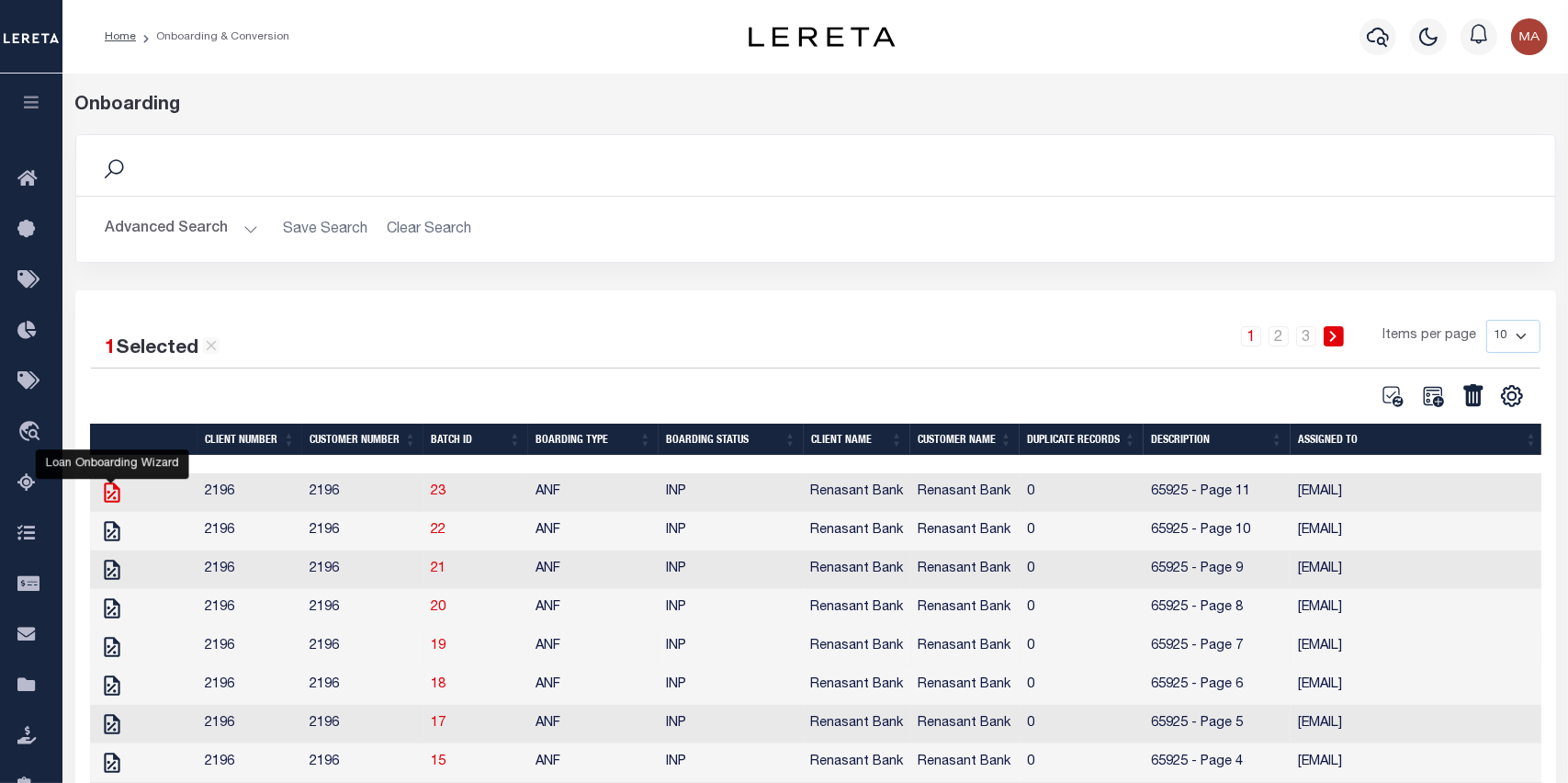 click 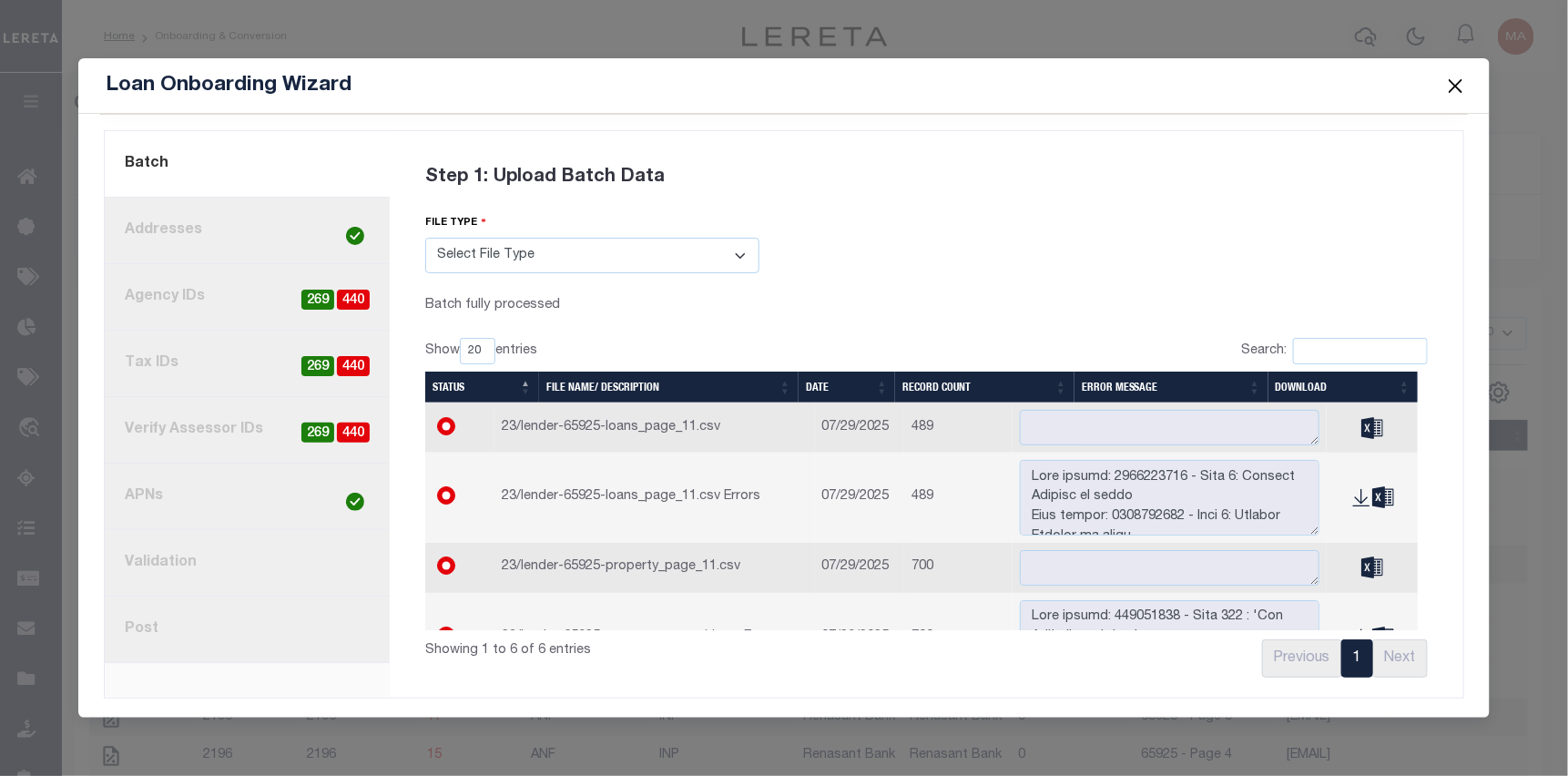 scroll, scrollTop: 0, scrollLeft: 0, axis: both 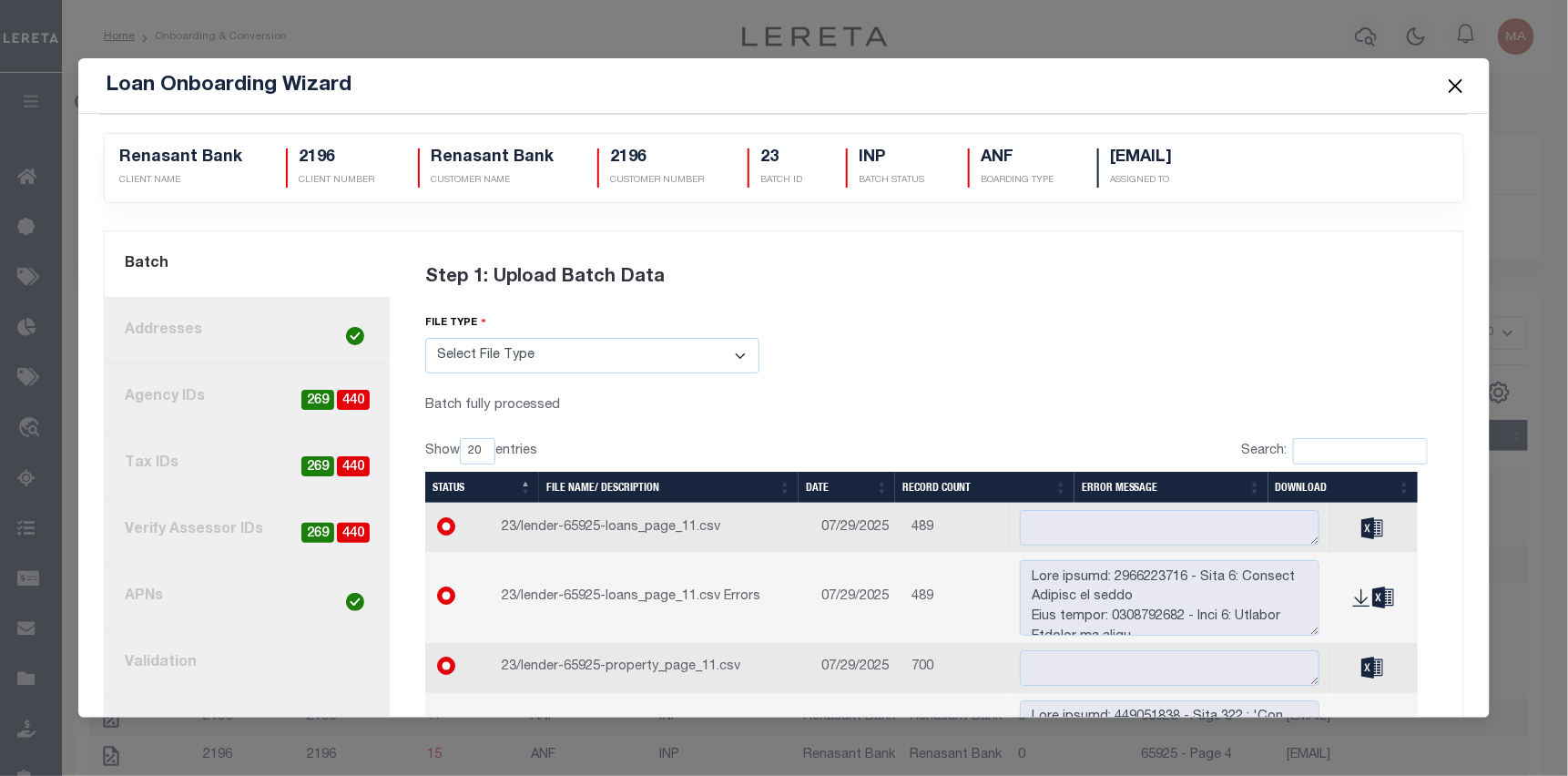 click at bounding box center [1456, 86] 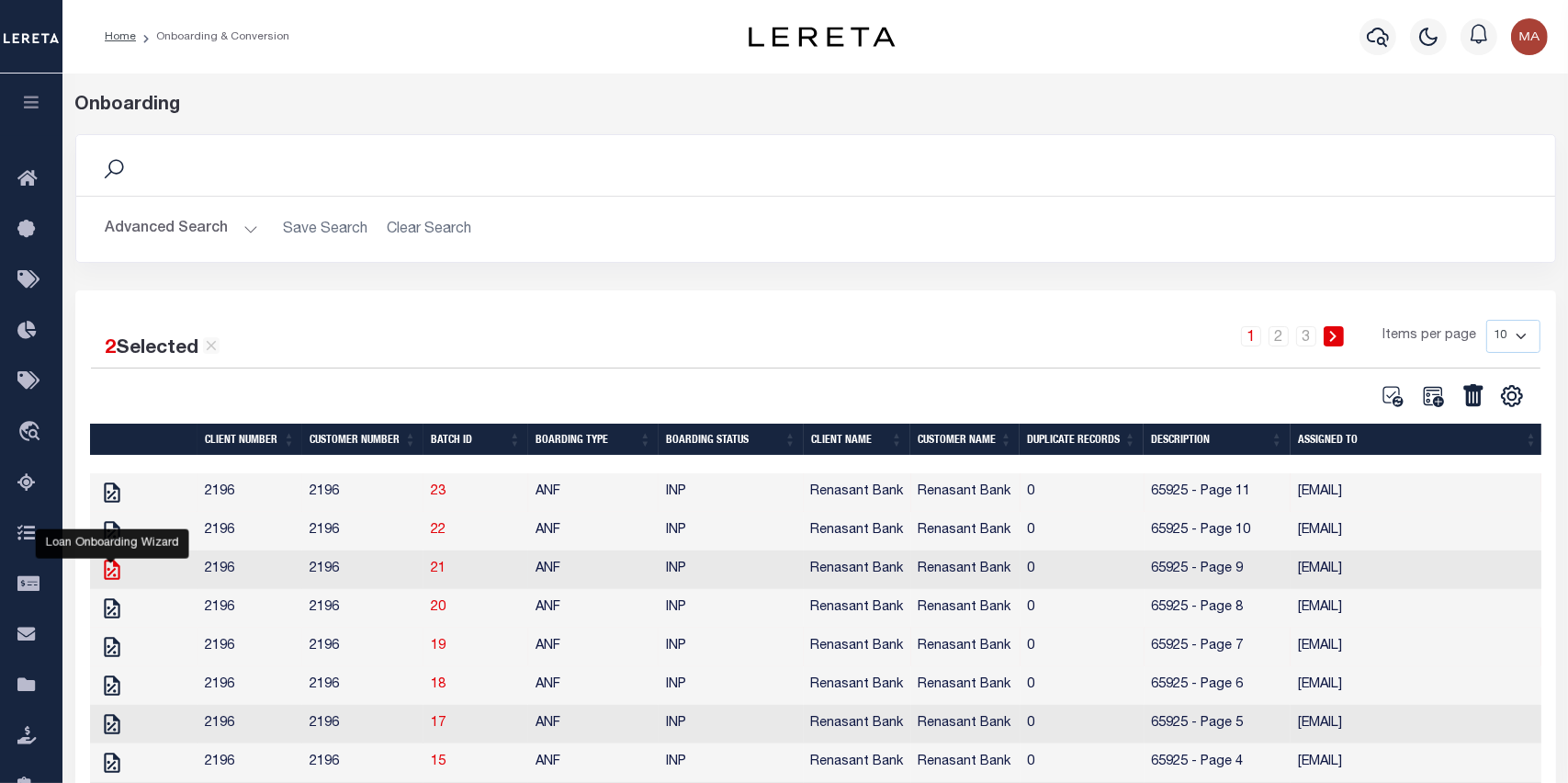 click 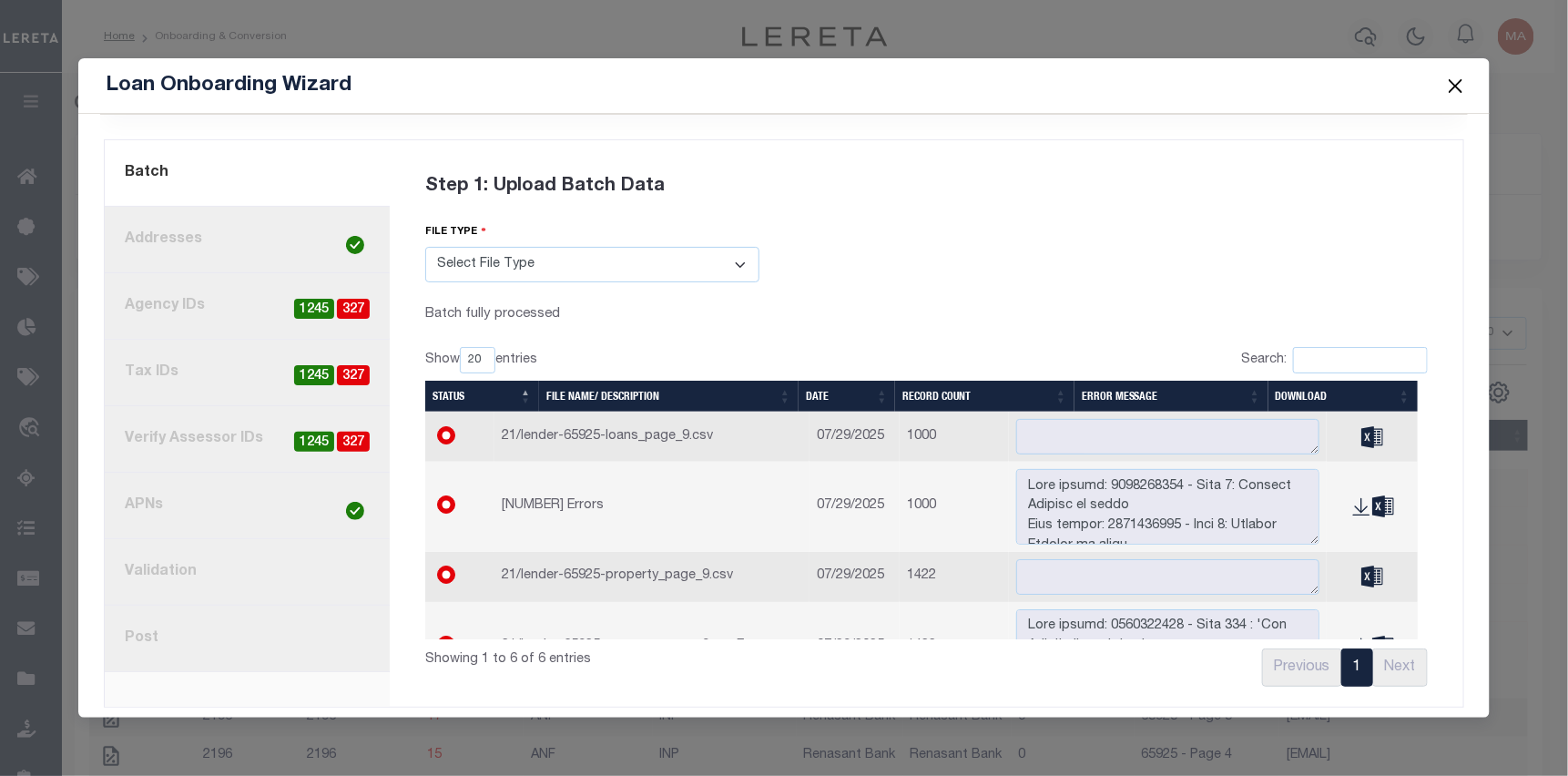 click on "8.  Post" at bounding box center (247, 638) 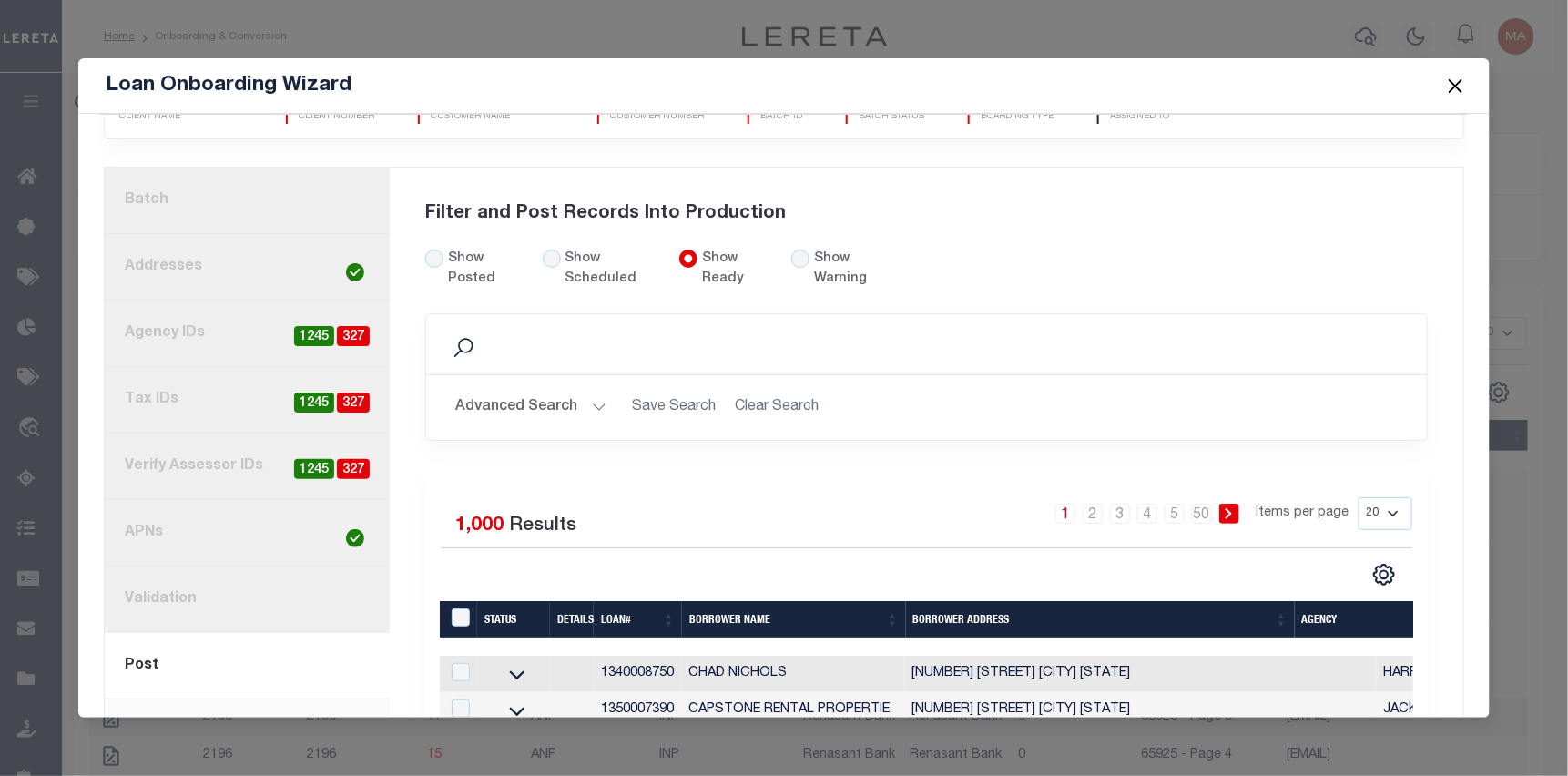 scroll, scrollTop: 91, scrollLeft: 0, axis: vertical 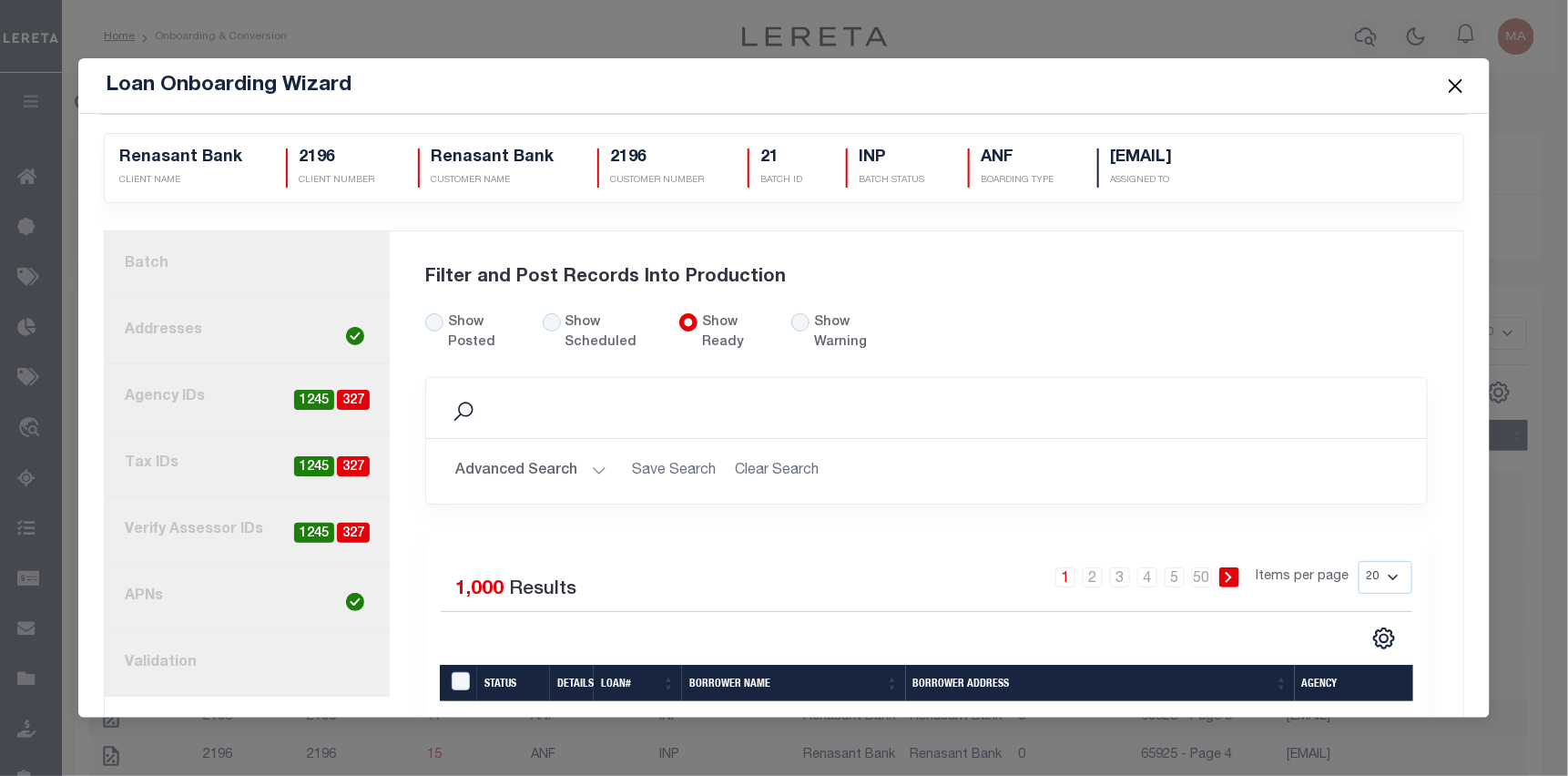 click at bounding box center [1456, 86] 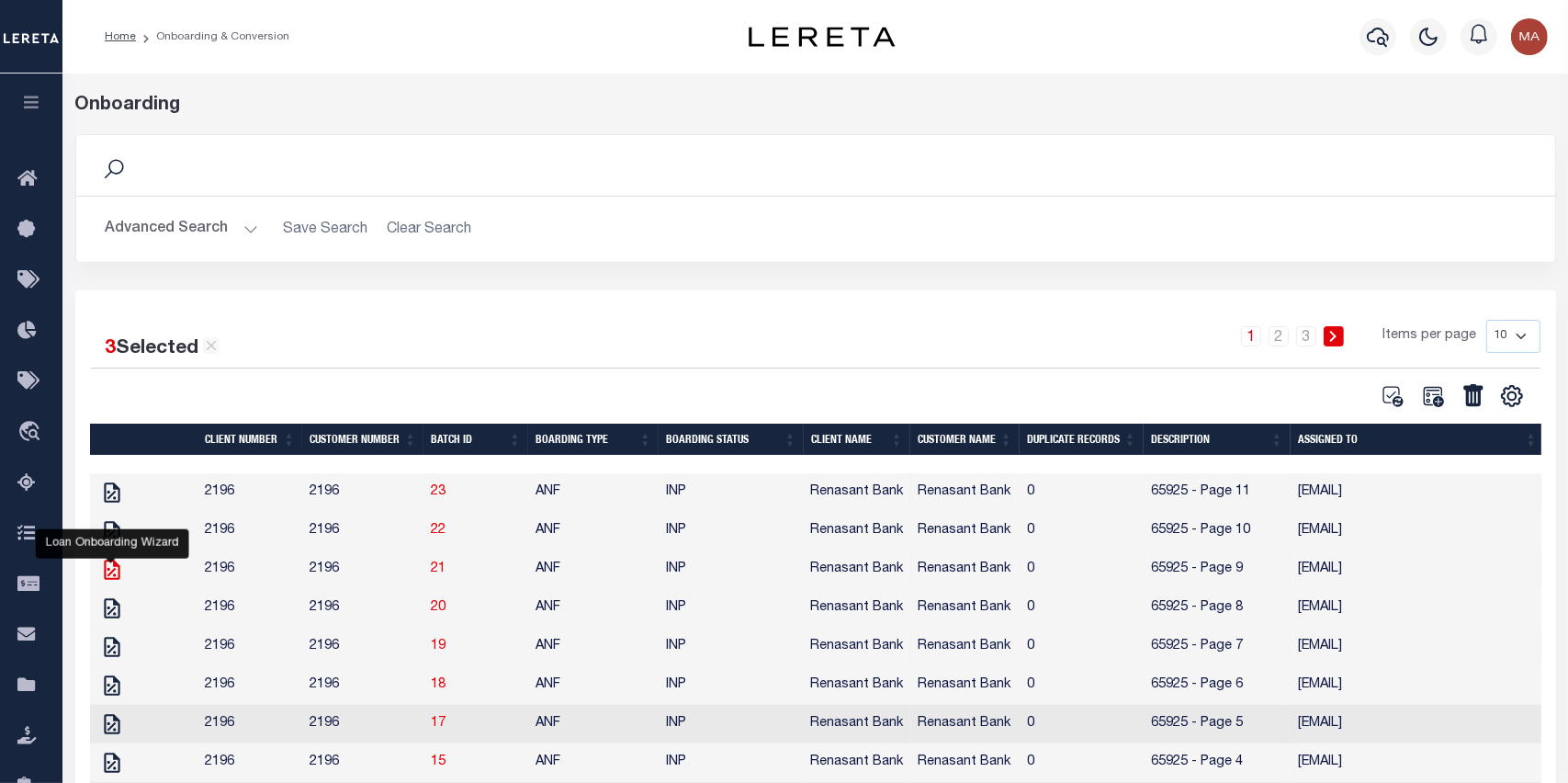 click 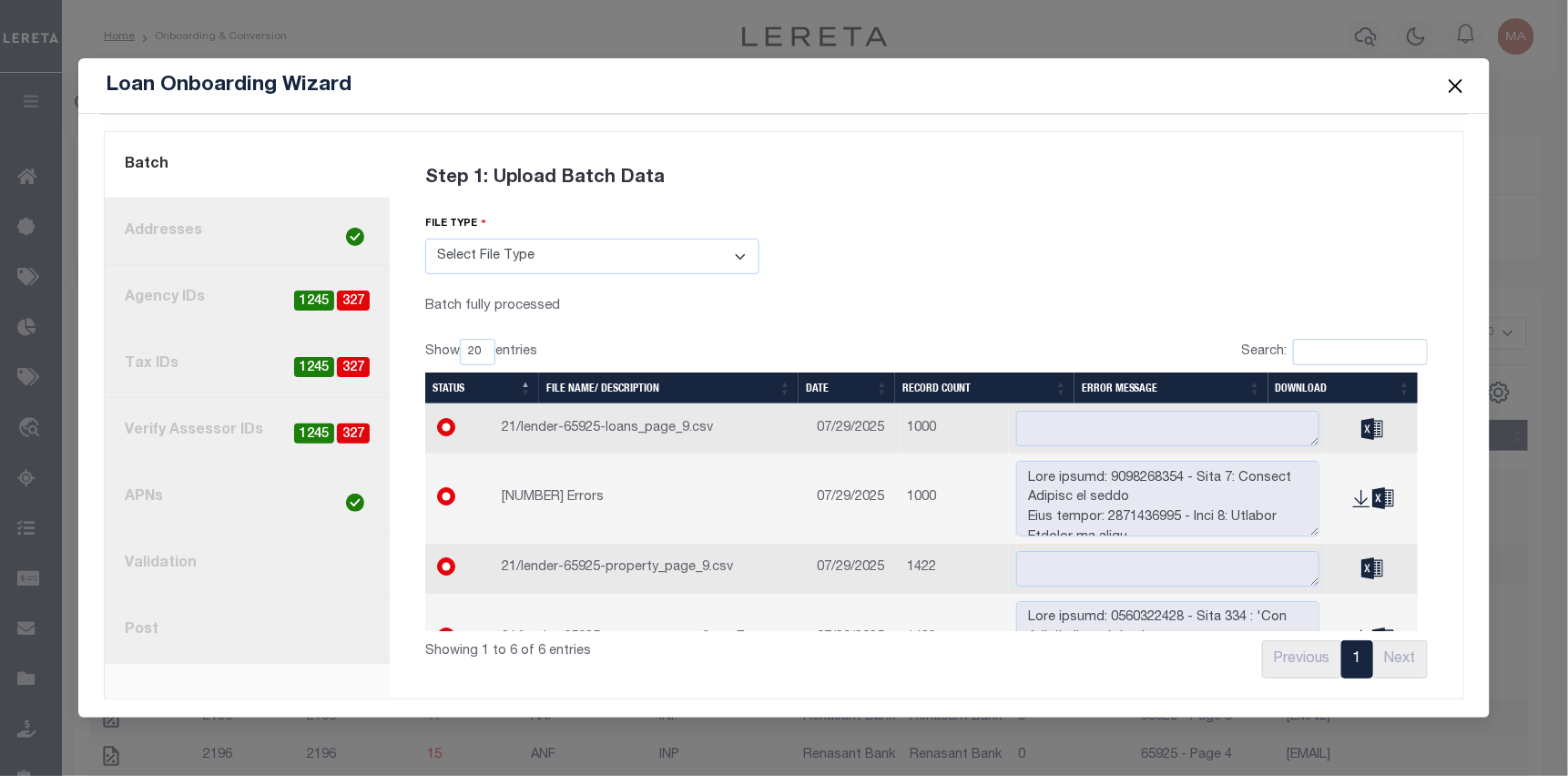 click on "8.  Post" at bounding box center (247, 630) 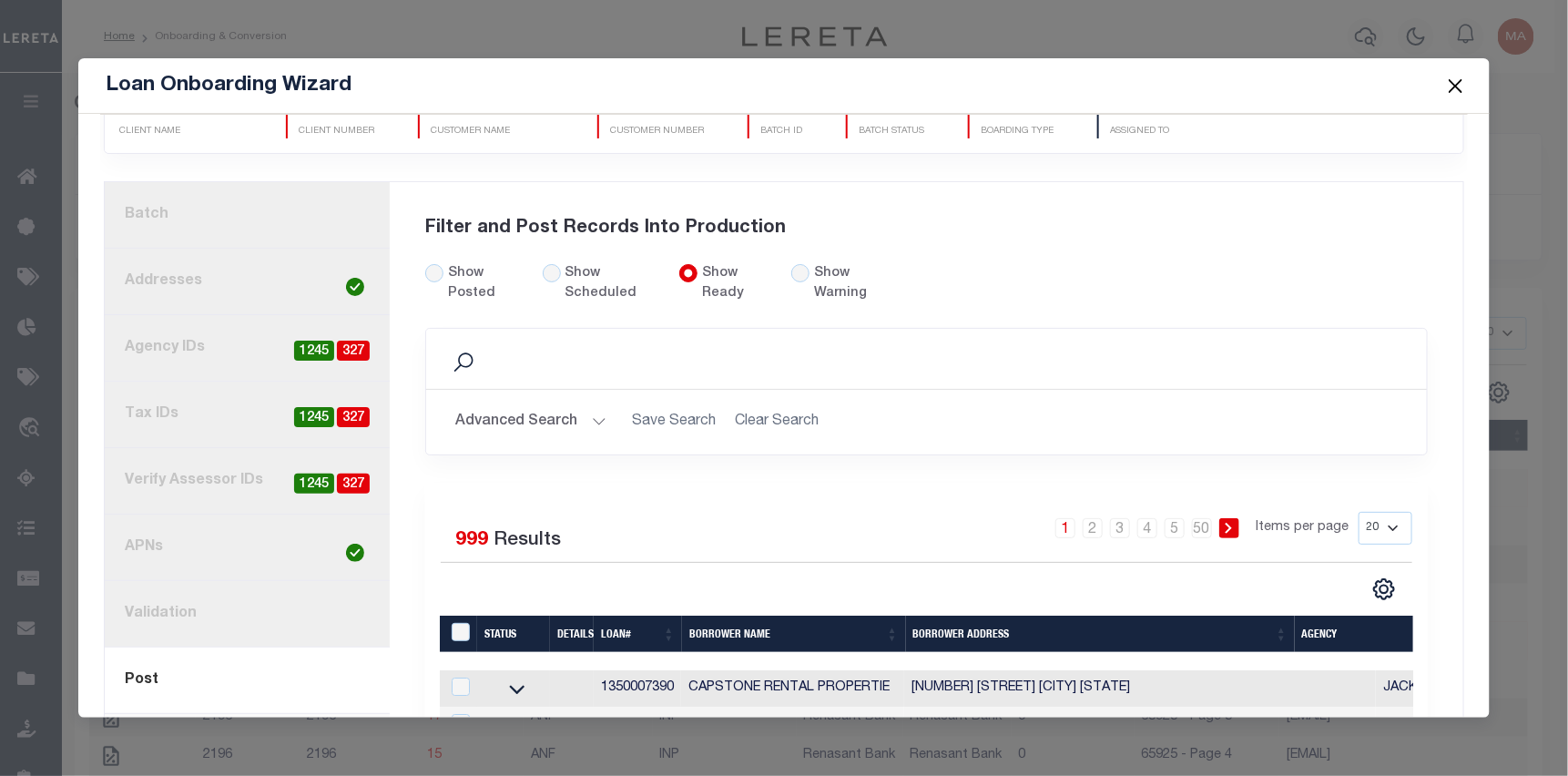 scroll, scrollTop: 0, scrollLeft: 0, axis: both 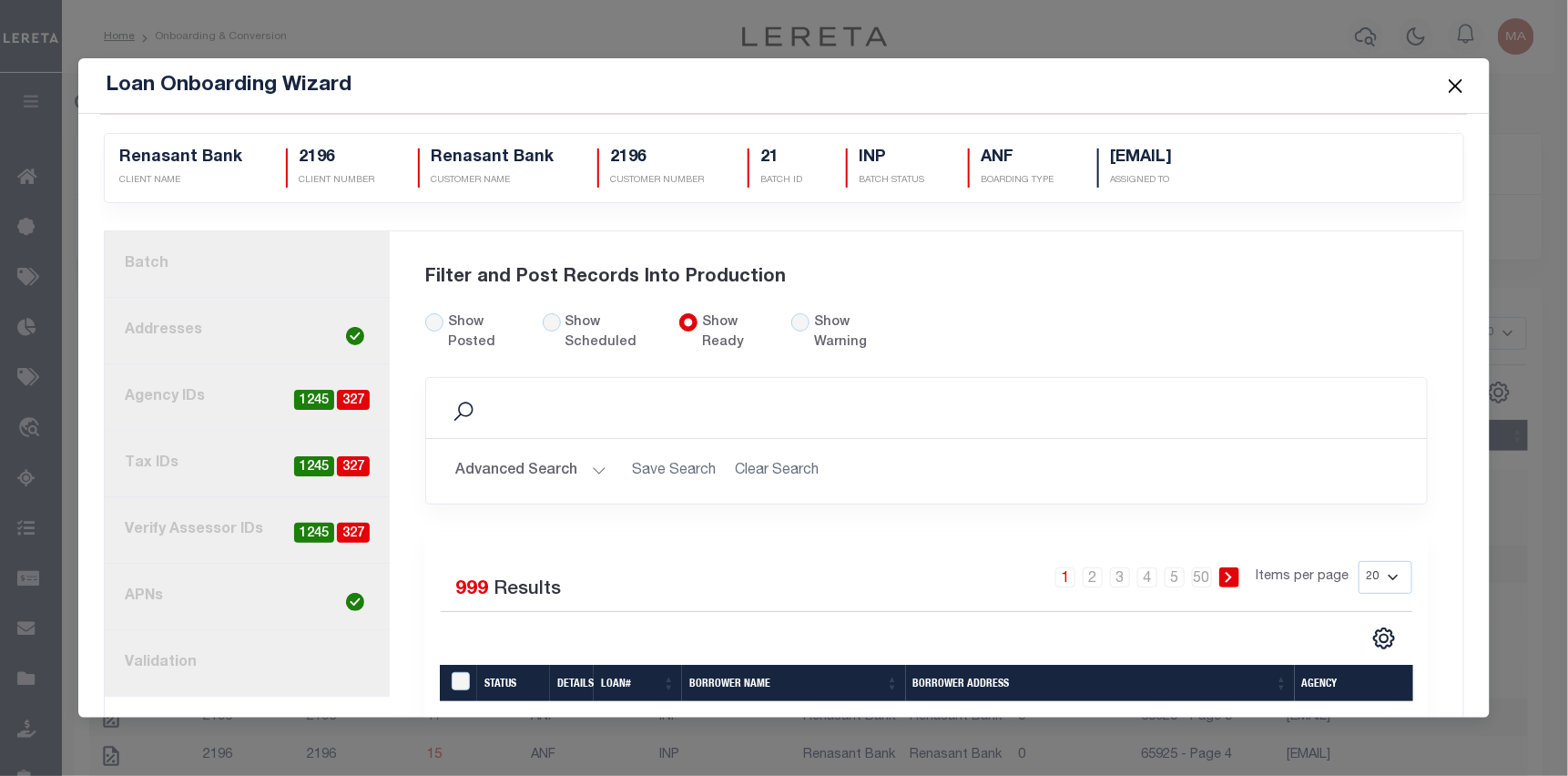 drag, startPoint x: 183, startPoint y: 269, endPoint x: 265, endPoint y: 292, distance: 85.164547 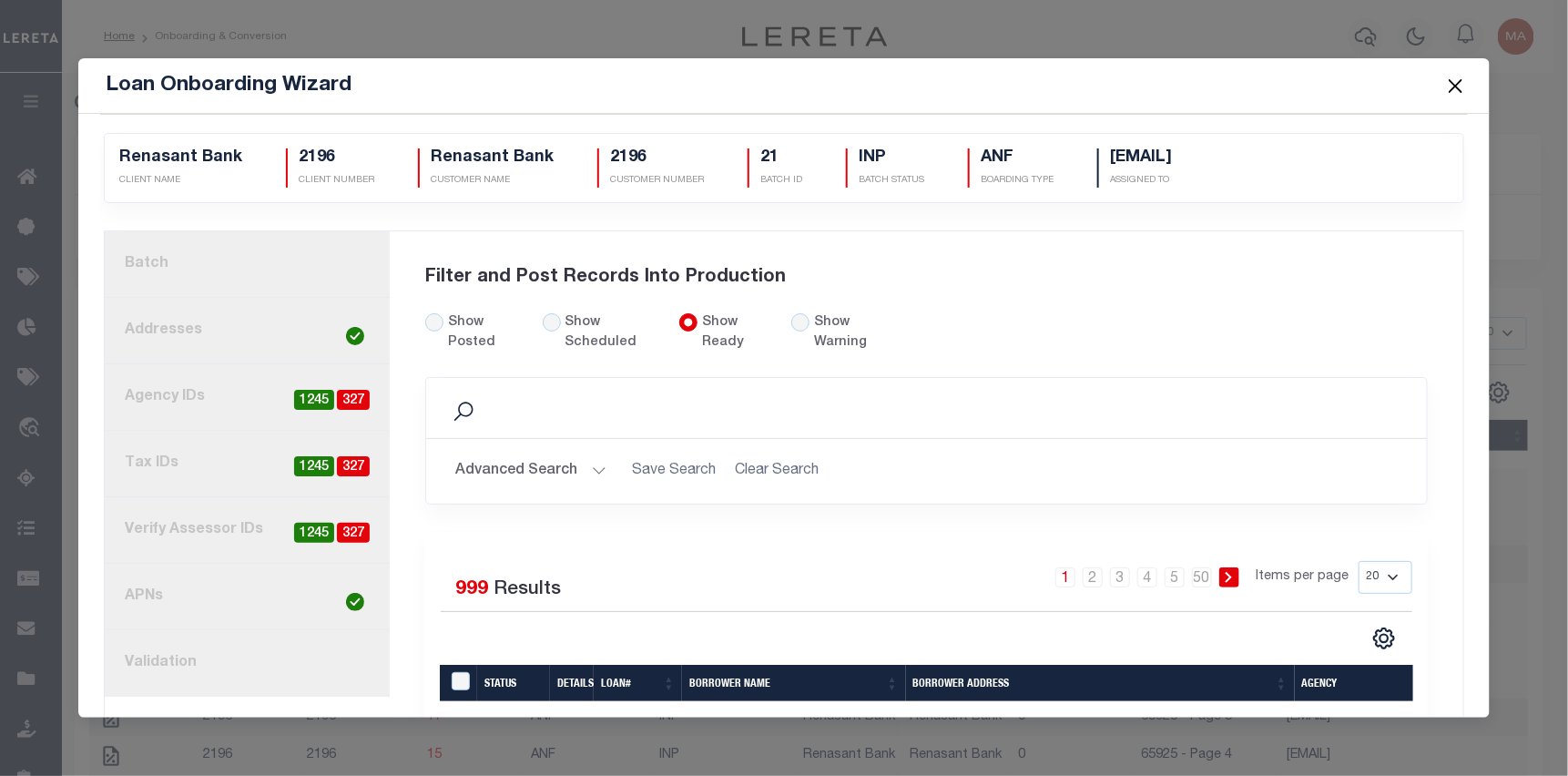 click on "1.  Batch" at bounding box center [247, 264] 